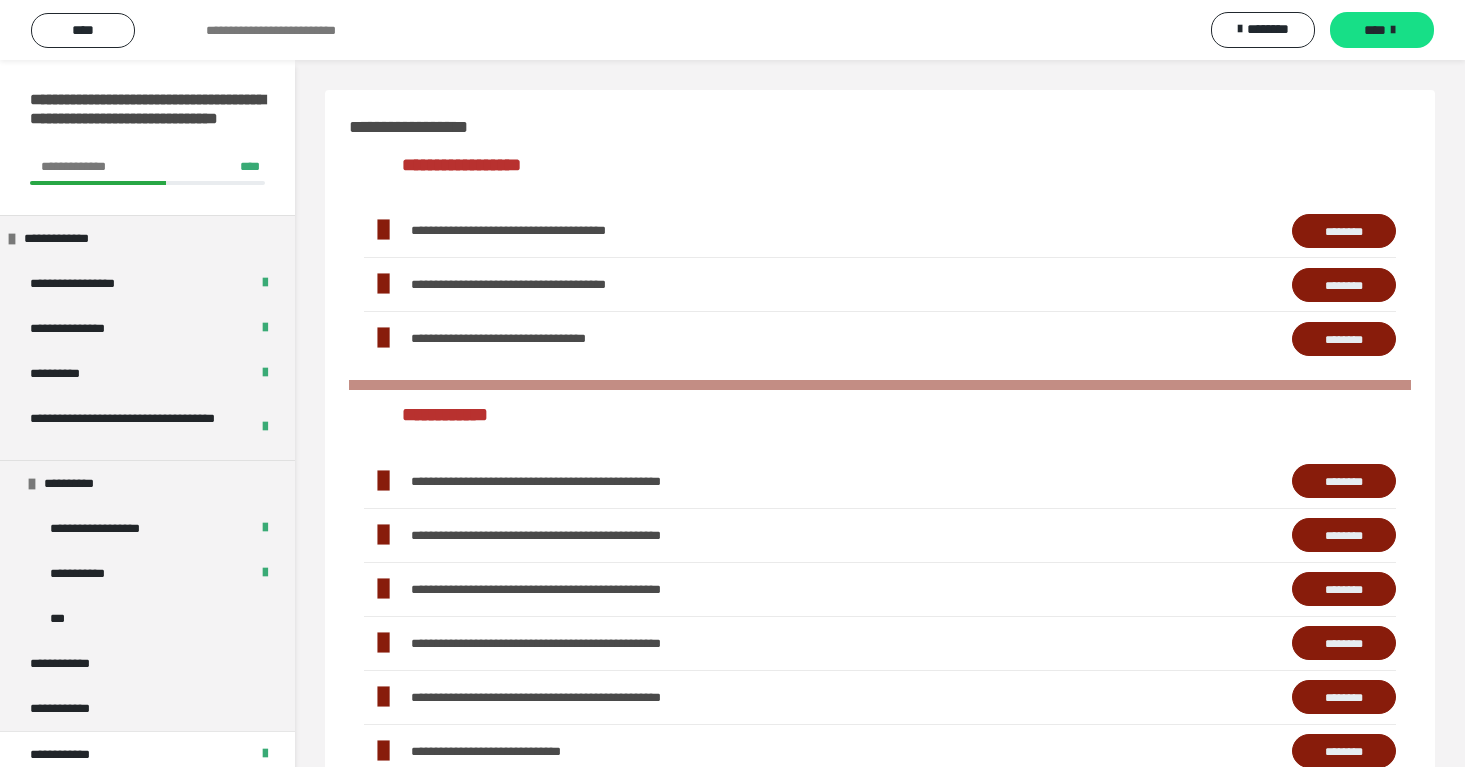 scroll, scrollTop: 2164, scrollLeft: 0, axis: vertical 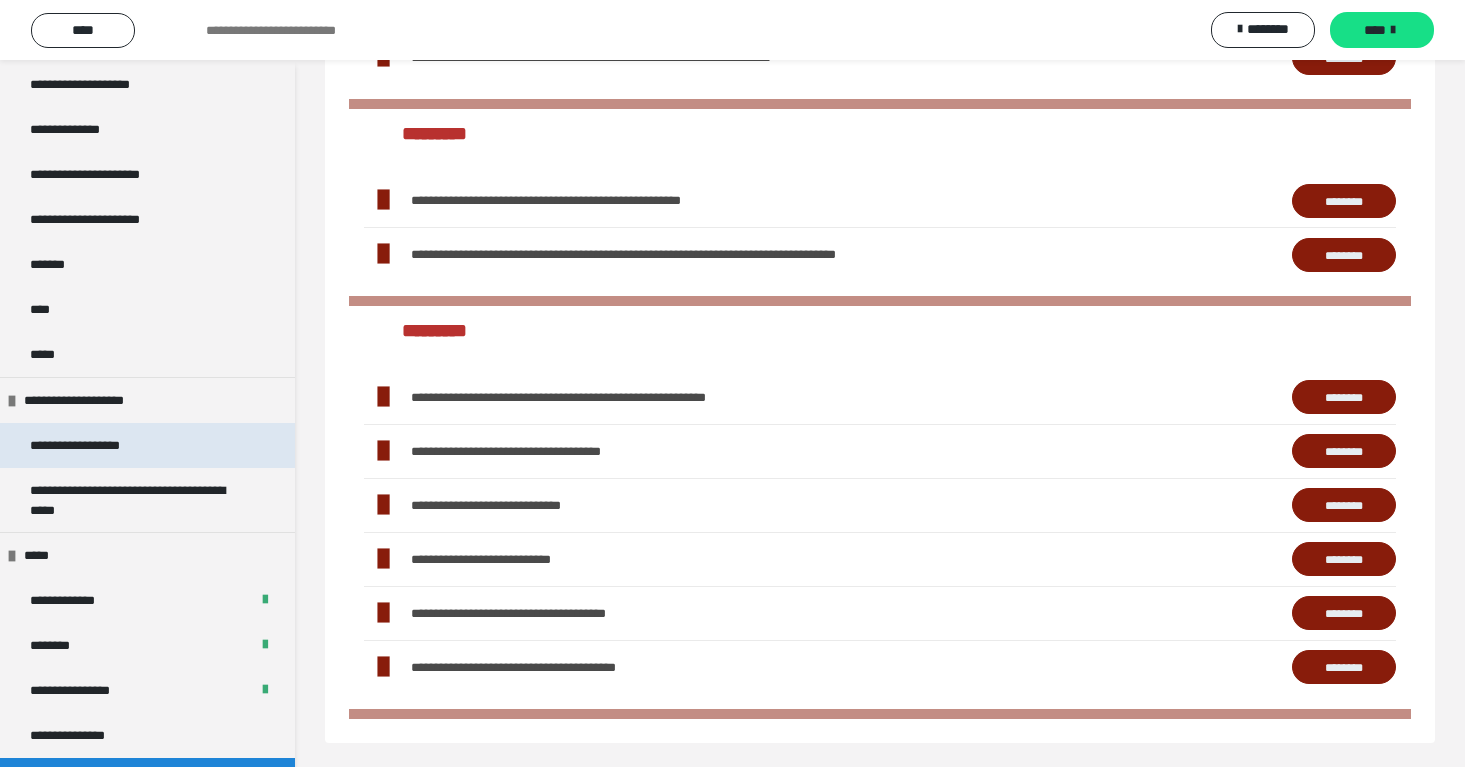 click on "**********" at bounding box center (98, 445) 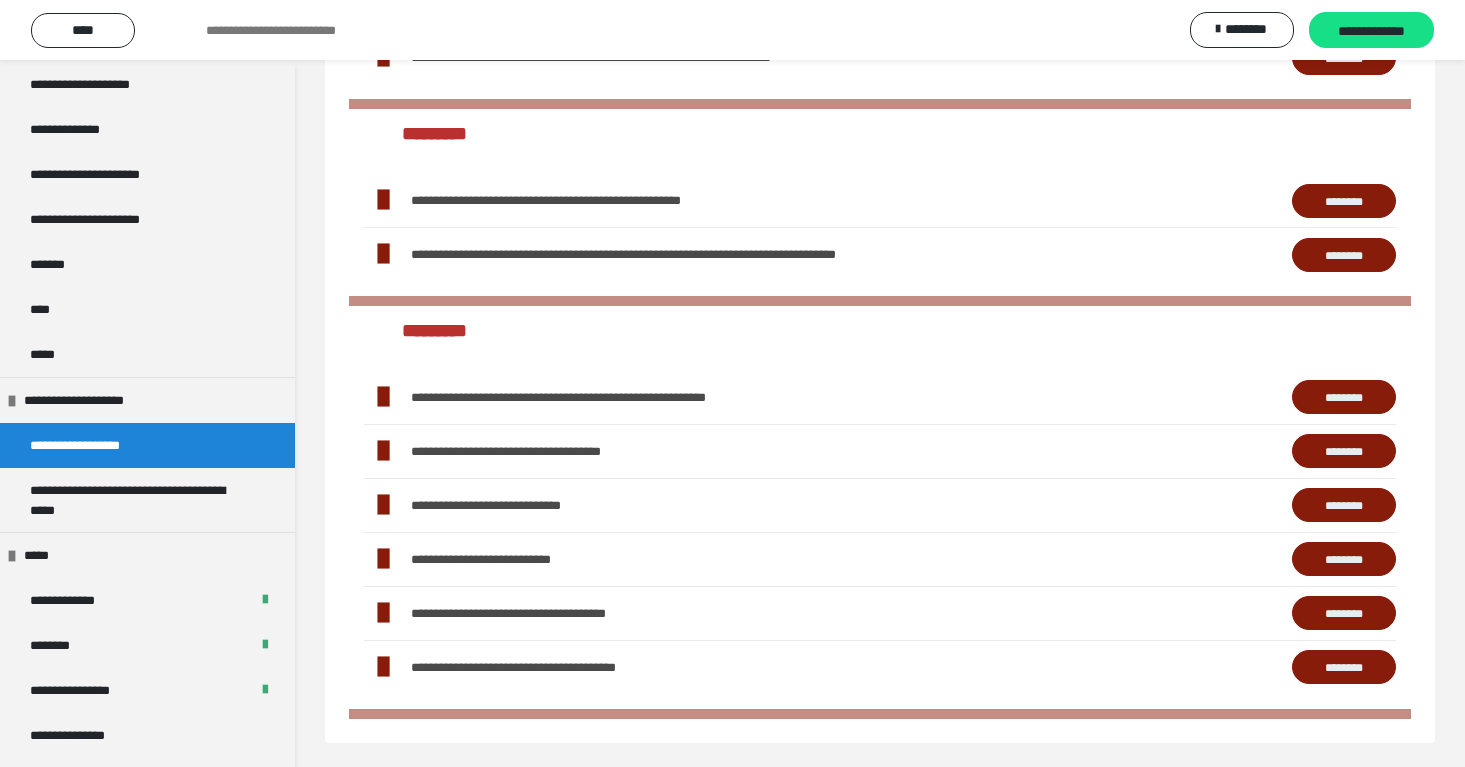 scroll, scrollTop: 60, scrollLeft: 0, axis: vertical 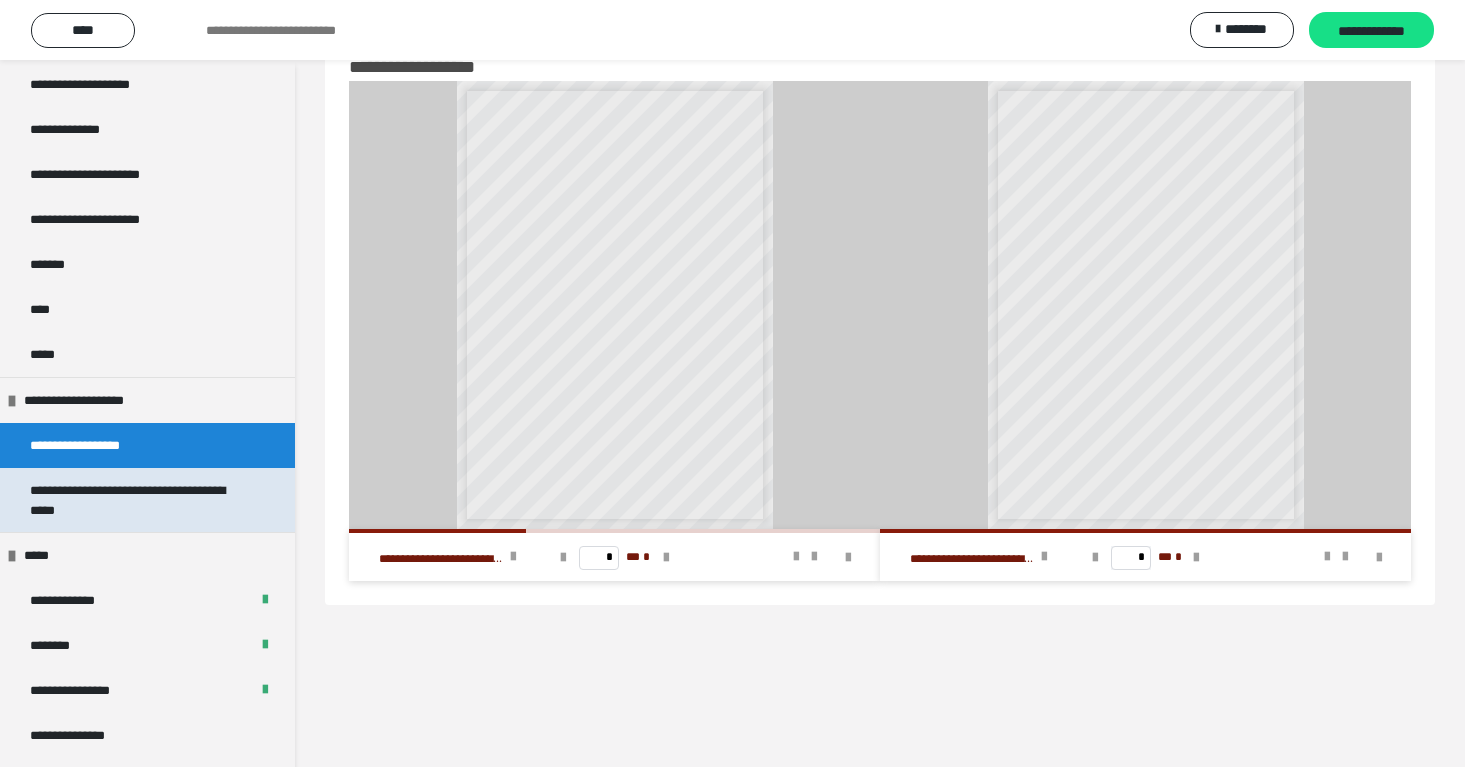 click on "**********" at bounding box center (139, 500) 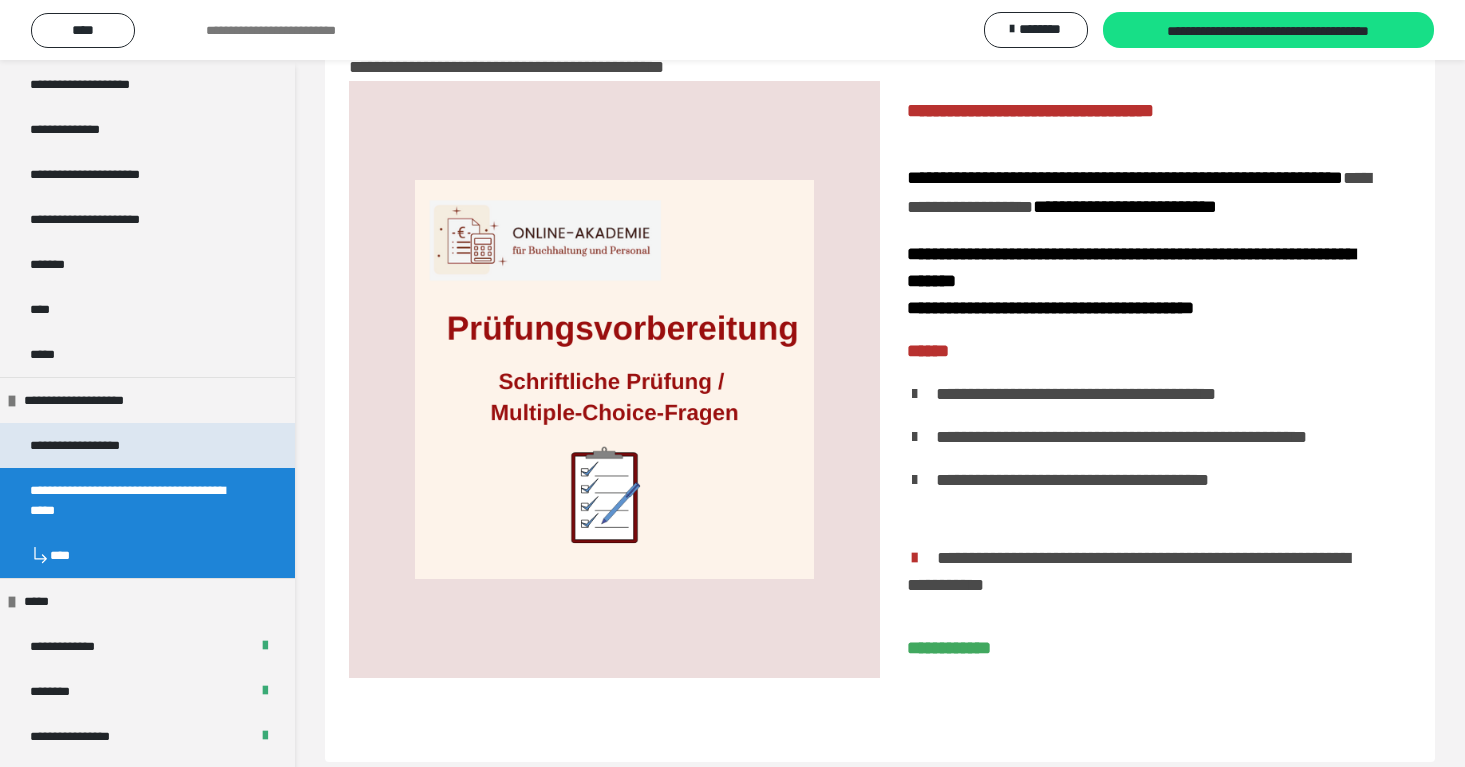 click on "**********" at bounding box center [98, 445] 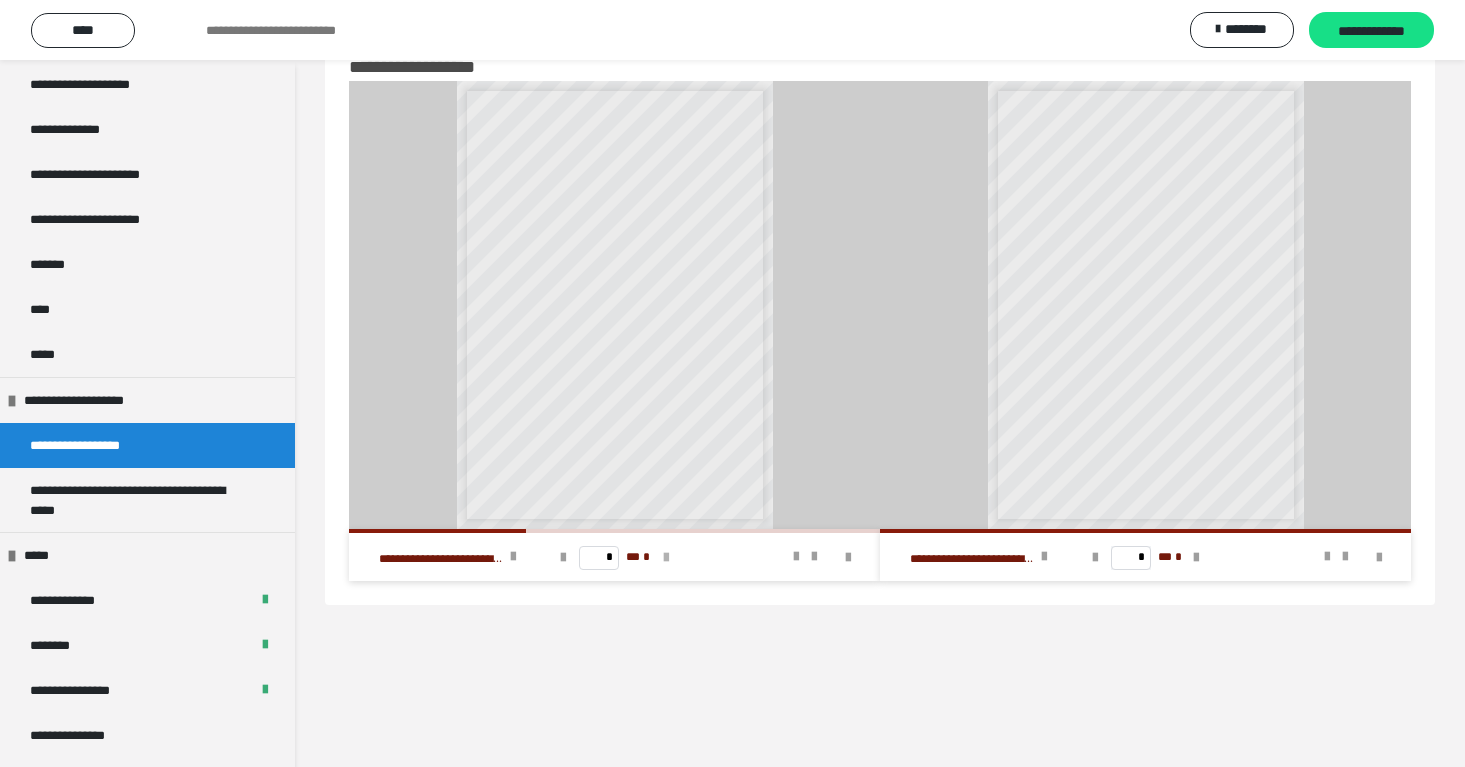 click at bounding box center (666, 558) 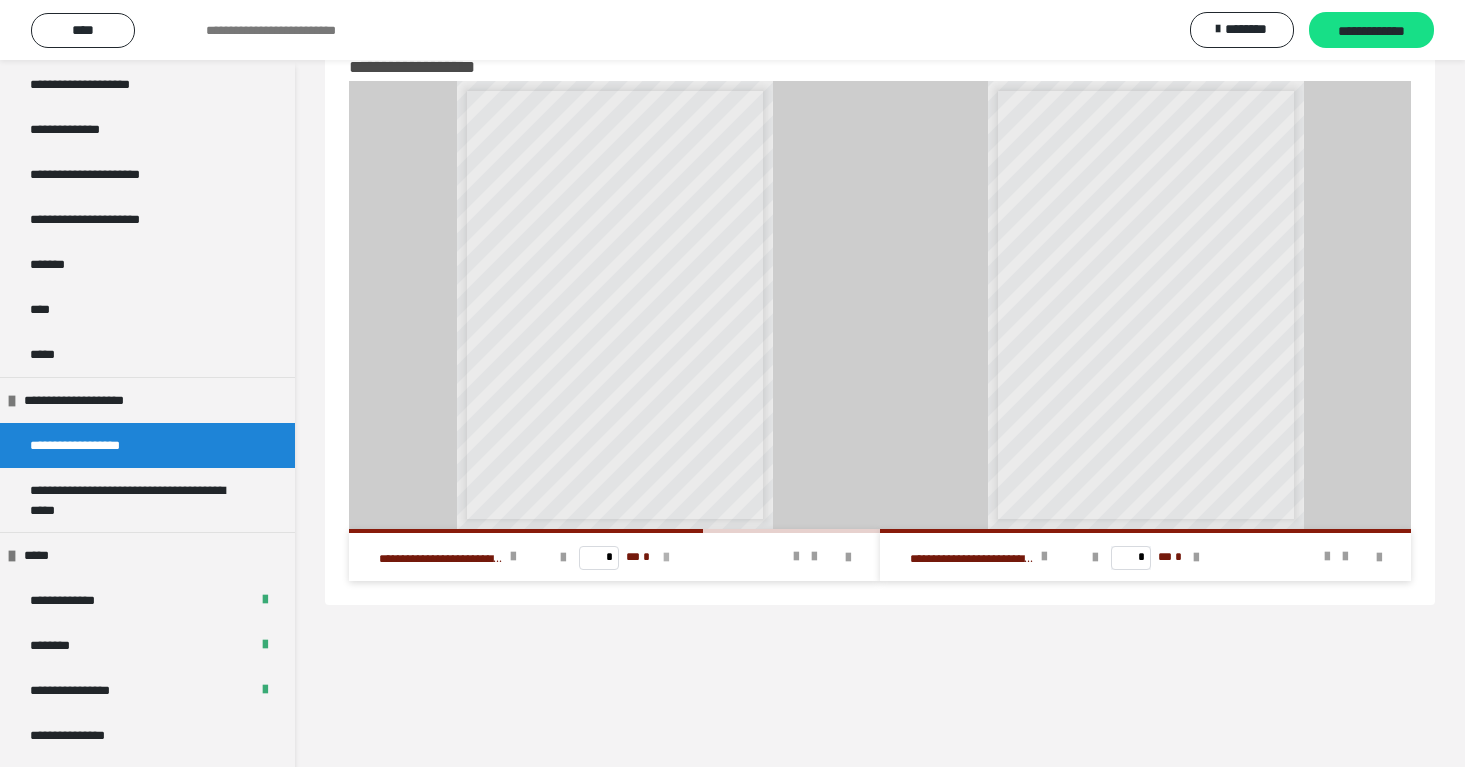 click at bounding box center [666, 558] 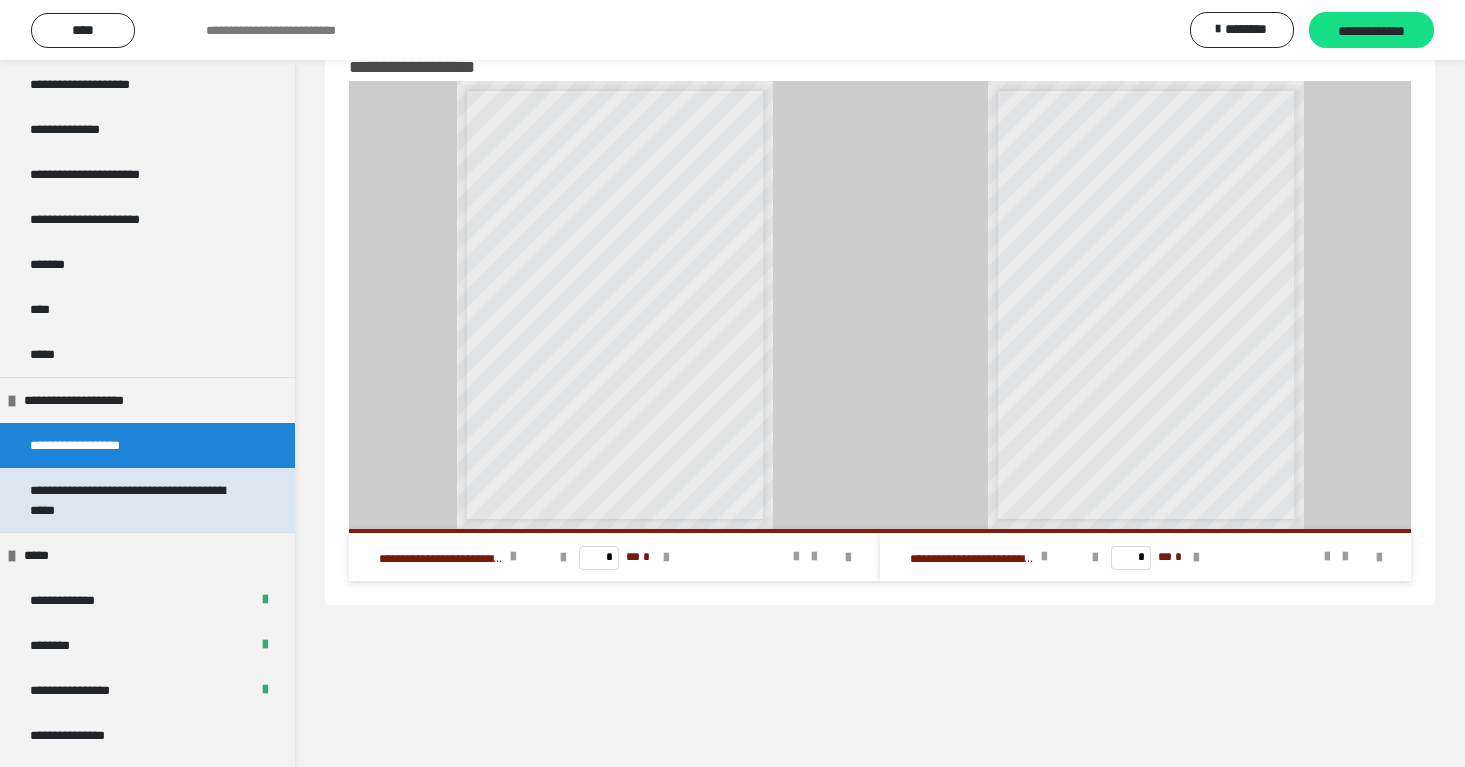 click on "**********" at bounding box center [139, 500] 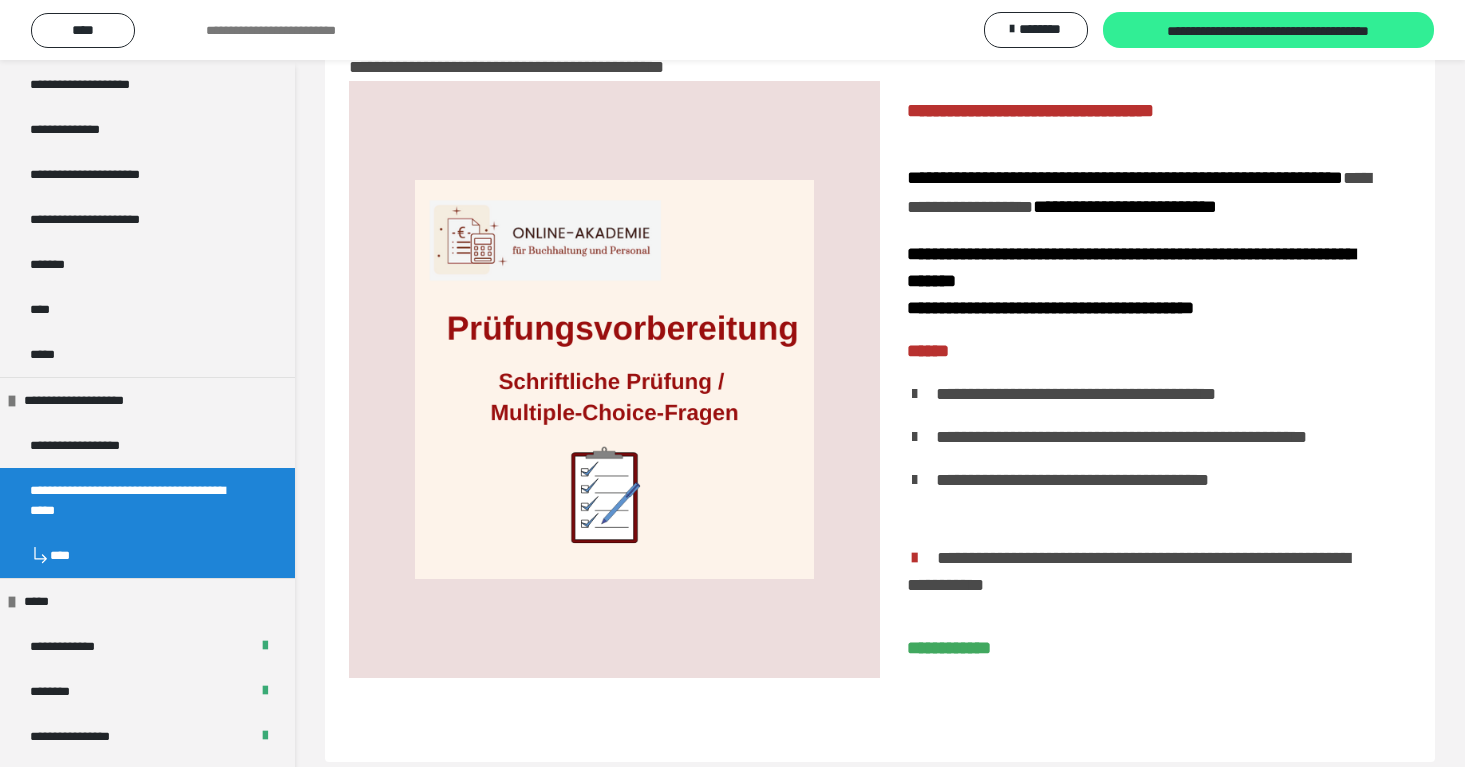 click on "**********" at bounding box center [1269, 31] 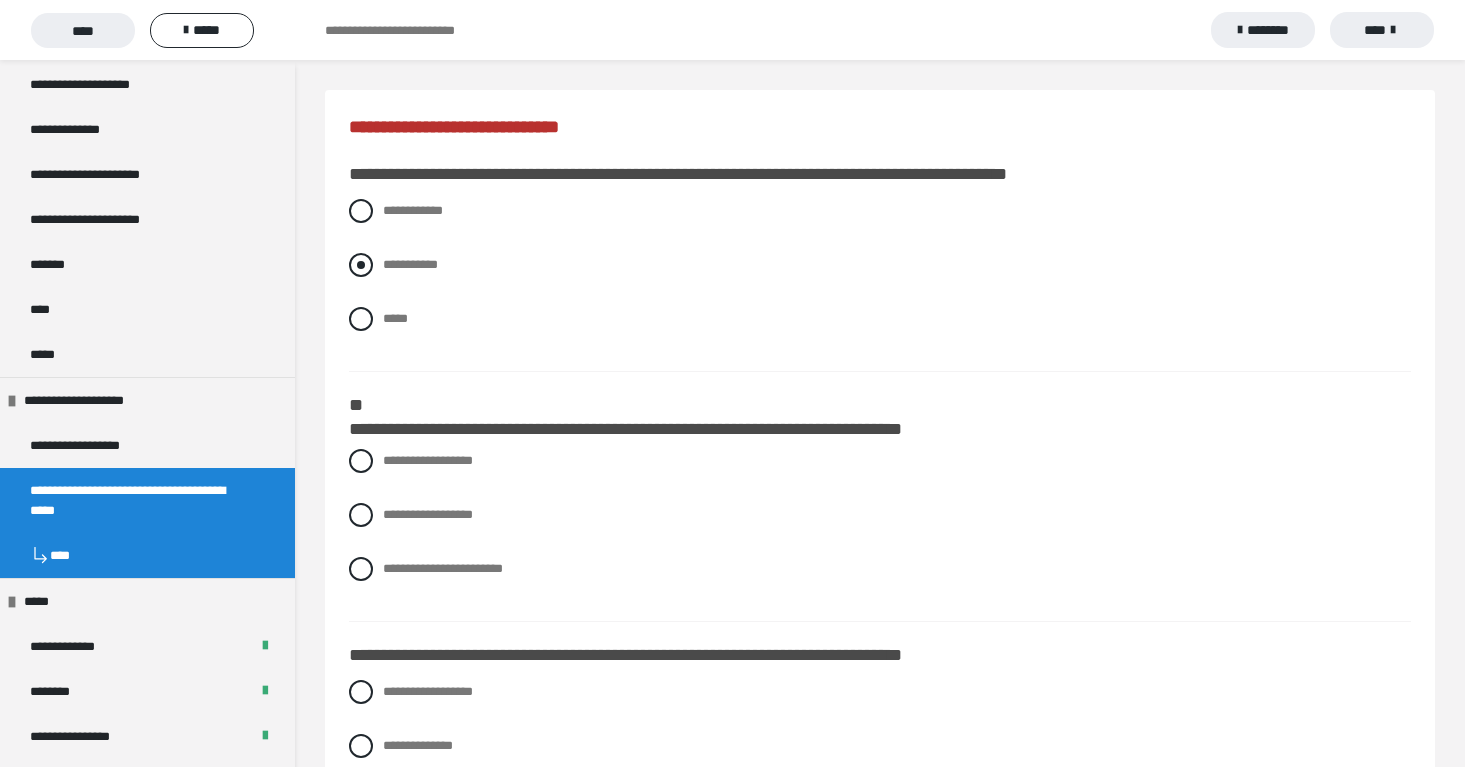 click on "**********" at bounding box center (410, 264) 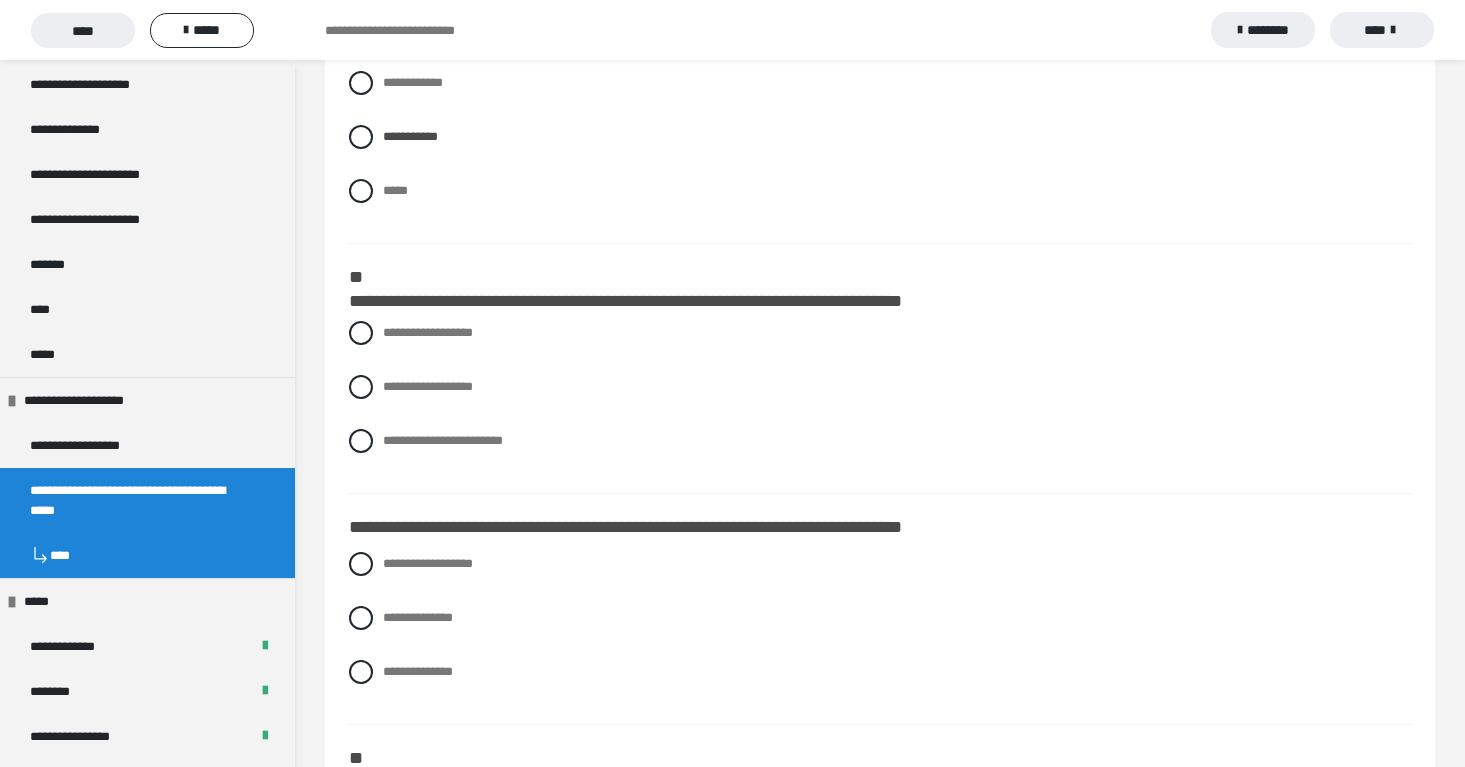 scroll, scrollTop: 129, scrollLeft: 0, axis: vertical 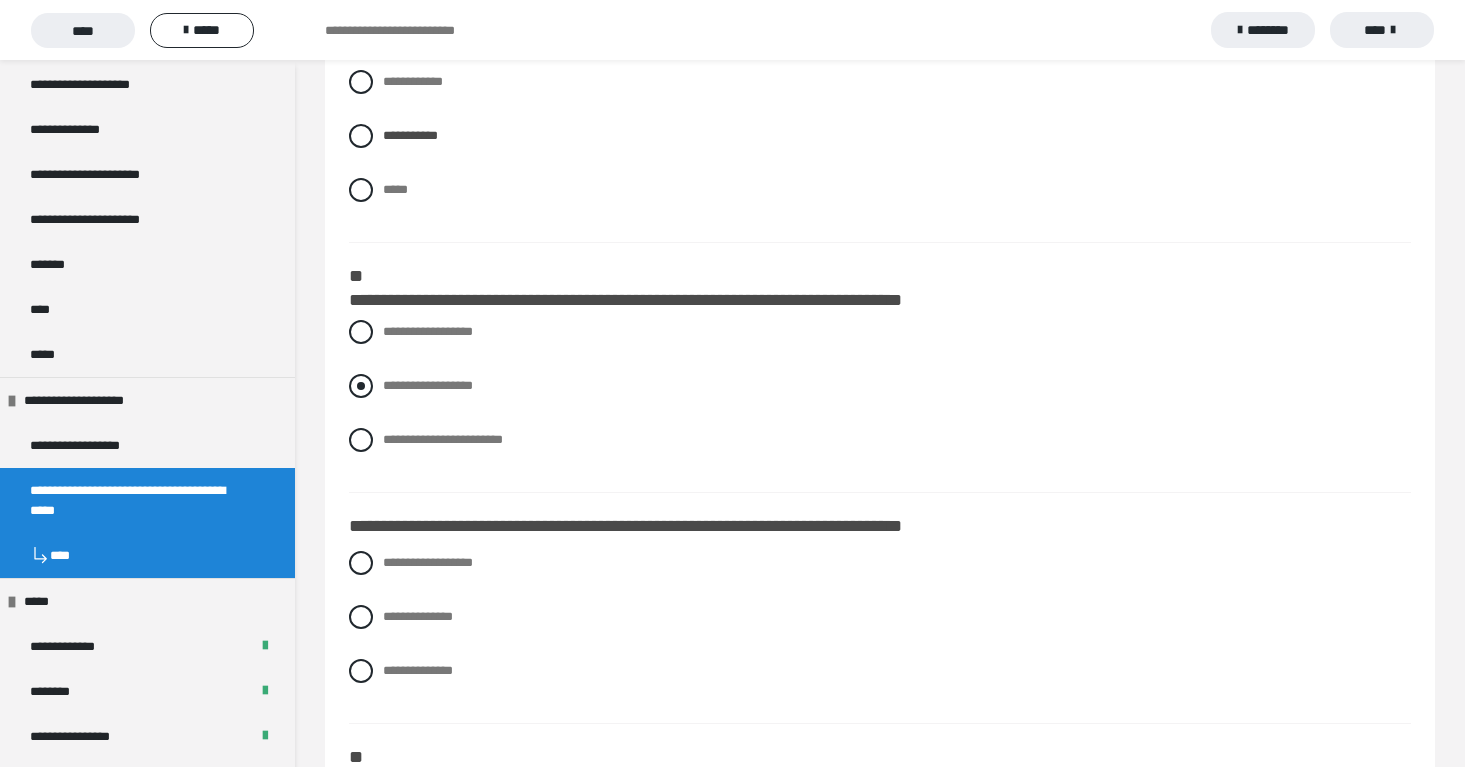 click on "**********" at bounding box center [428, 385] 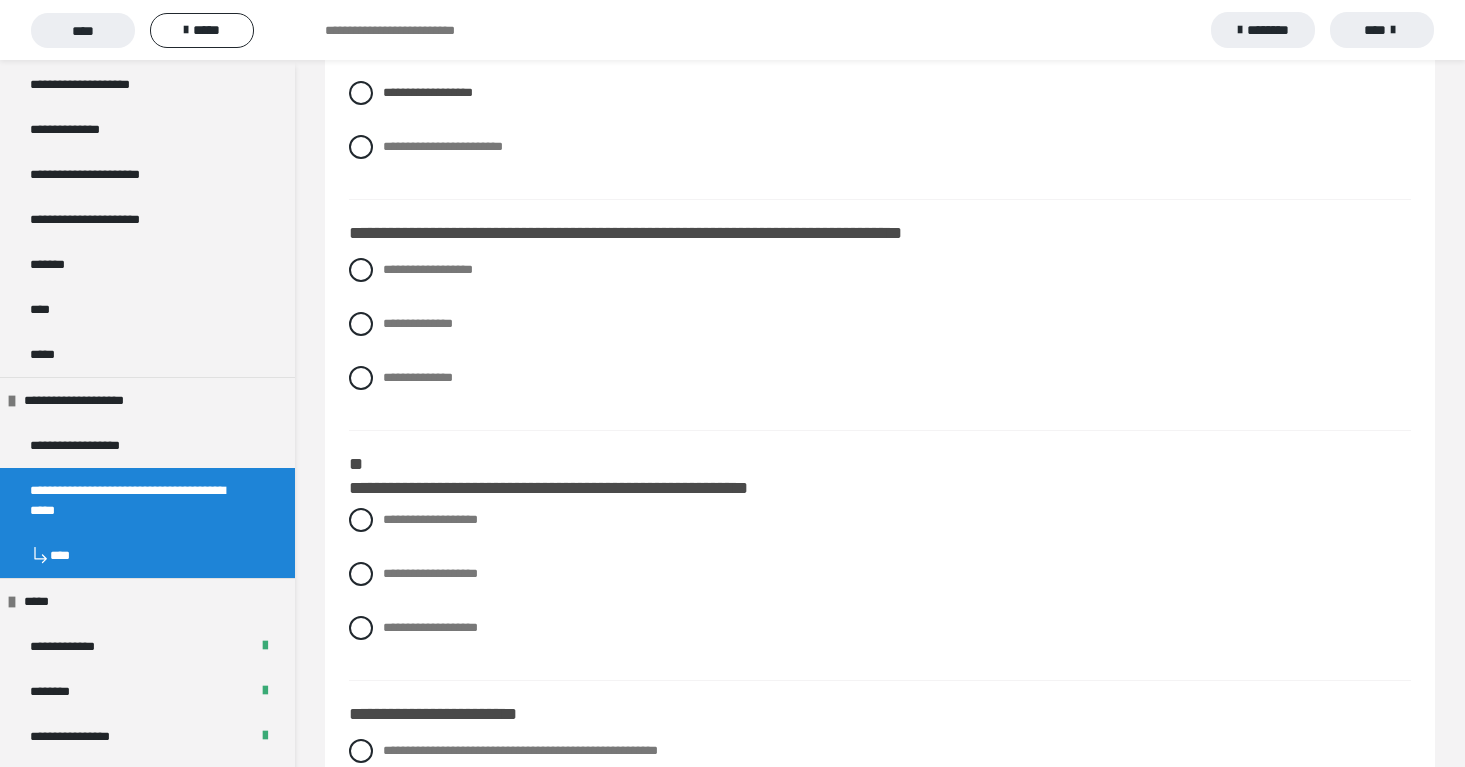 scroll, scrollTop: 425, scrollLeft: 0, axis: vertical 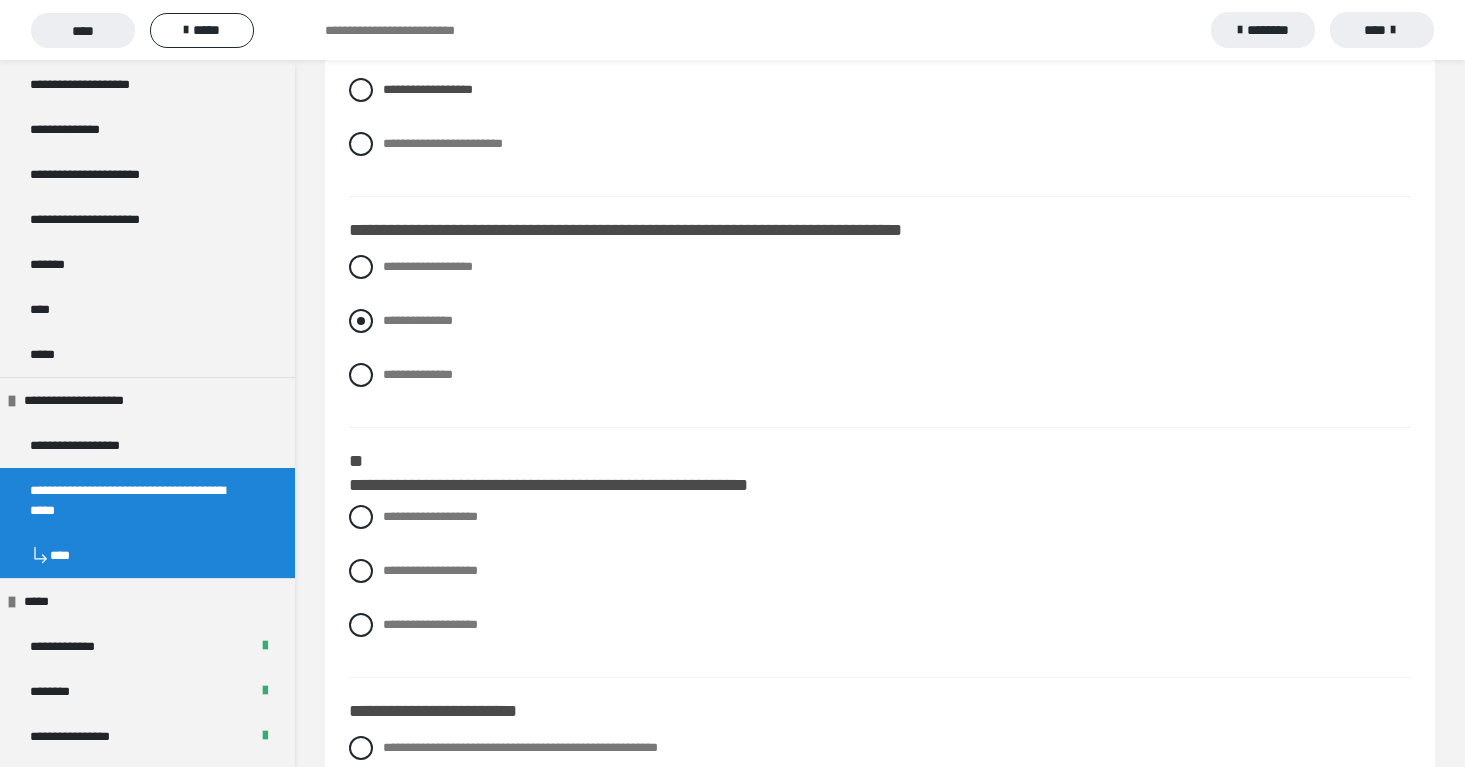 click on "**********" at bounding box center [418, 320] 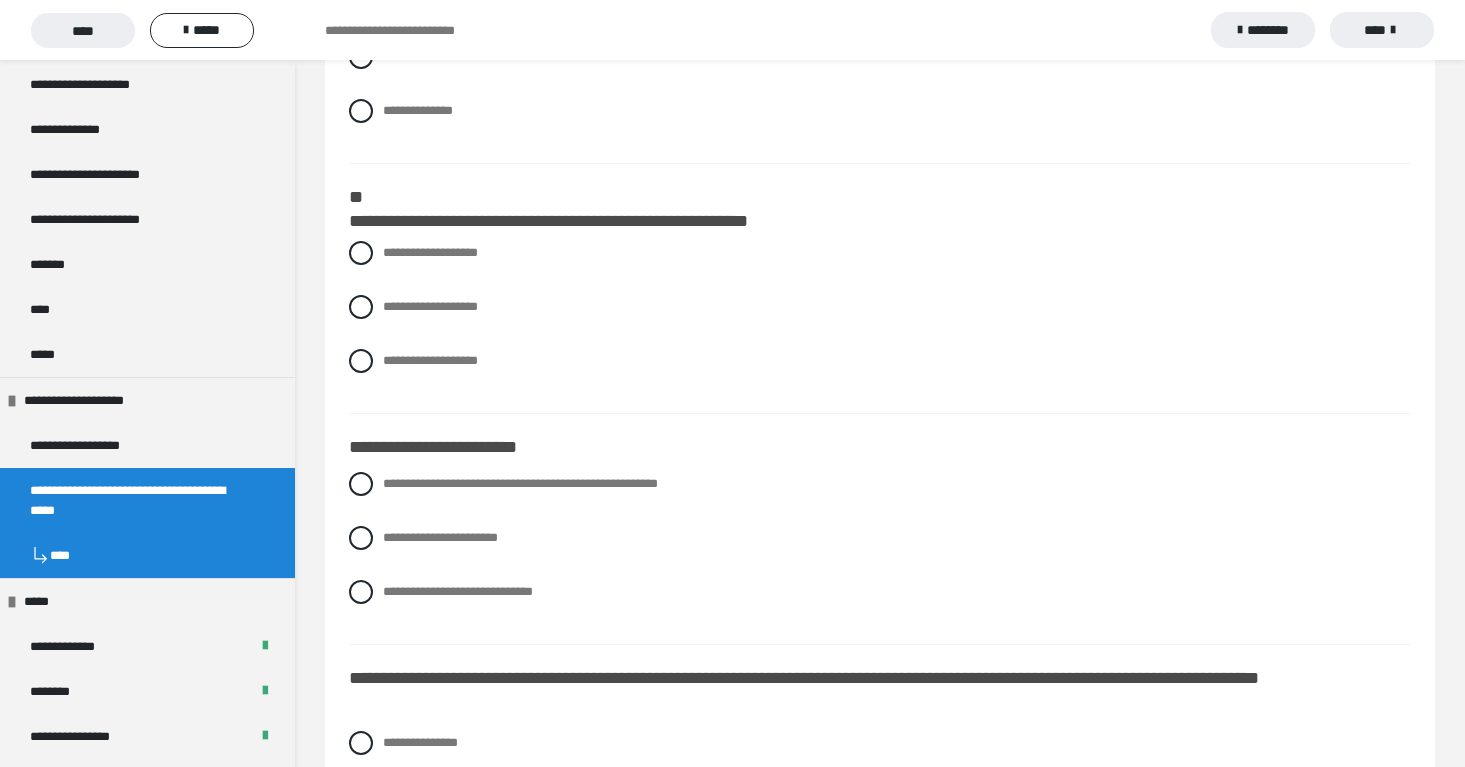 scroll, scrollTop: 690, scrollLeft: 0, axis: vertical 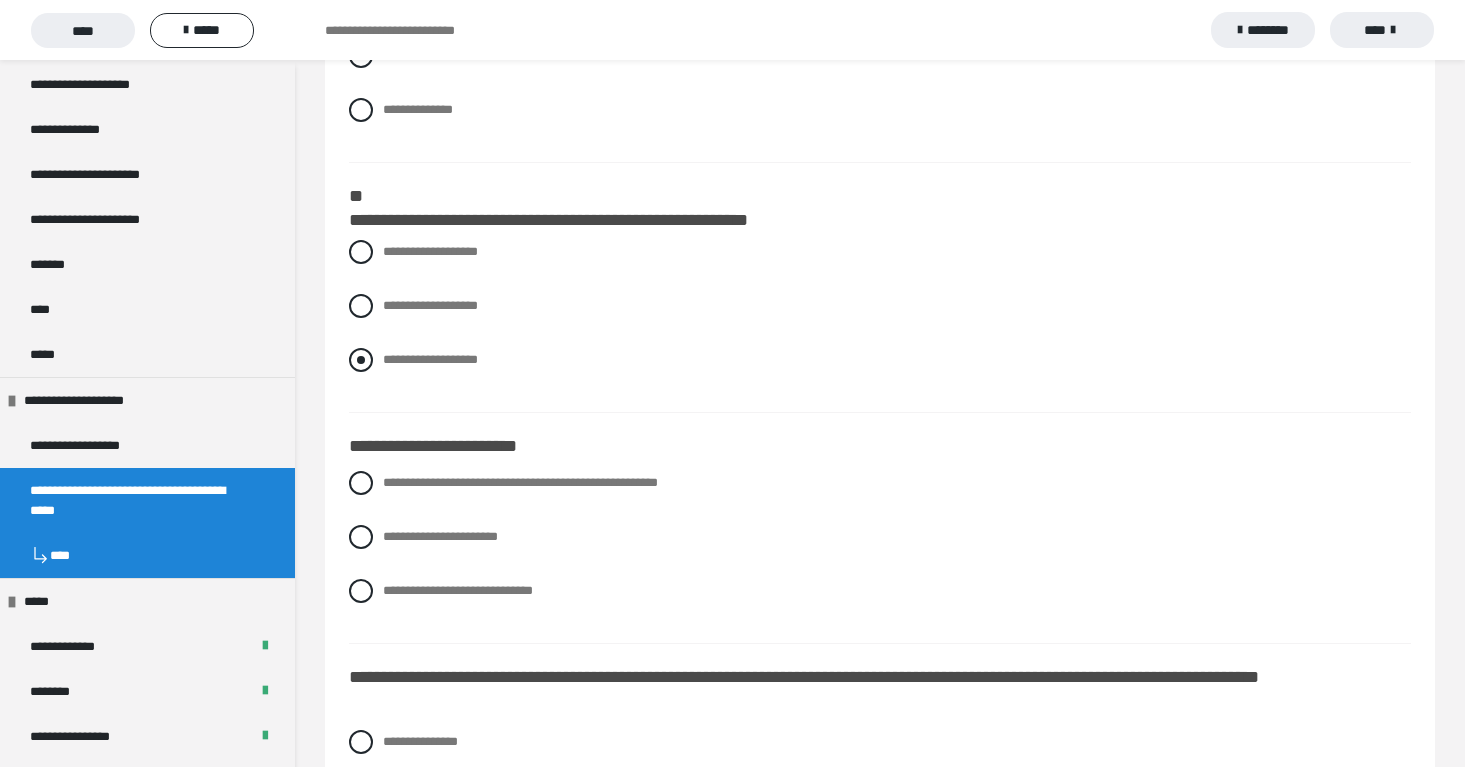 click at bounding box center [361, 360] 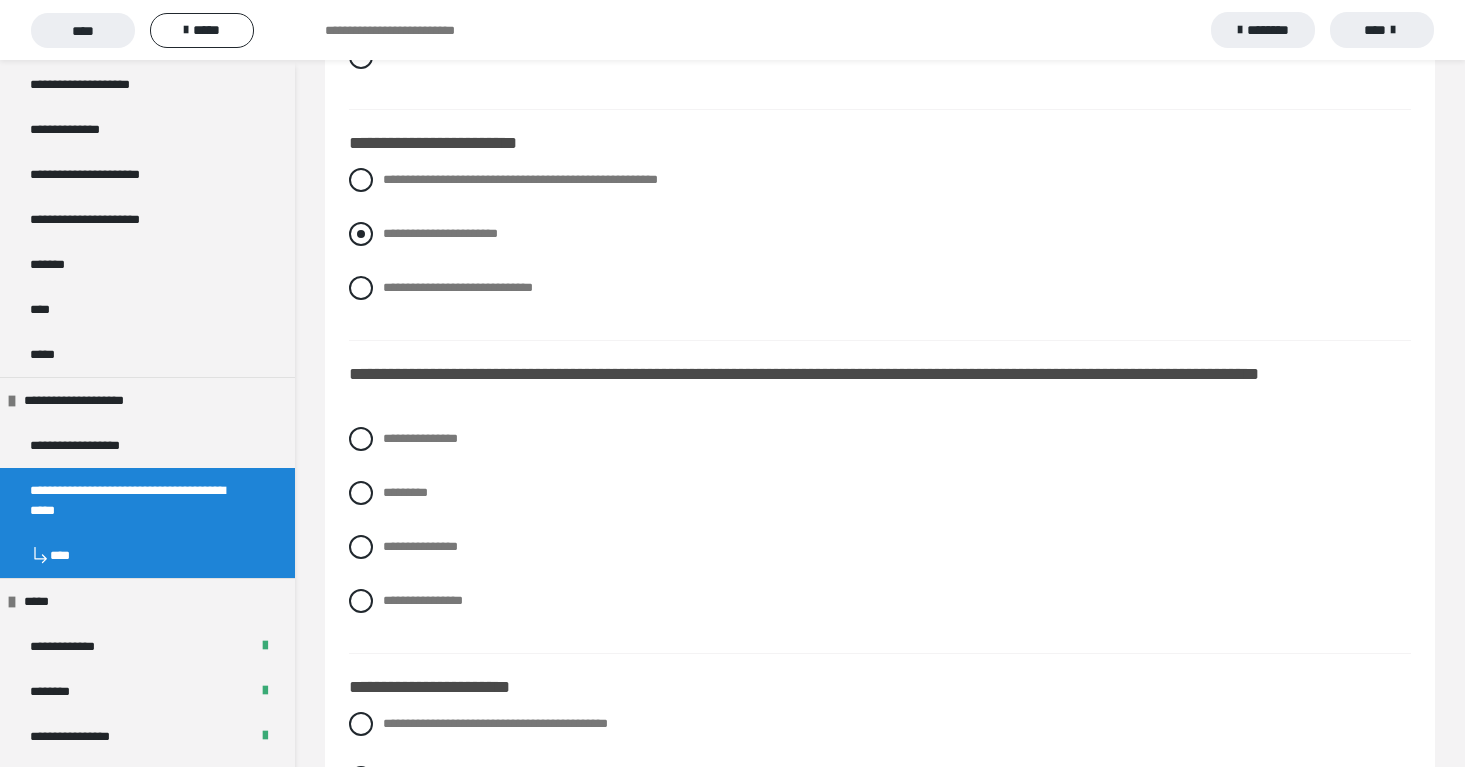 scroll, scrollTop: 995, scrollLeft: 0, axis: vertical 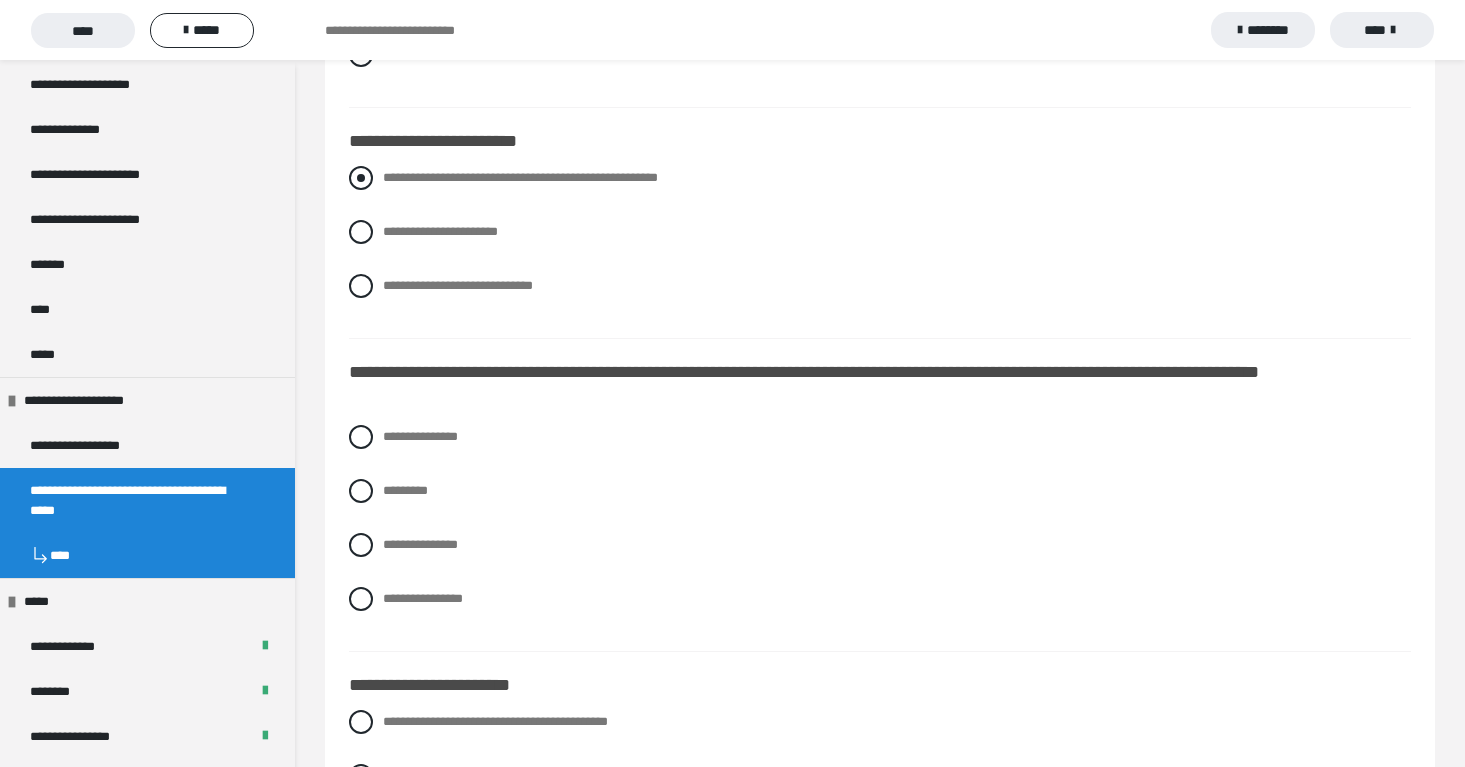 click at bounding box center [361, 178] 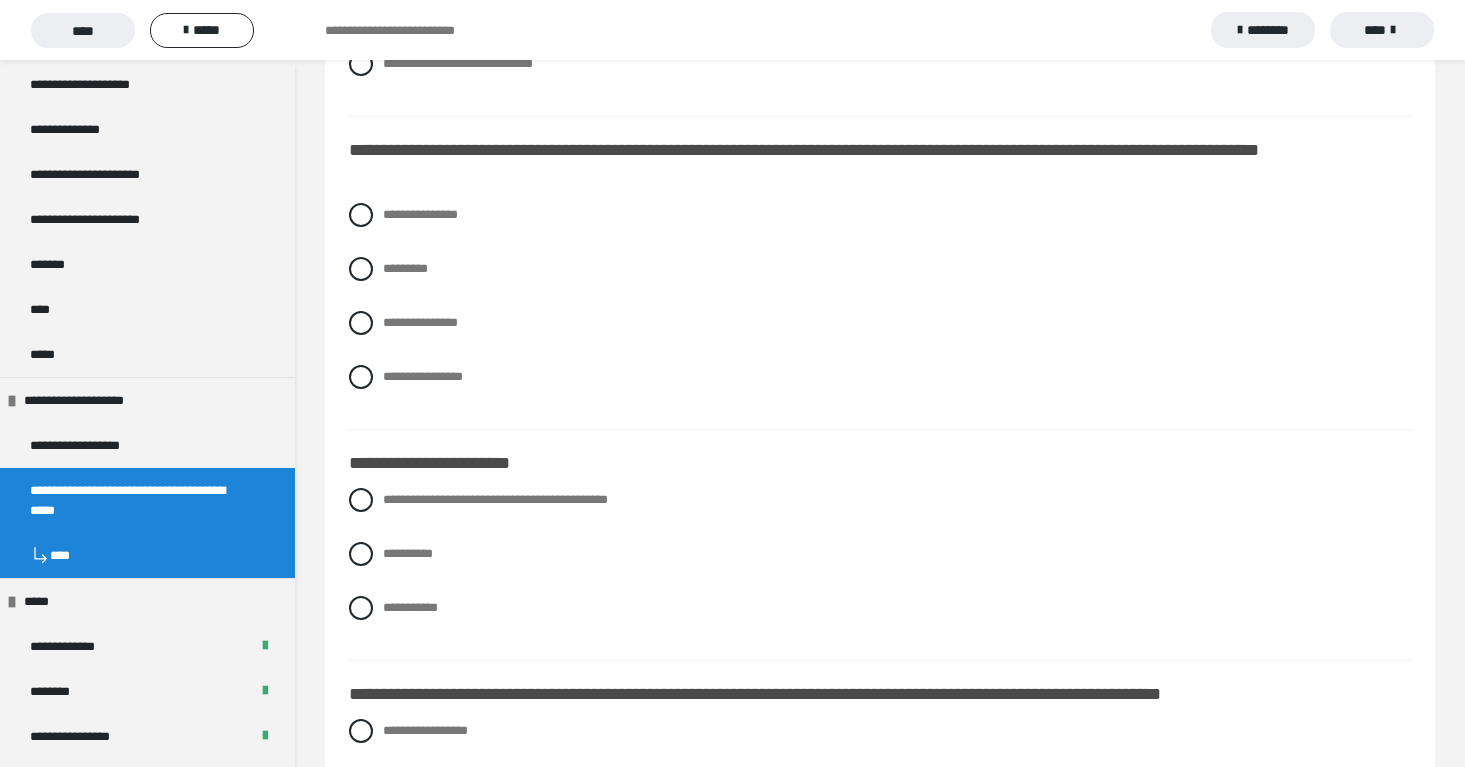 scroll, scrollTop: 1224, scrollLeft: 0, axis: vertical 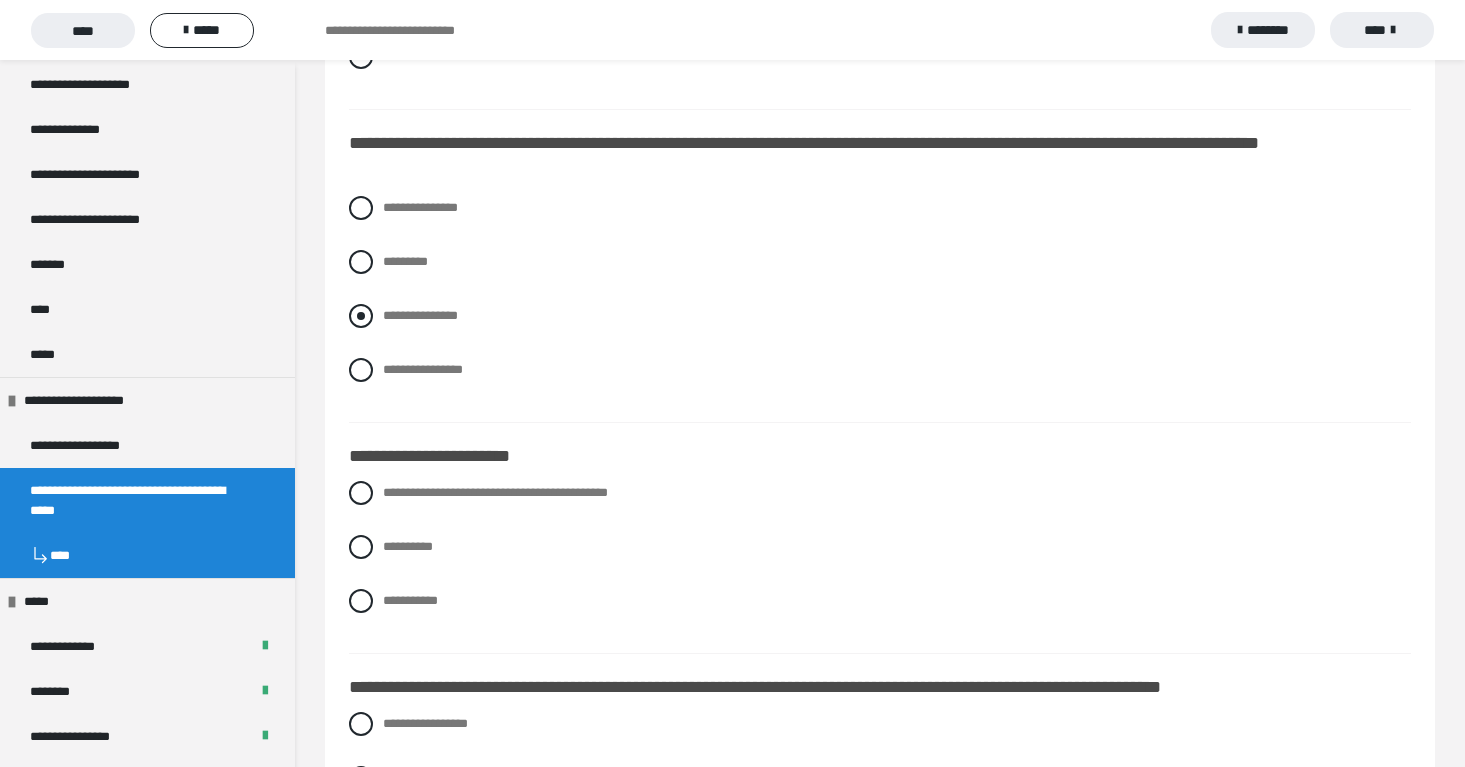 click on "**********" at bounding box center (880, 316) 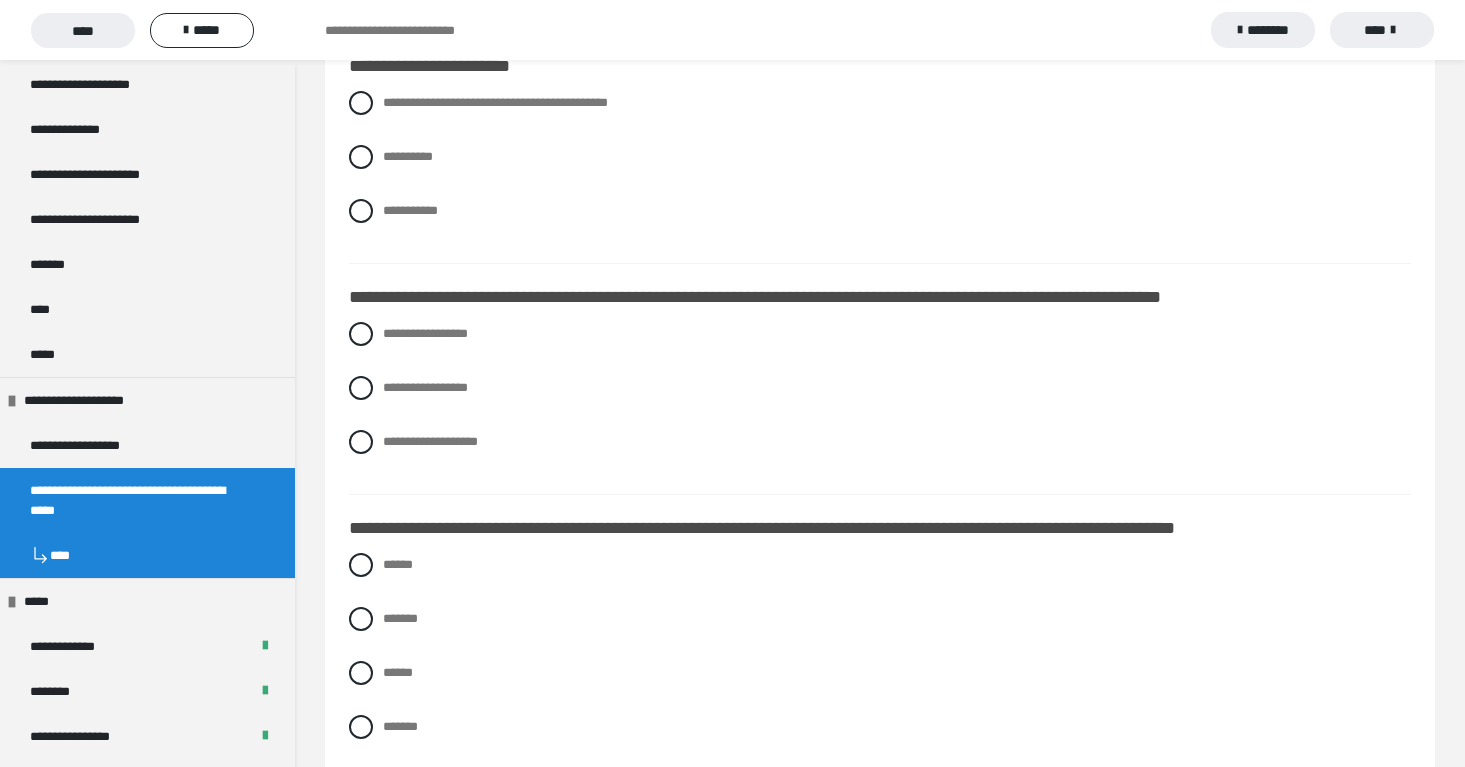 scroll, scrollTop: 1612, scrollLeft: 0, axis: vertical 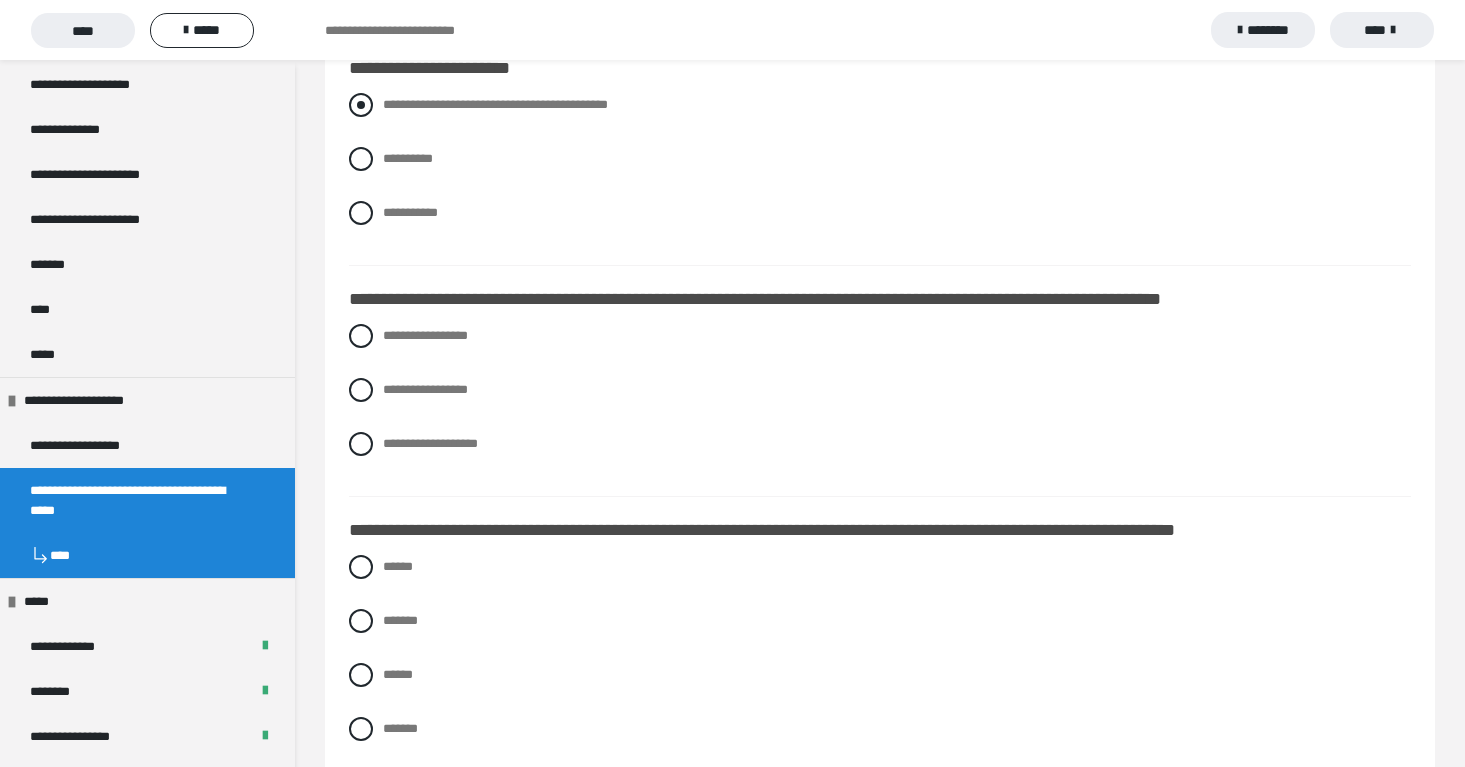 click at bounding box center [361, 105] 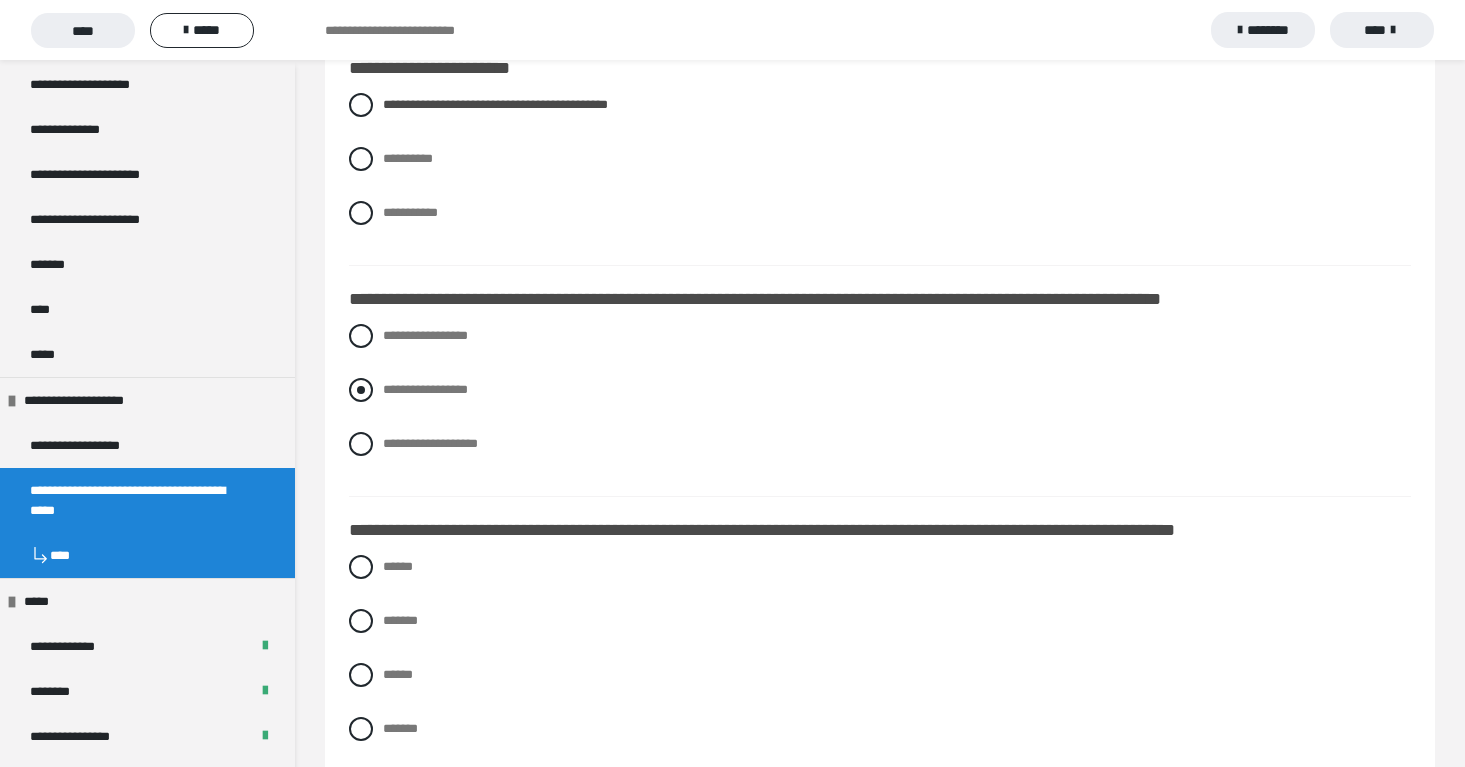 click at bounding box center (361, 390) 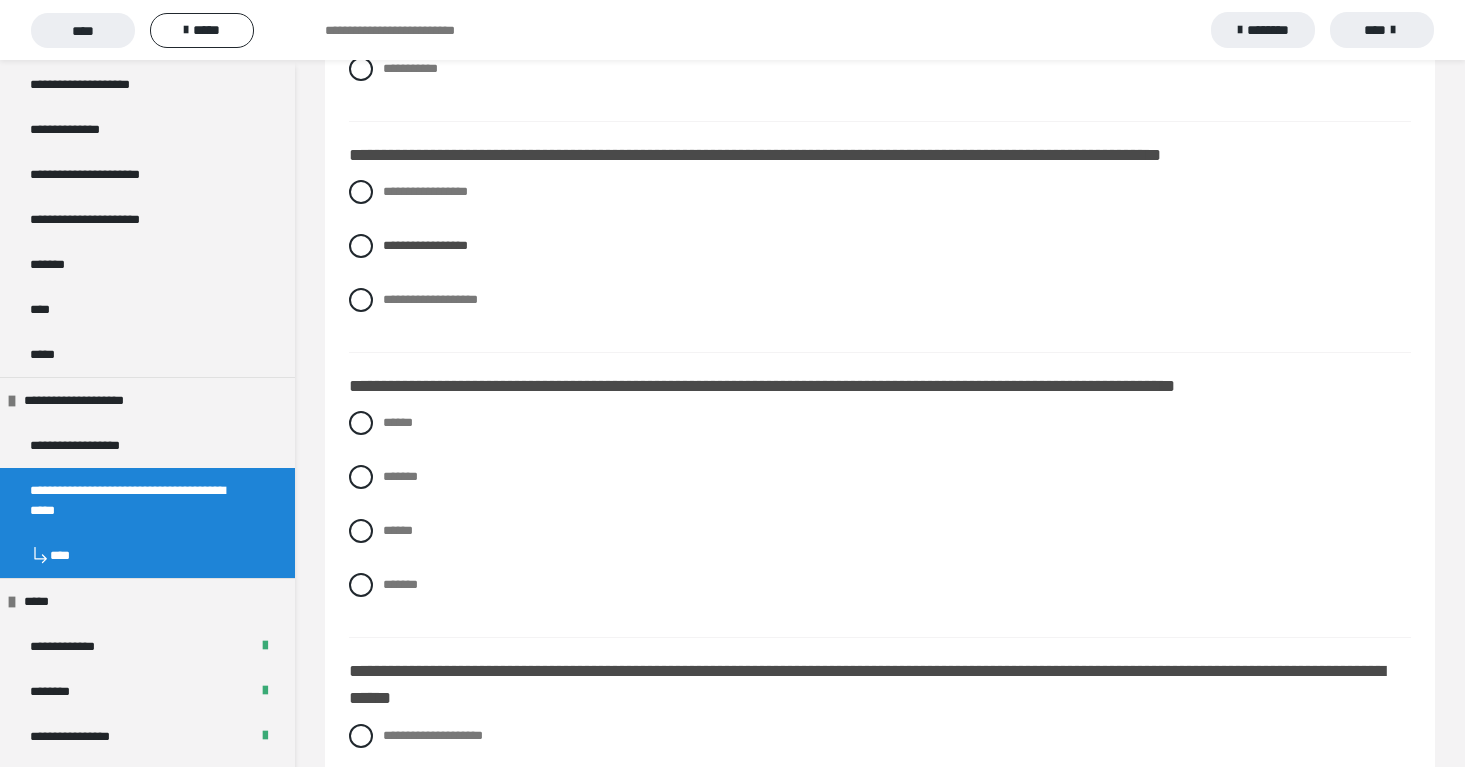 scroll, scrollTop: 1759, scrollLeft: 0, axis: vertical 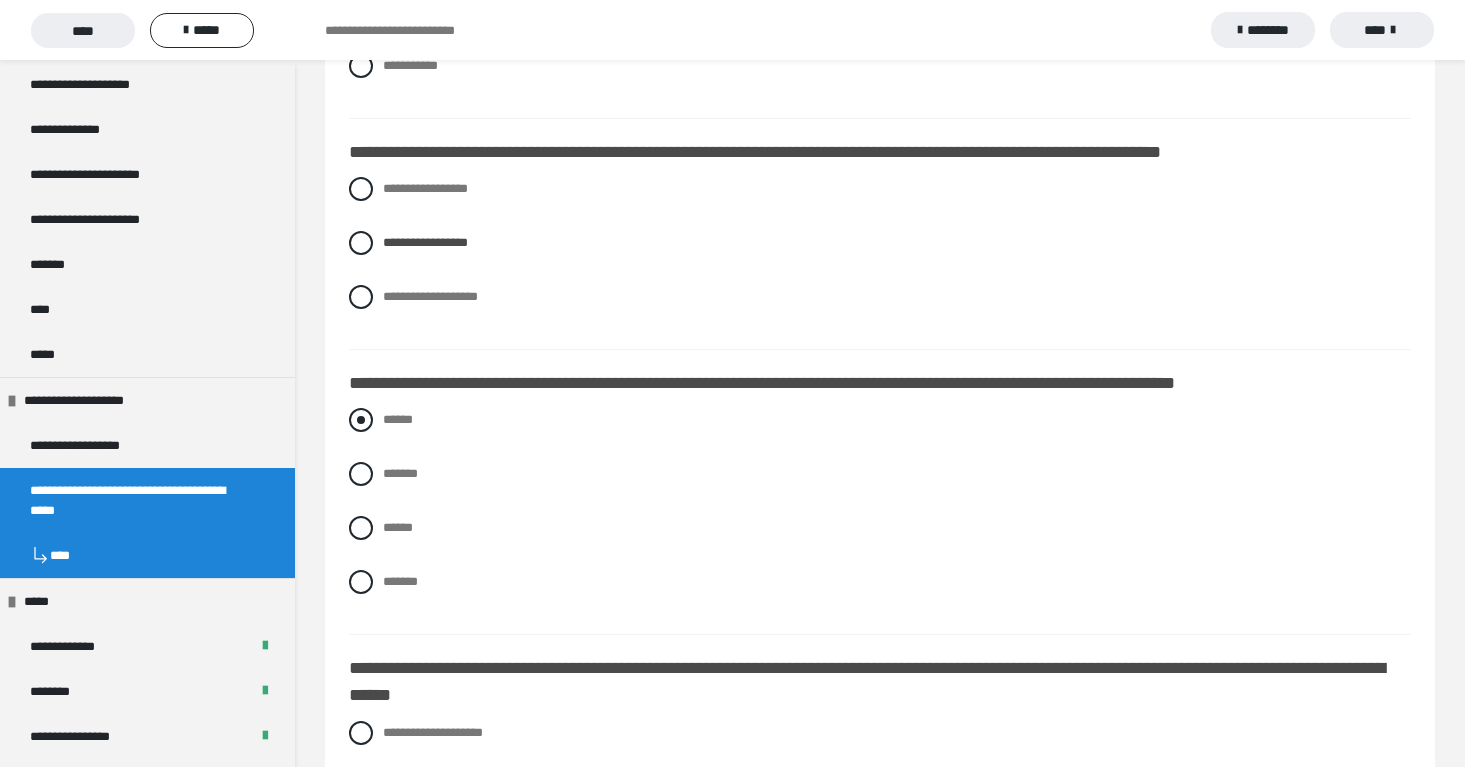 click at bounding box center (361, 420) 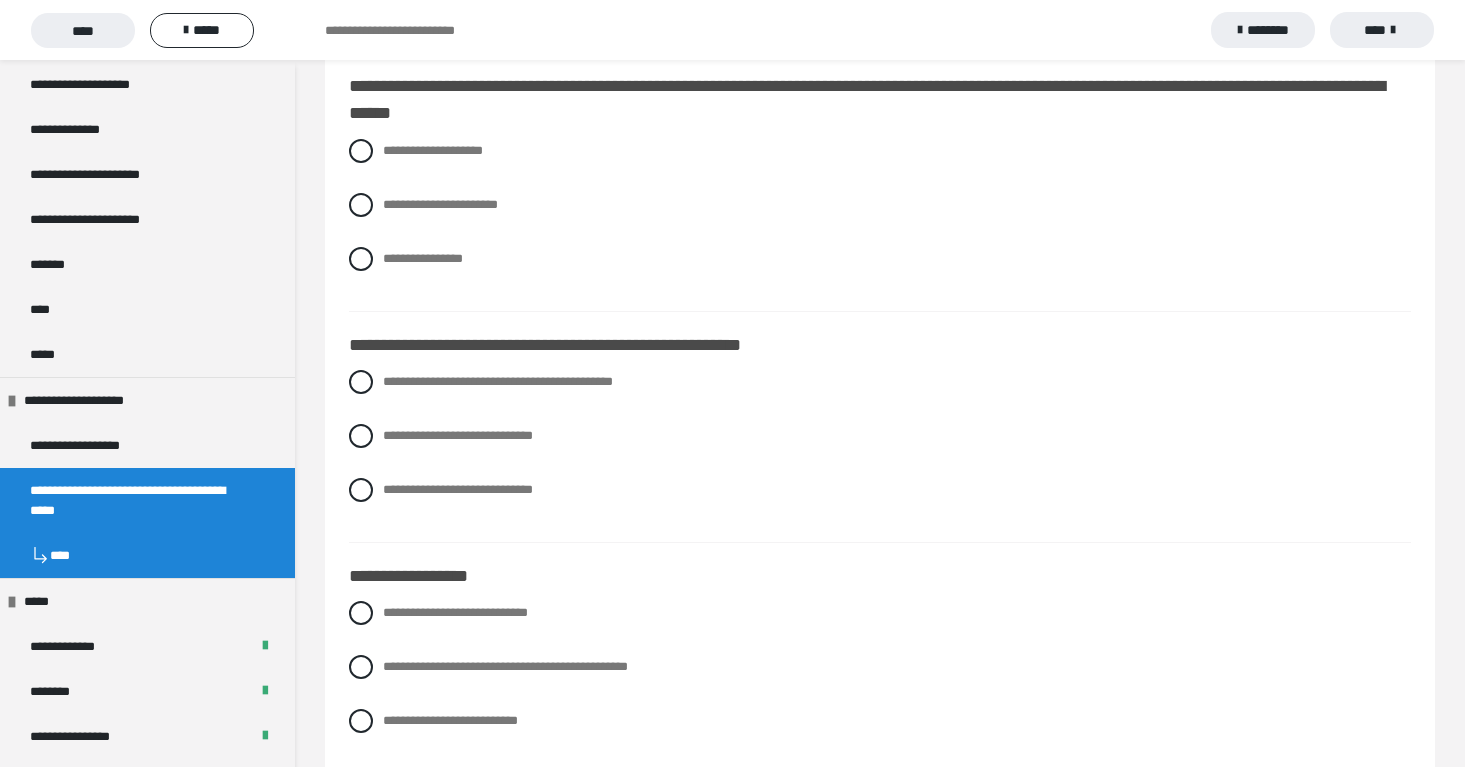 scroll, scrollTop: 2343, scrollLeft: 0, axis: vertical 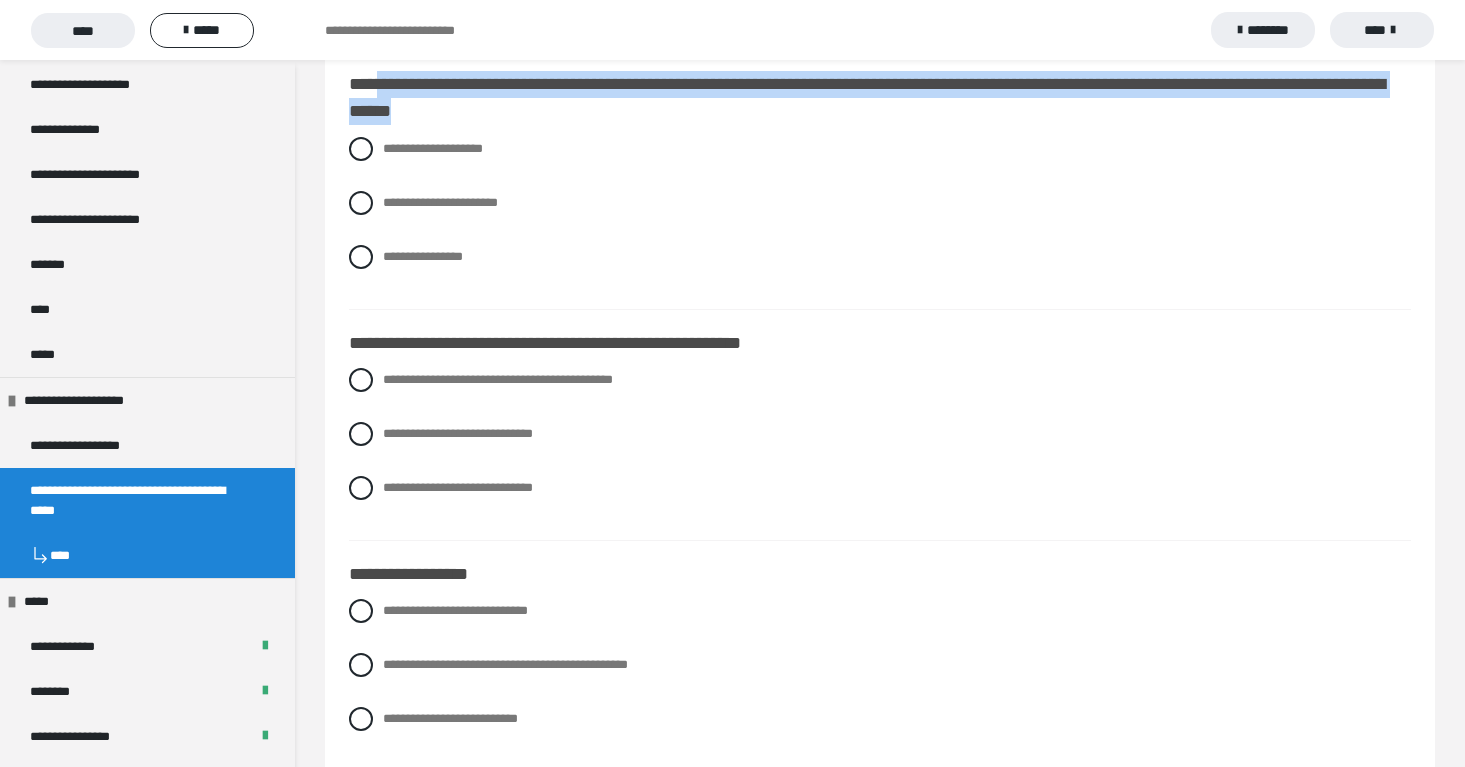 drag, startPoint x: 606, startPoint y: 144, endPoint x: 384, endPoint y: 111, distance: 224.4393 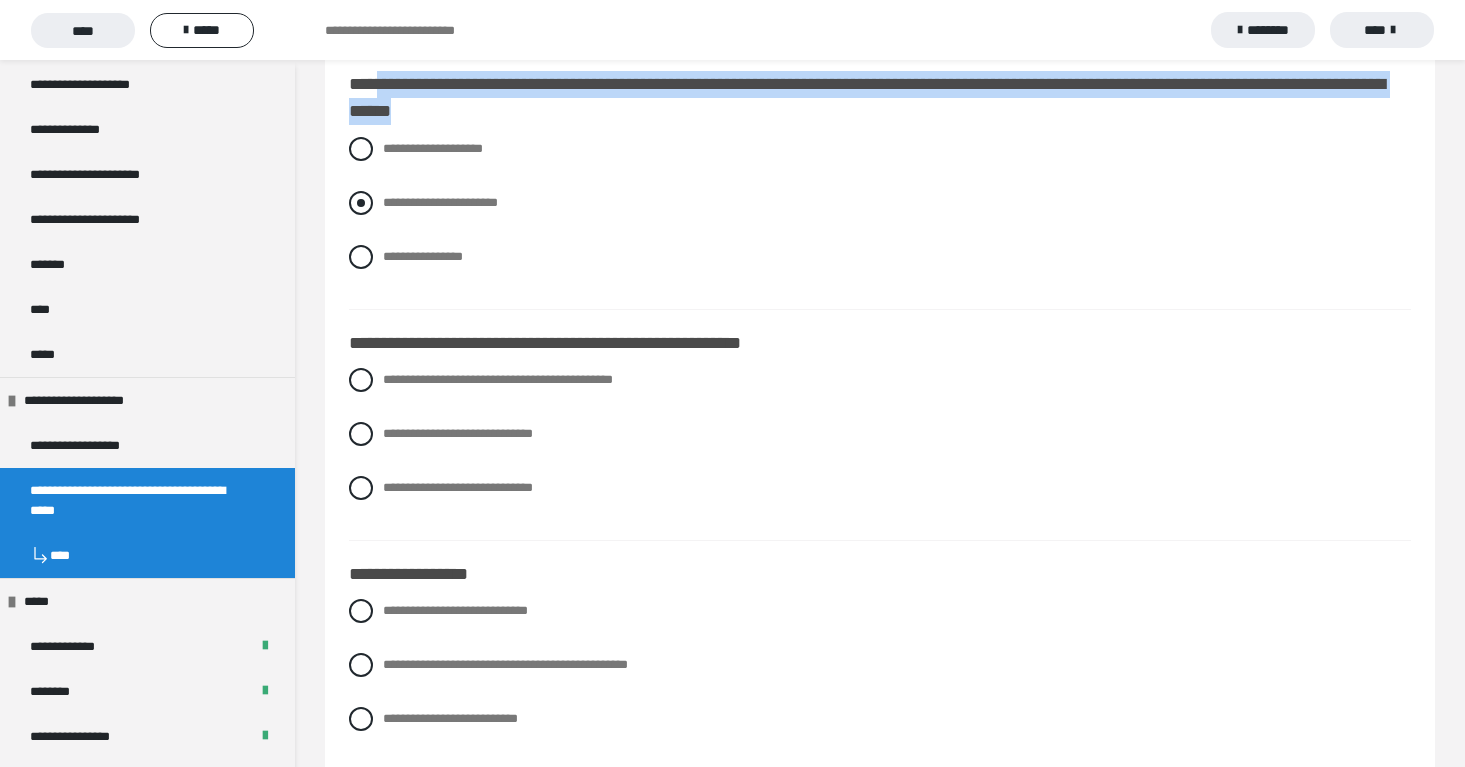 click at bounding box center [361, 203] 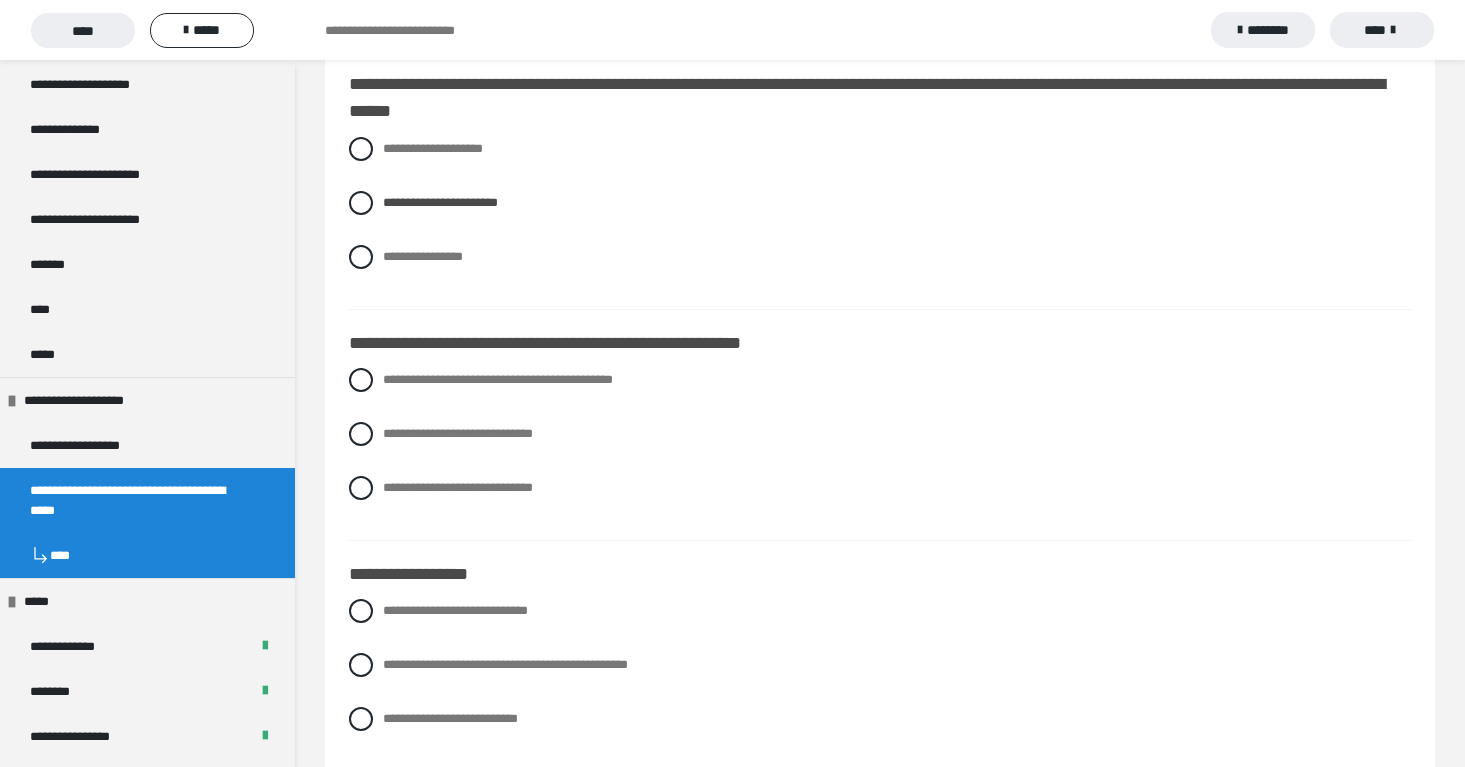 click on "**********" at bounding box center [559, 343] 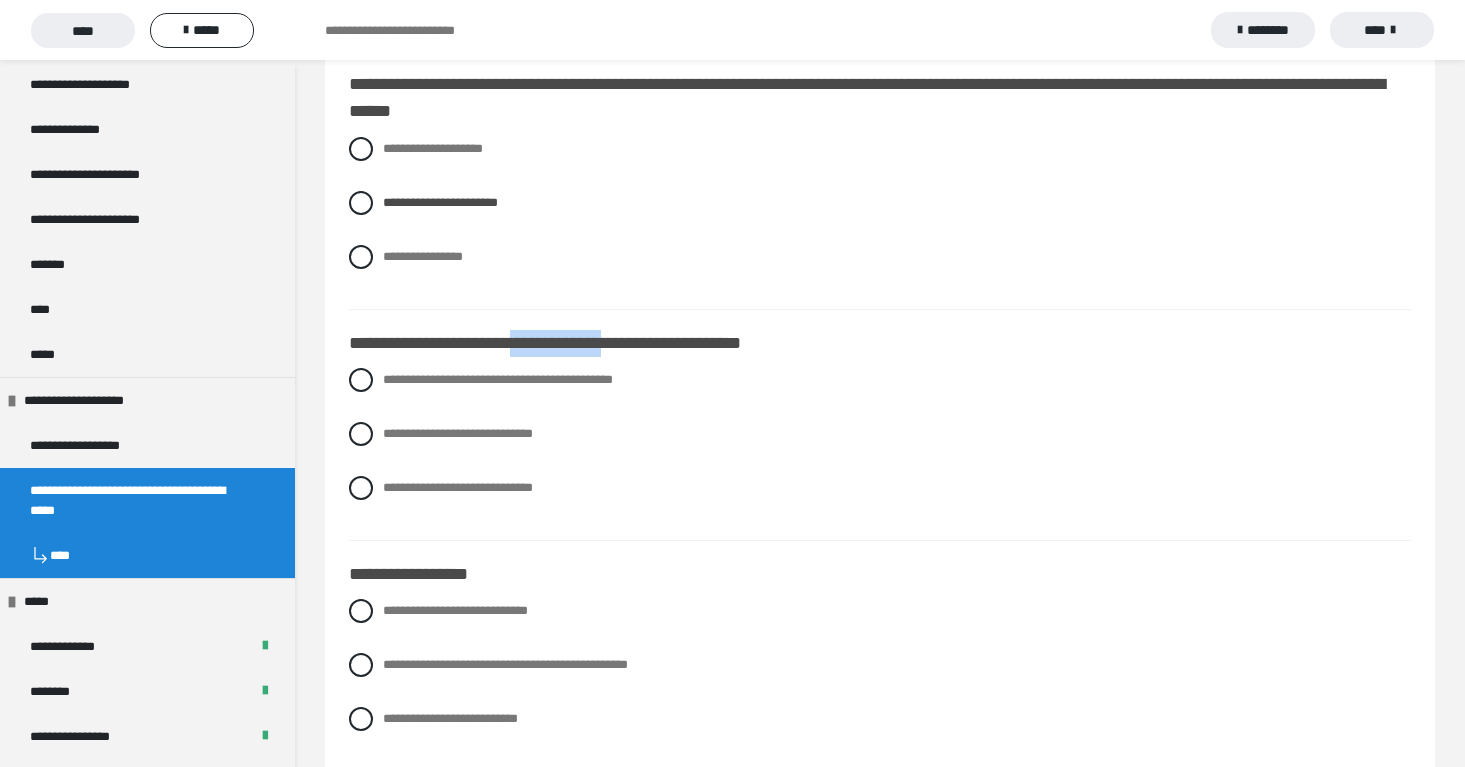 click on "**********" at bounding box center [559, 343] 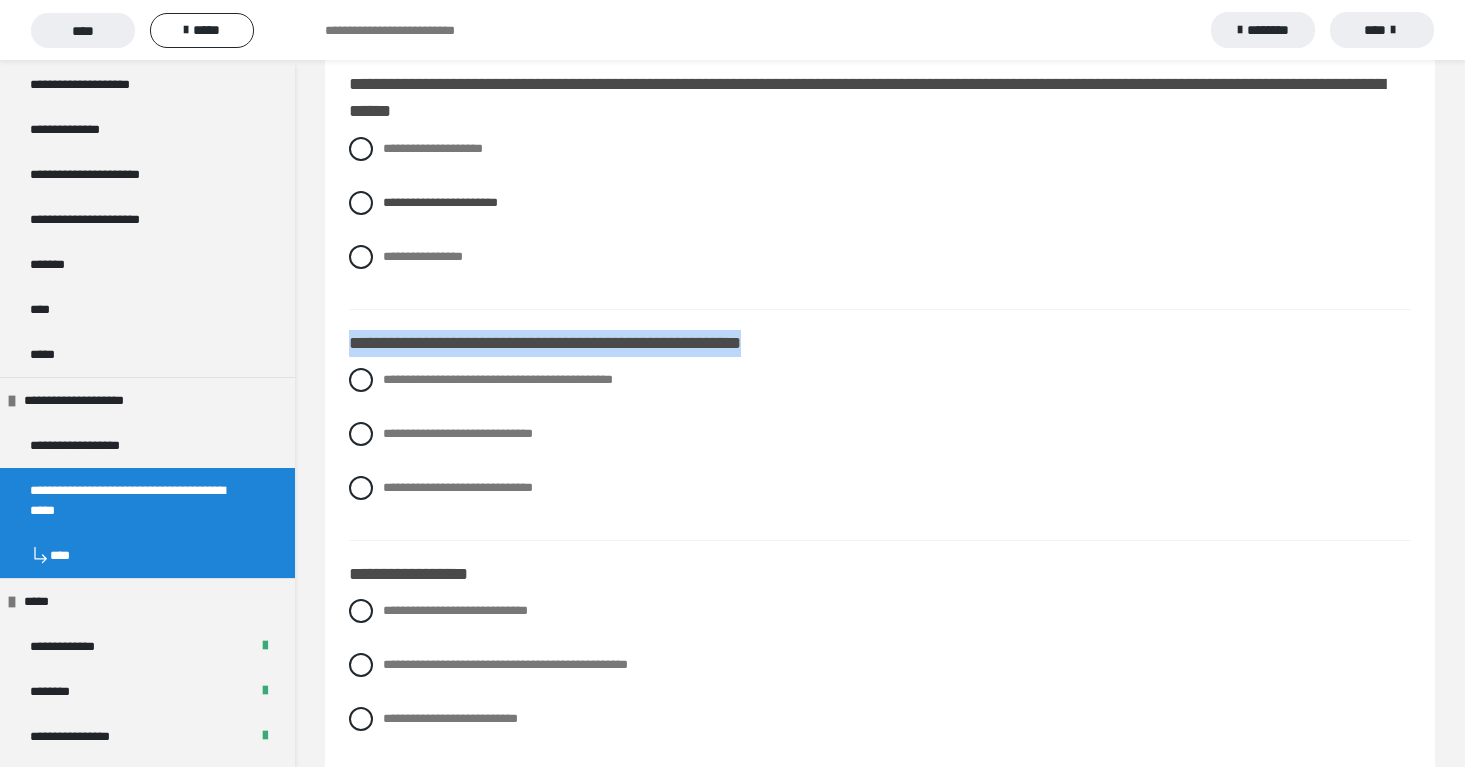 click on "**********" at bounding box center [880, 1384] 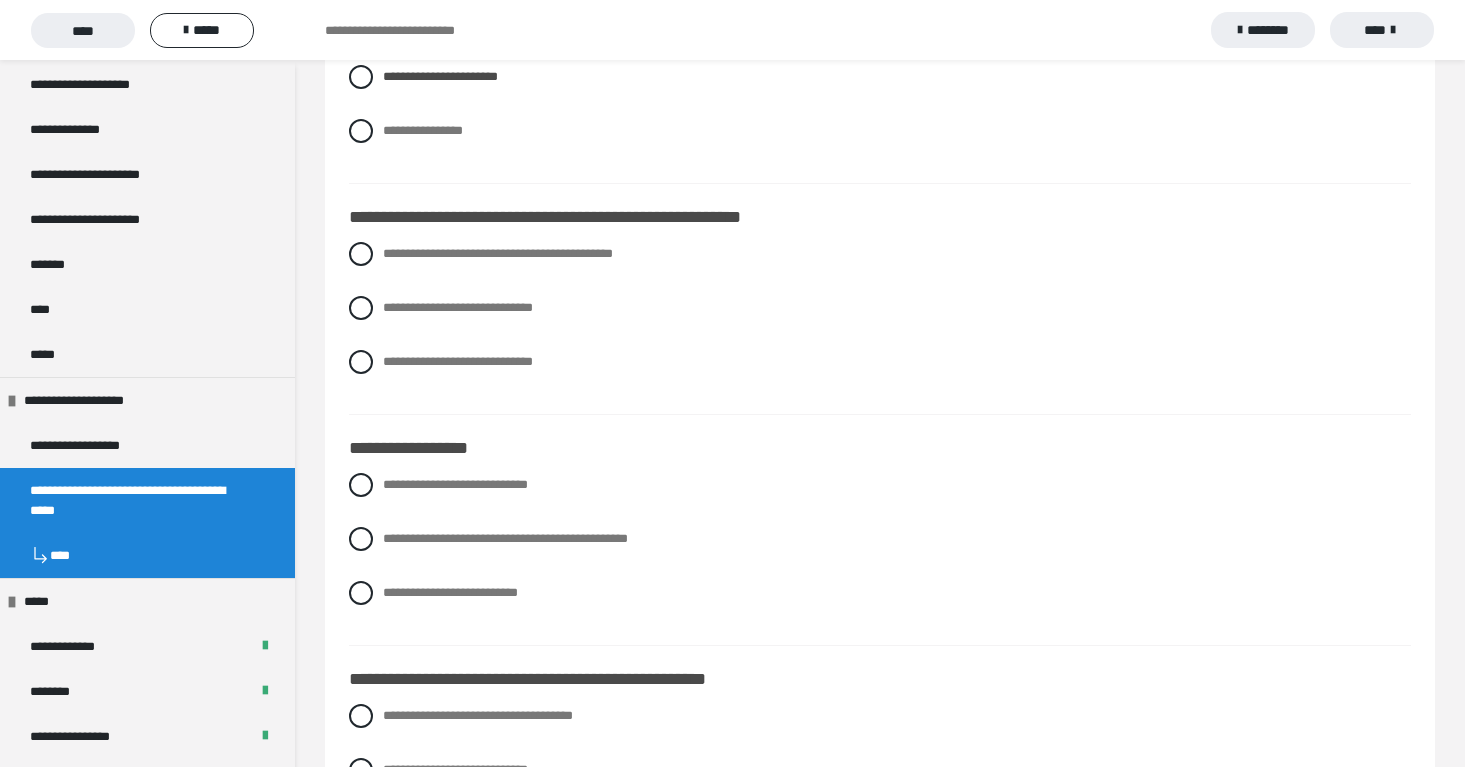 scroll, scrollTop: 2471, scrollLeft: 0, axis: vertical 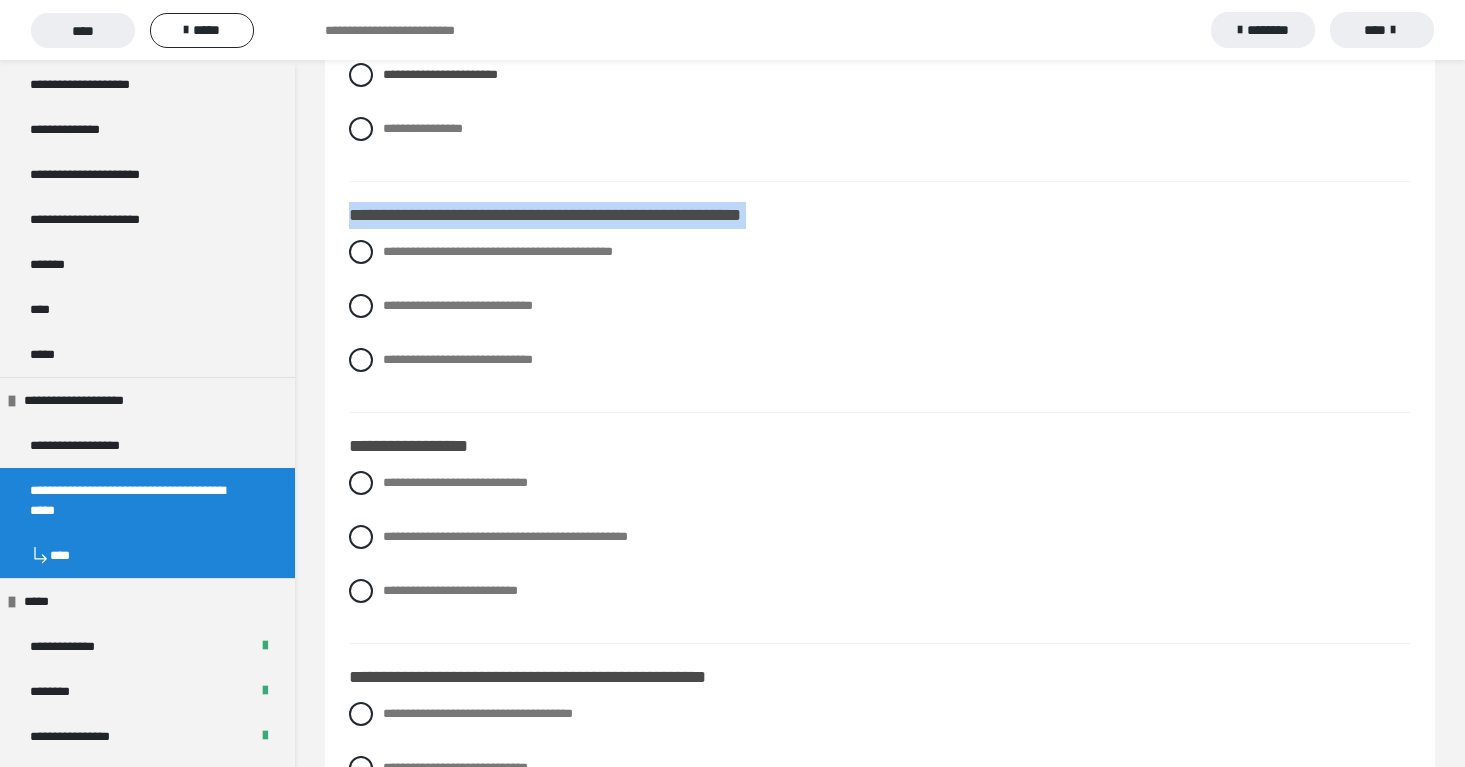 drag, startPoint x: 605, startPoint y: 388, endPoint x: 349, endPoint y: 239, distance: 296.2043 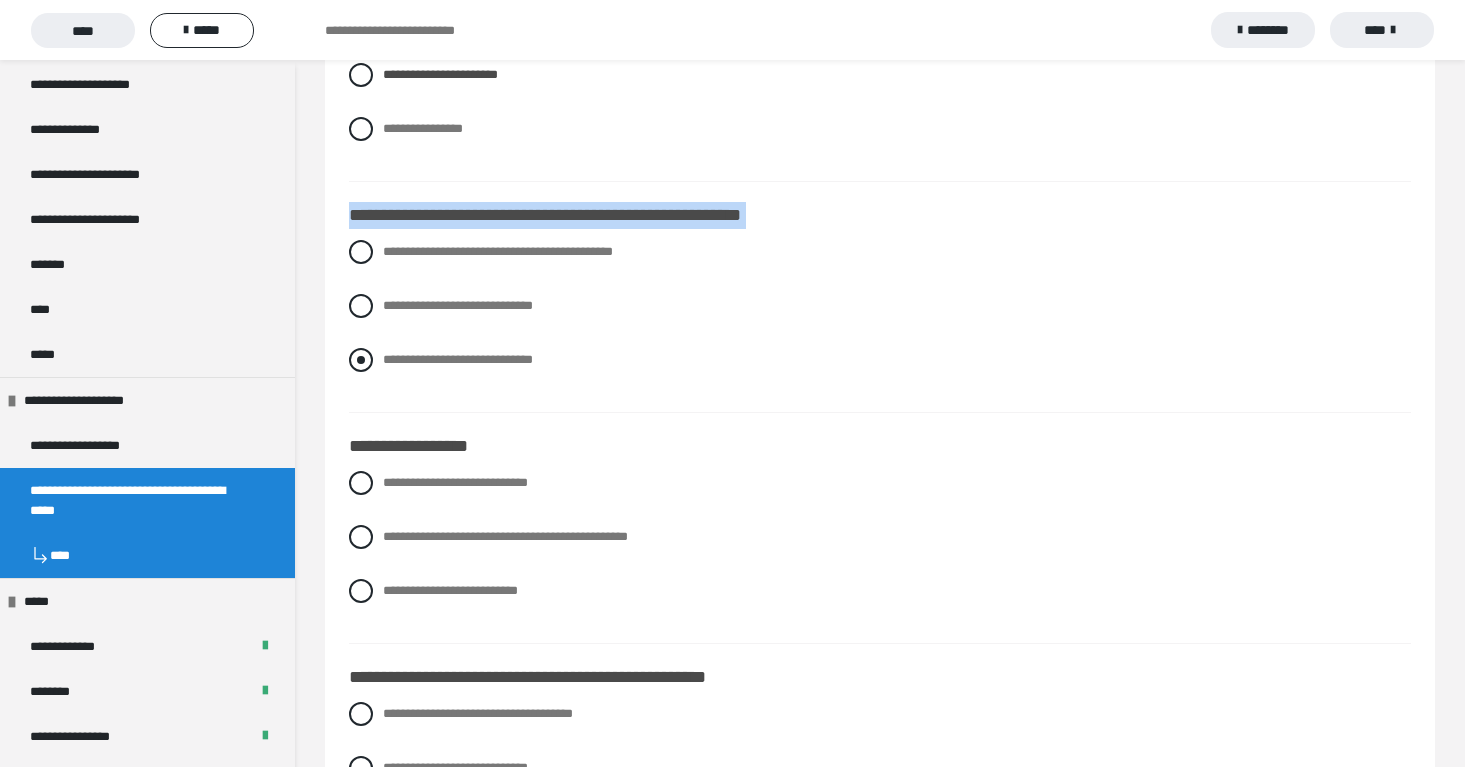 click at bounding box center (361, 360) 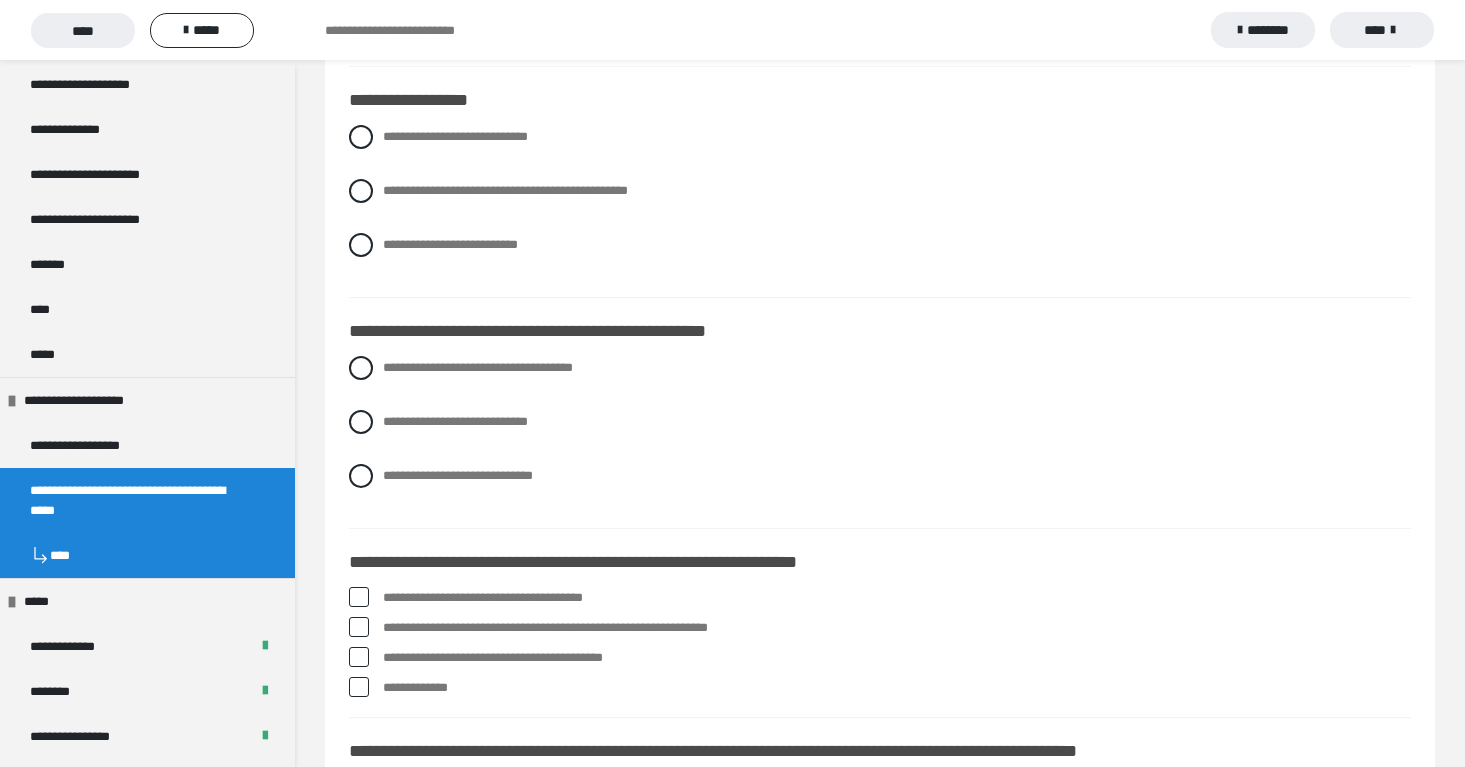 scroll, scrollTop: 2819, scrollLeft: 0, axis: vertical 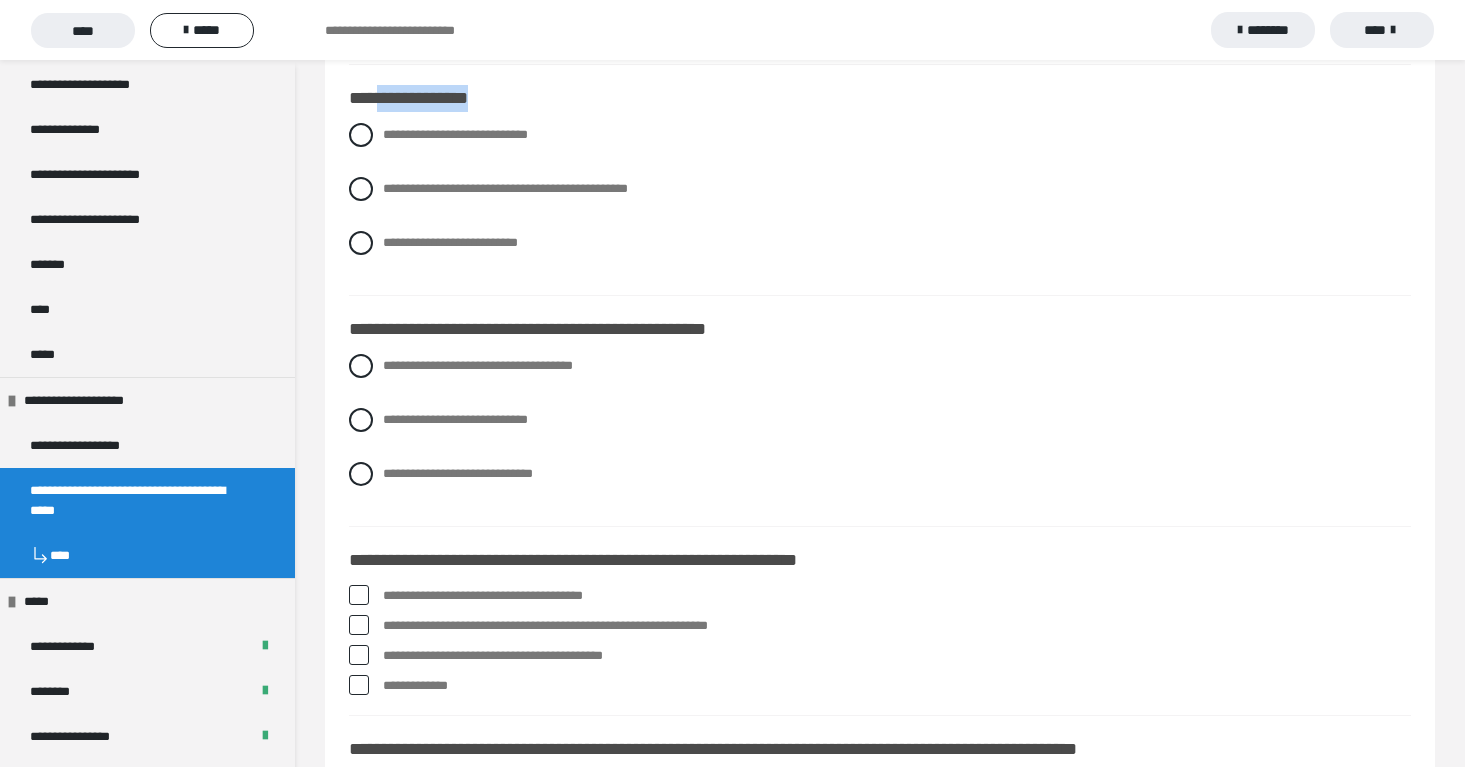 drag, startPoint x: 377, startPoint y: 126, endPoint x: 502, endPoint y: 131, distance: 125.09996 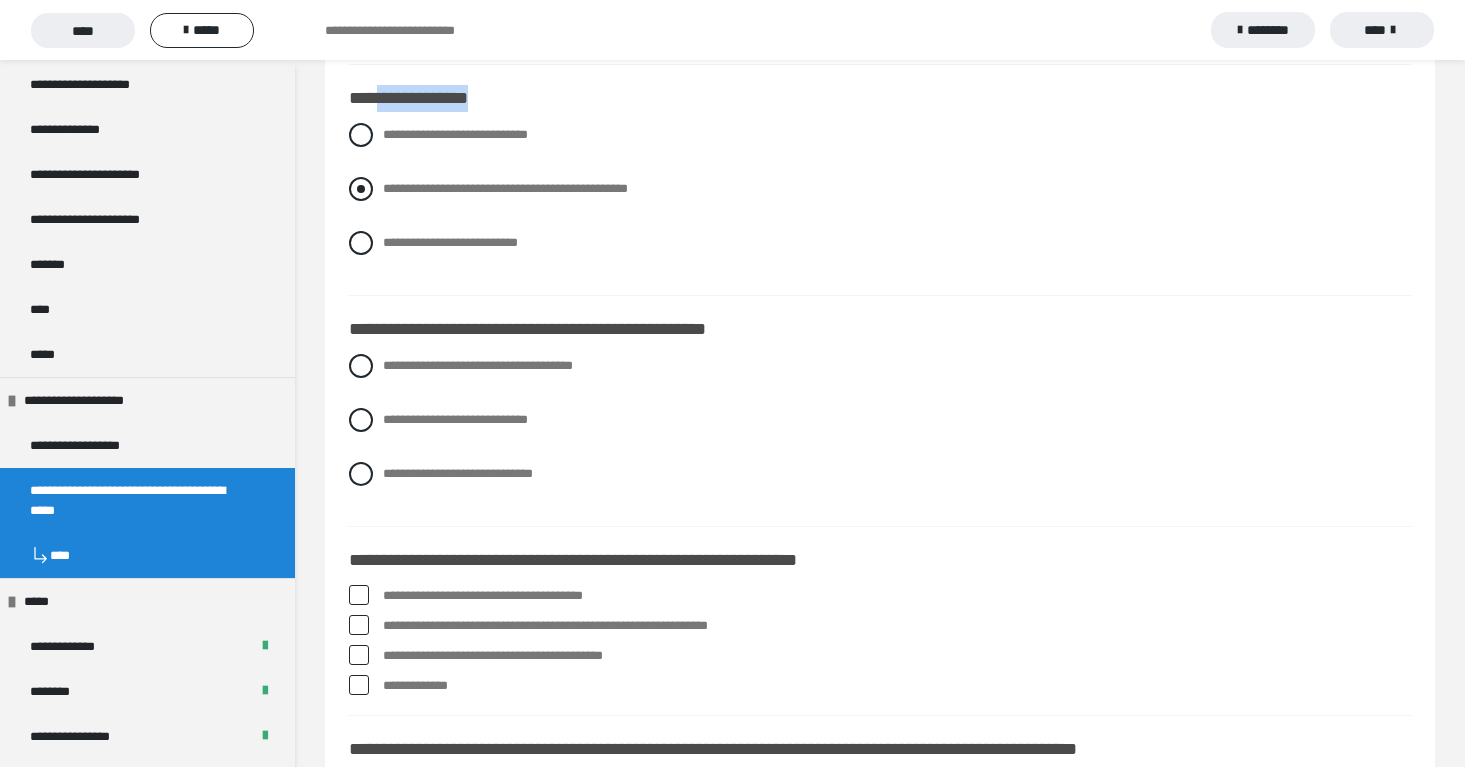 click at bounding box center (361, 189) 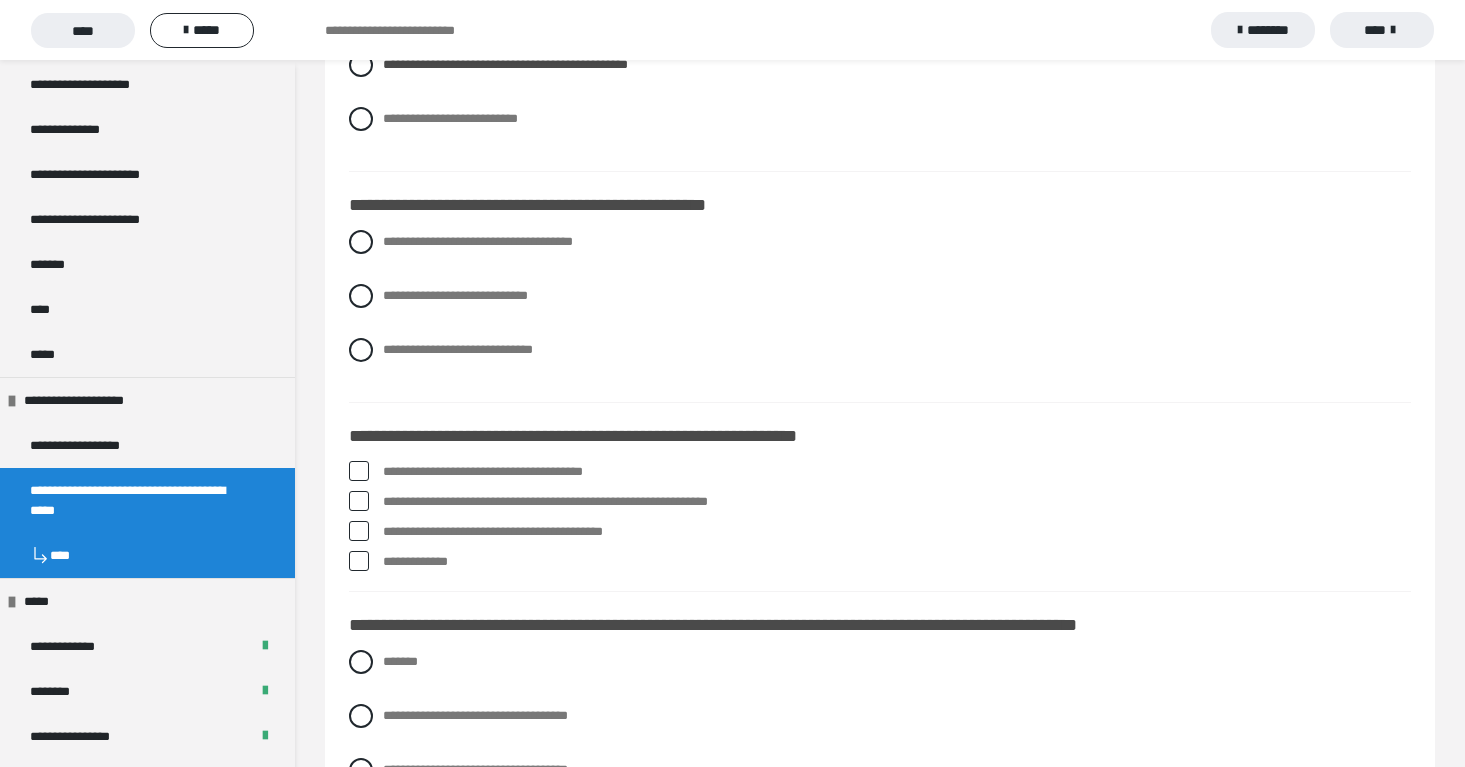 scroll, scrollTop: 2948, scrollLeft: 0, axis: vertical 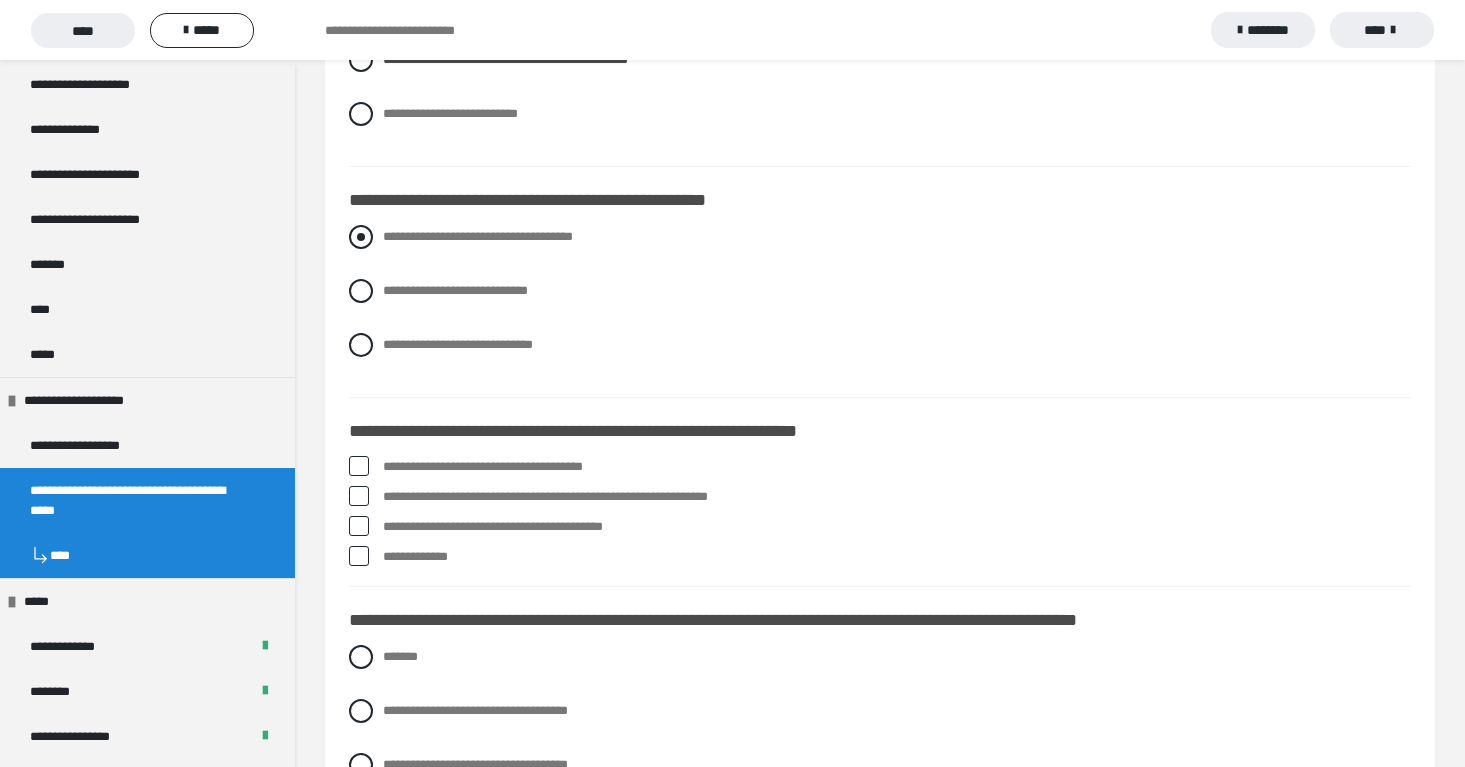 click at bounding box center (361, 237) 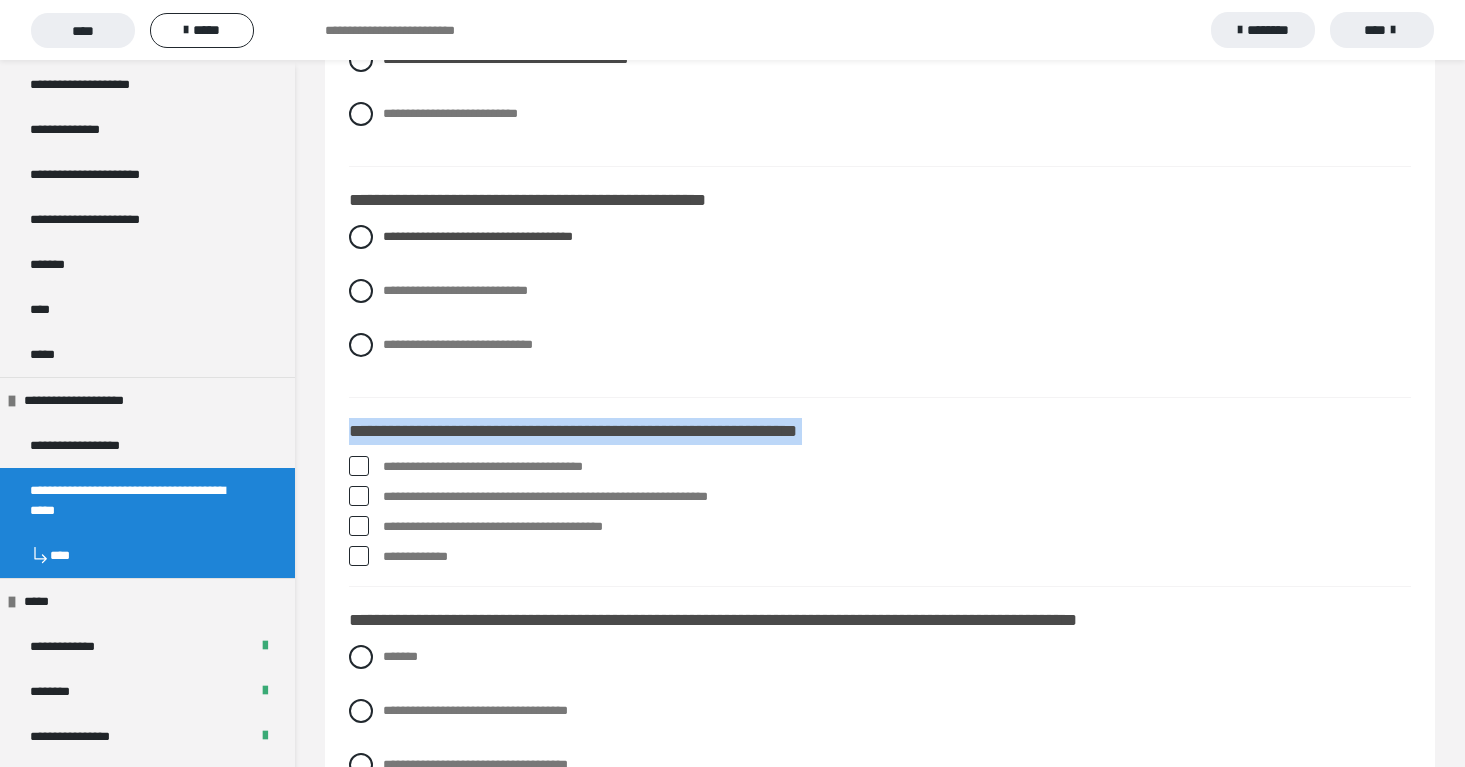 drag, startPoint x: 336, startPoint y: 460, endPoint x: 493, endPoint y: 621, distance: 224.87775 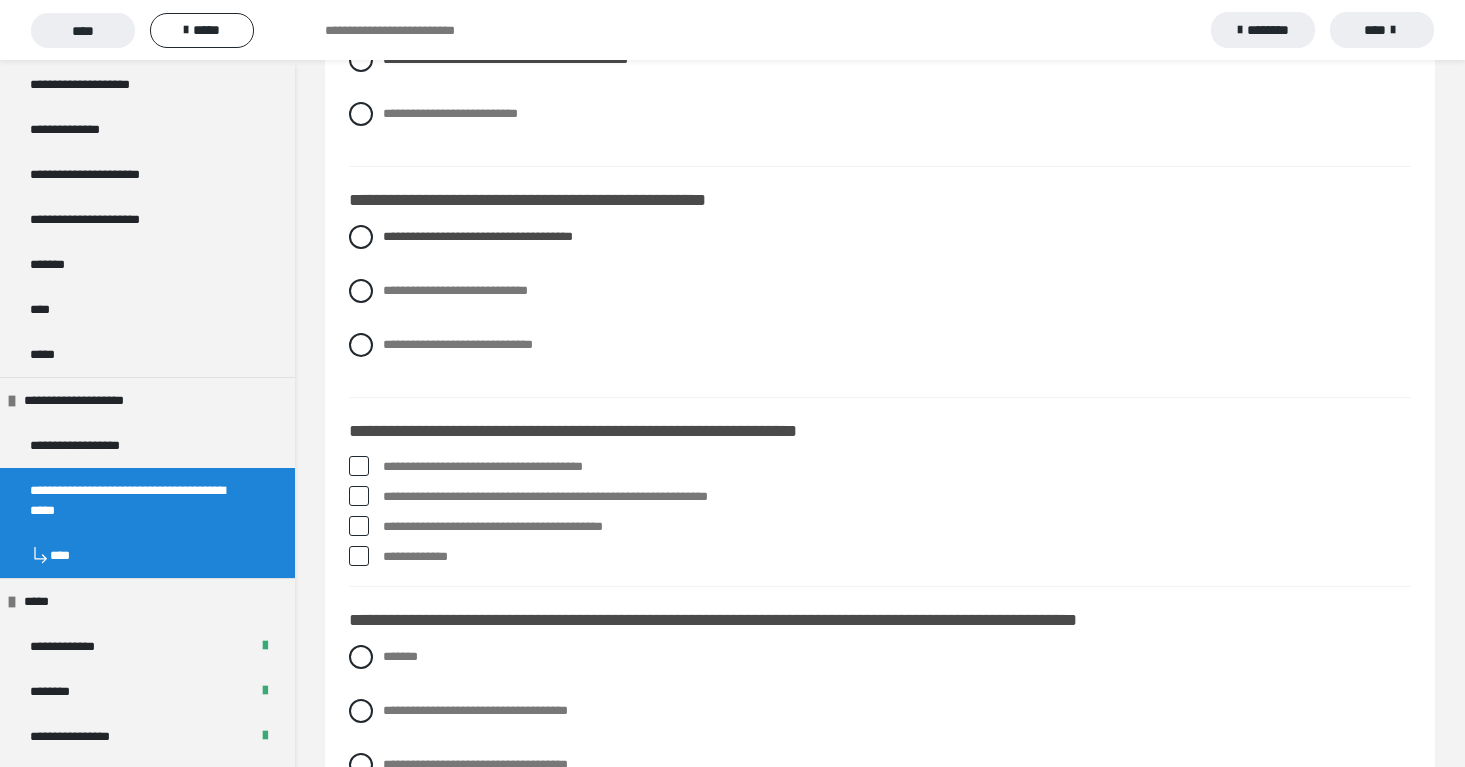 click at bounding box center (359, 466) 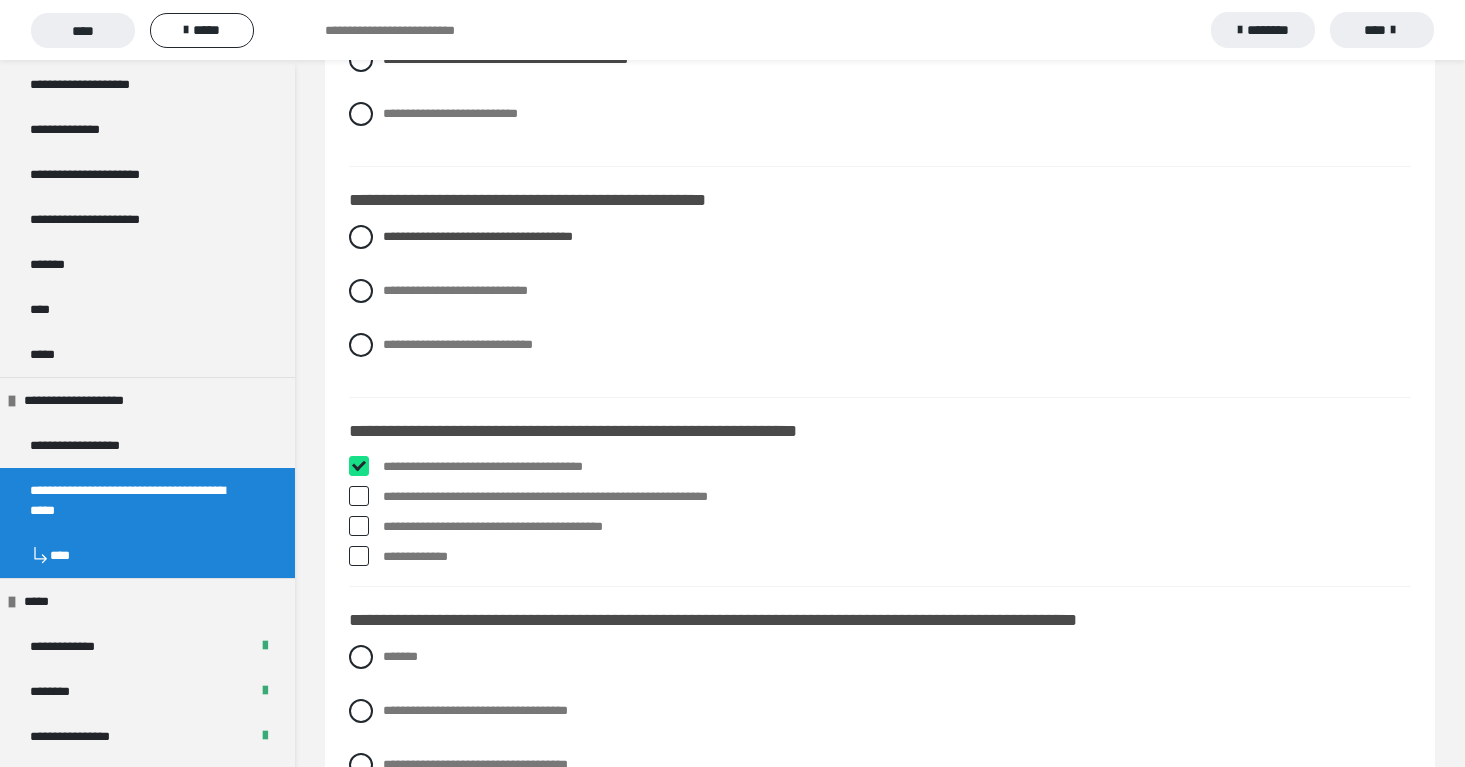 checkbox on "****" 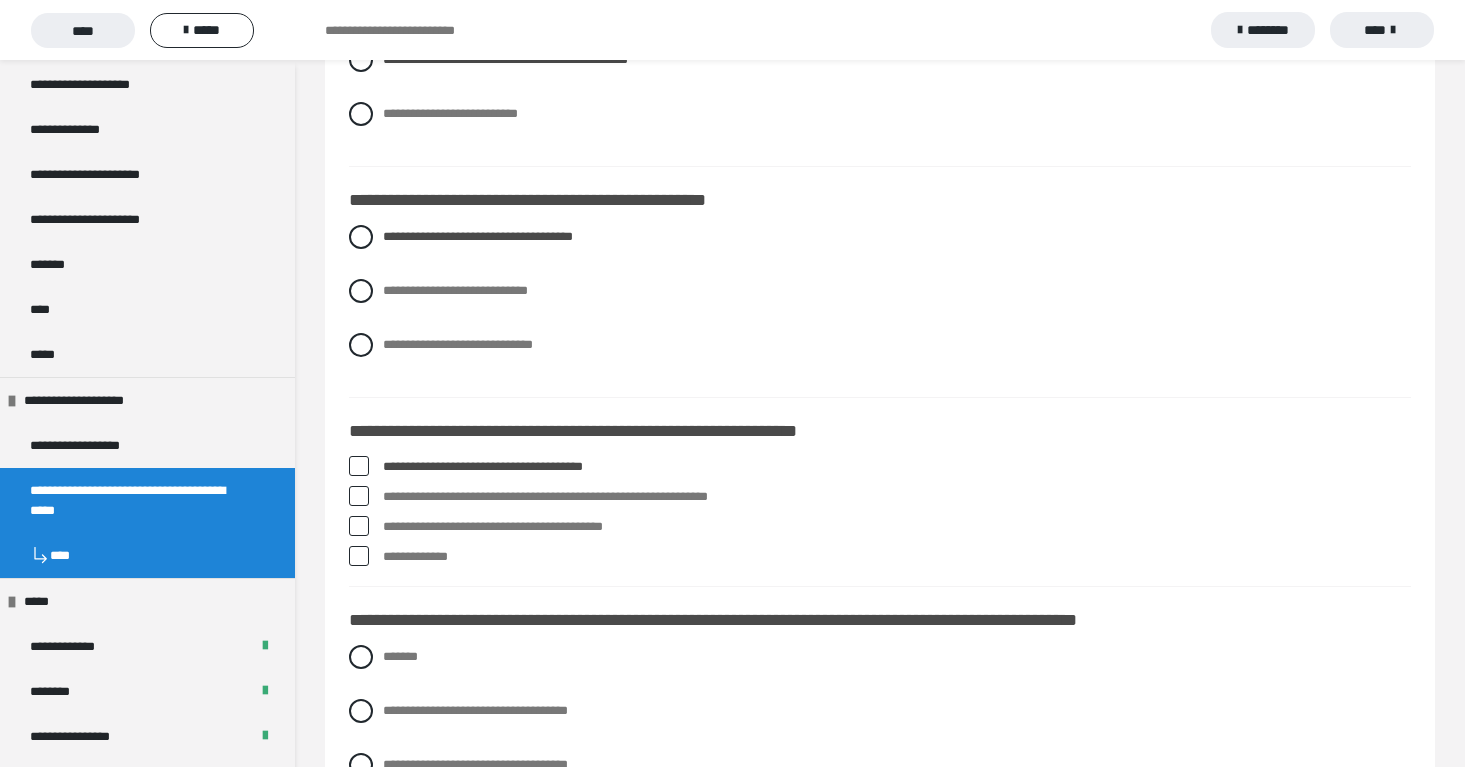 click at bounding box center [359, 556] 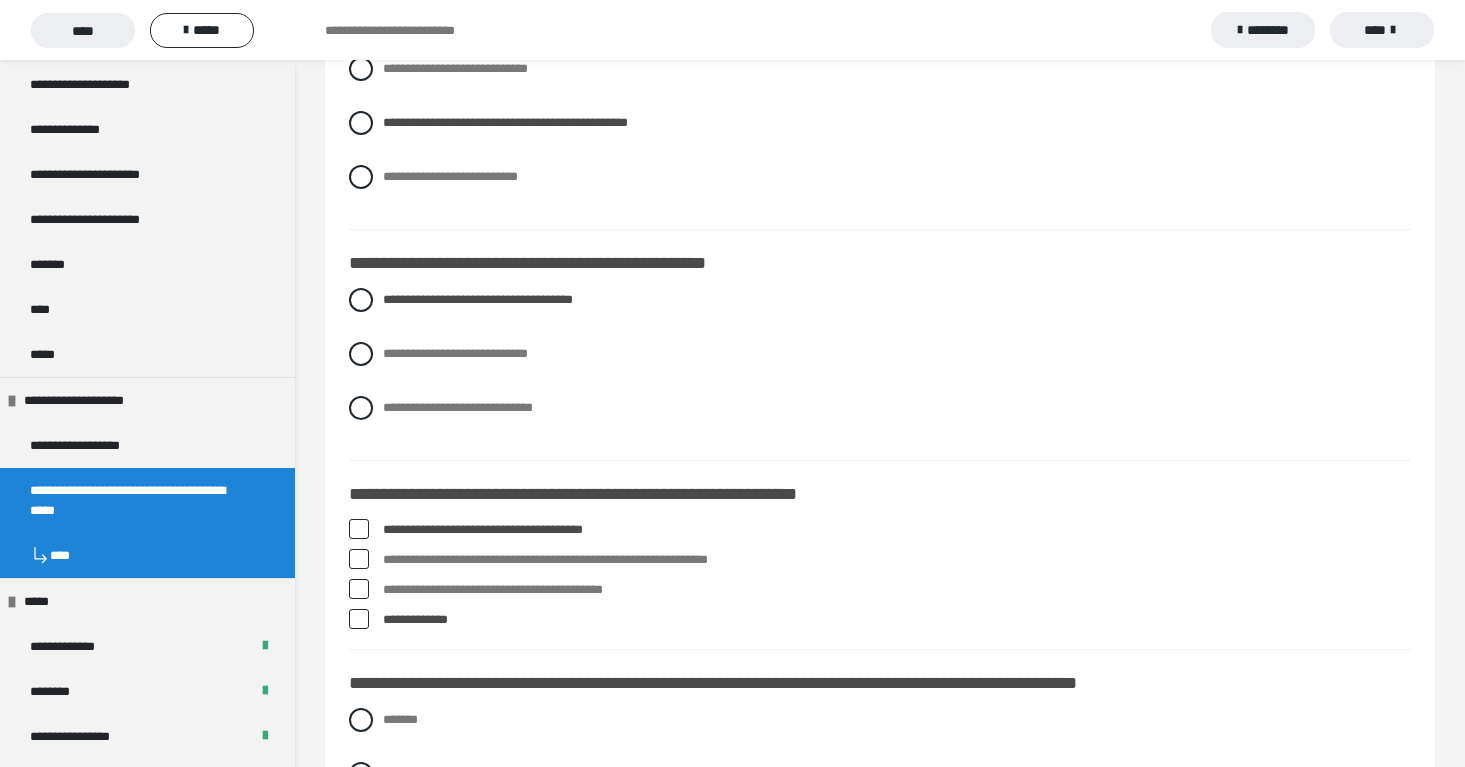 scroll, scrollTop: 2886, scrollLeft: 0, axis: vertical 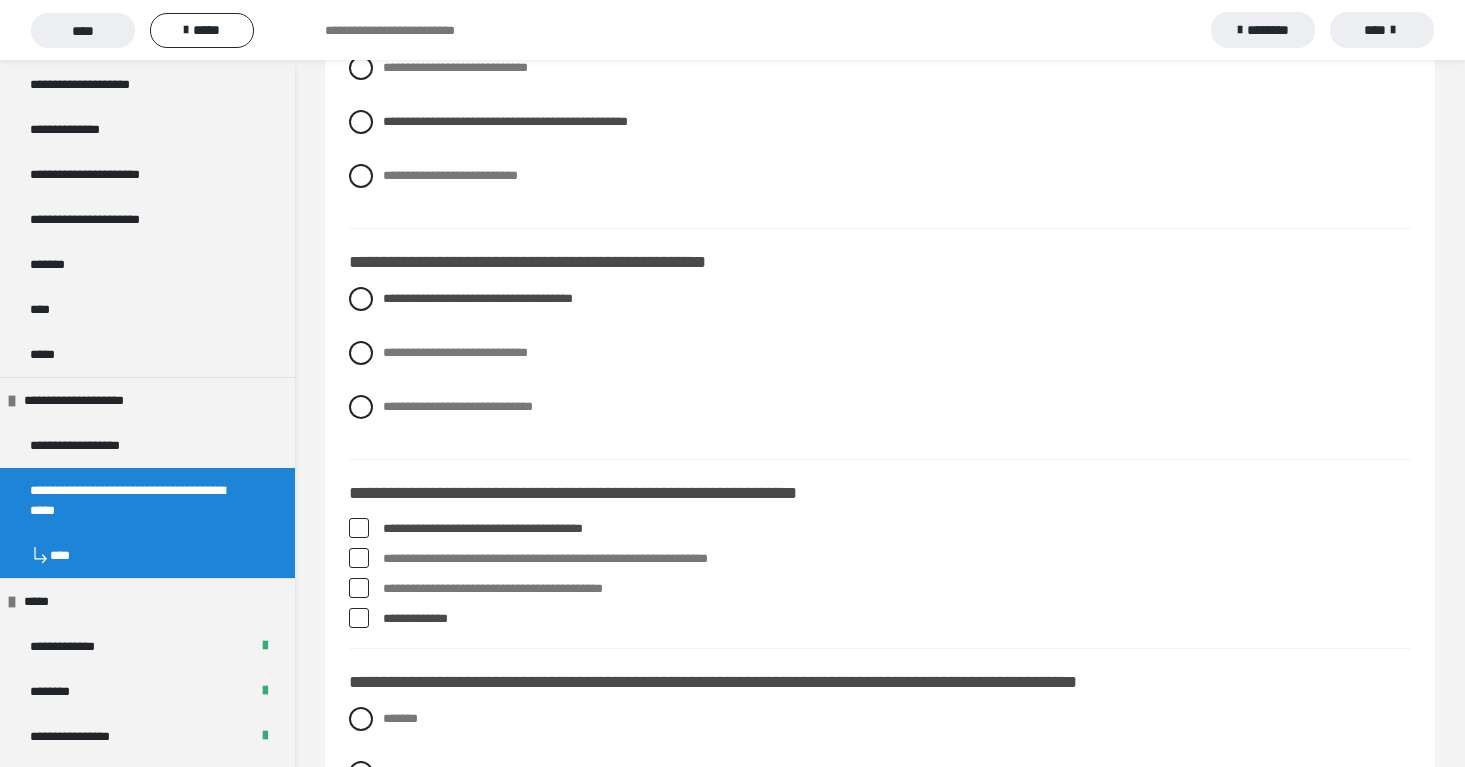 click on "**********" at bounding box center (636, -2231) 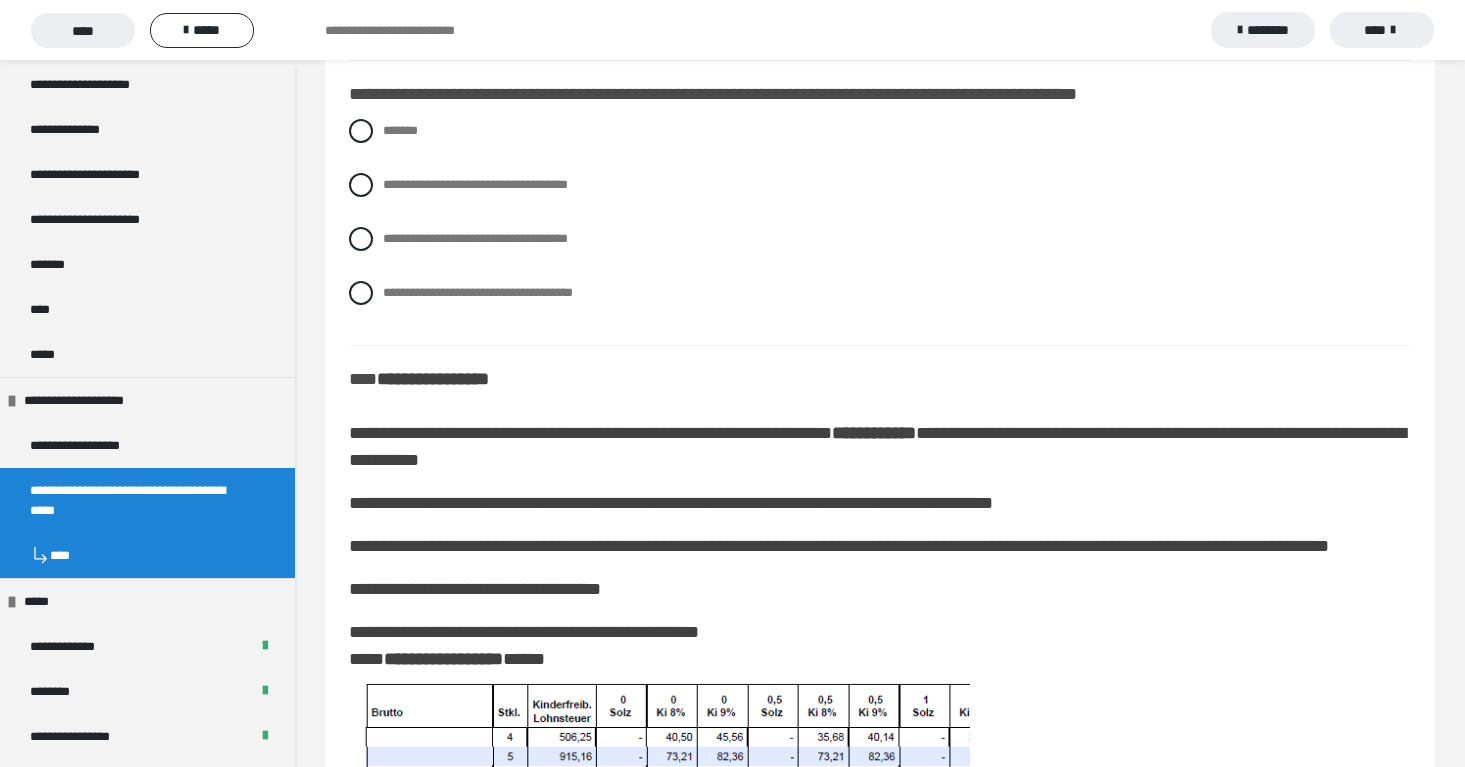 scroll, scrollTop: 3447, scrollLeft: 0, axis: vertical 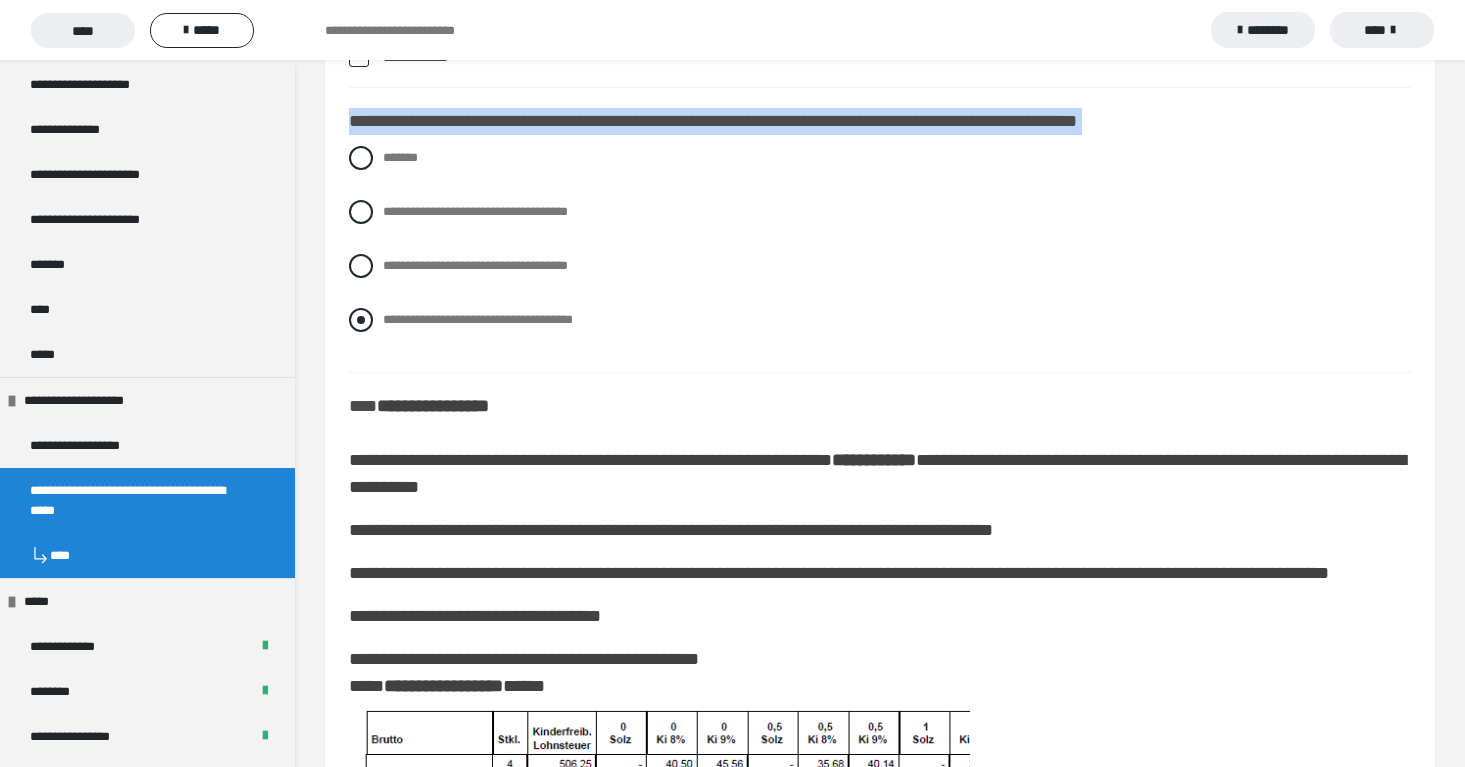 drag, startPoint x: 340, startPoint y: 148, endPoint x: 659, endPoint y: 361, distance: 383.5753 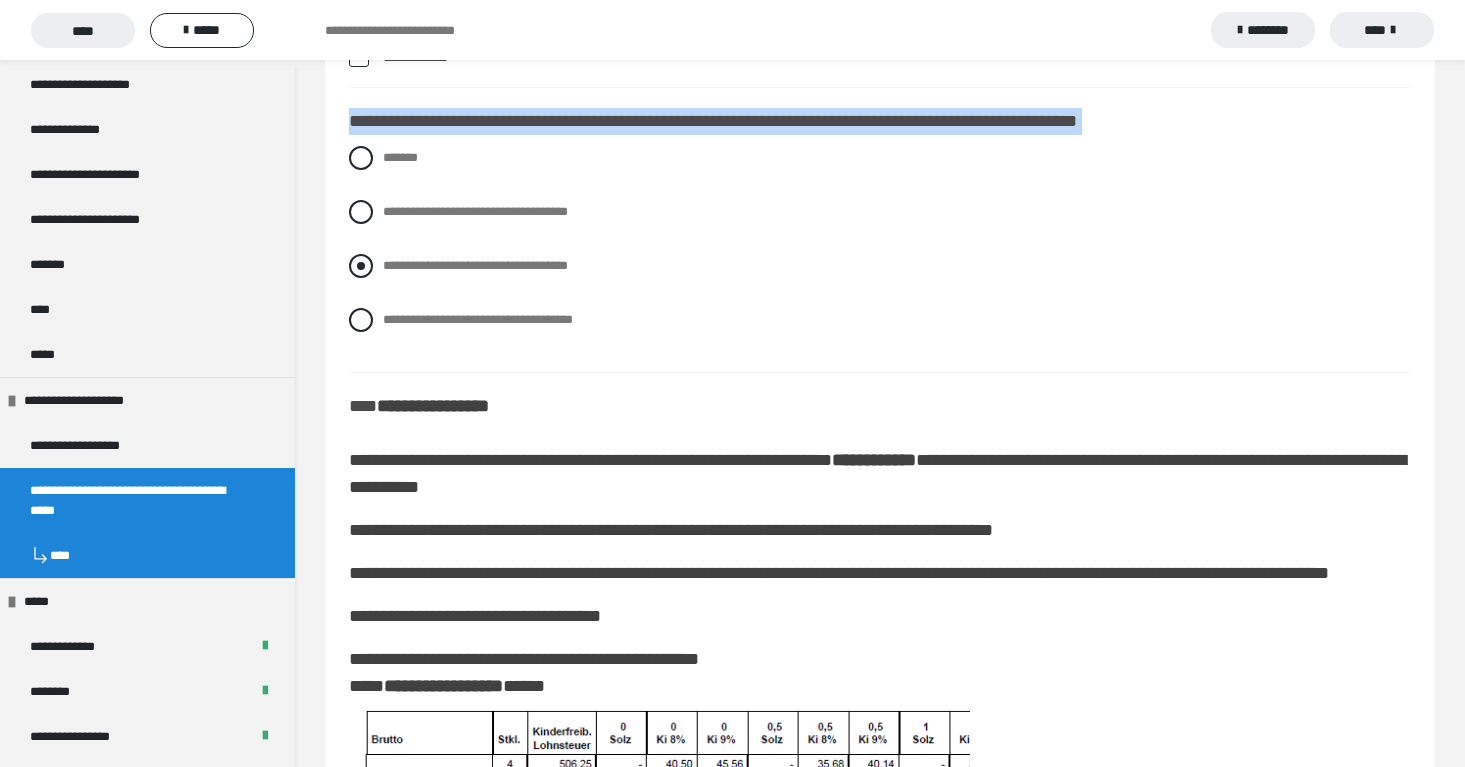 click at bounding box center [361, 266] 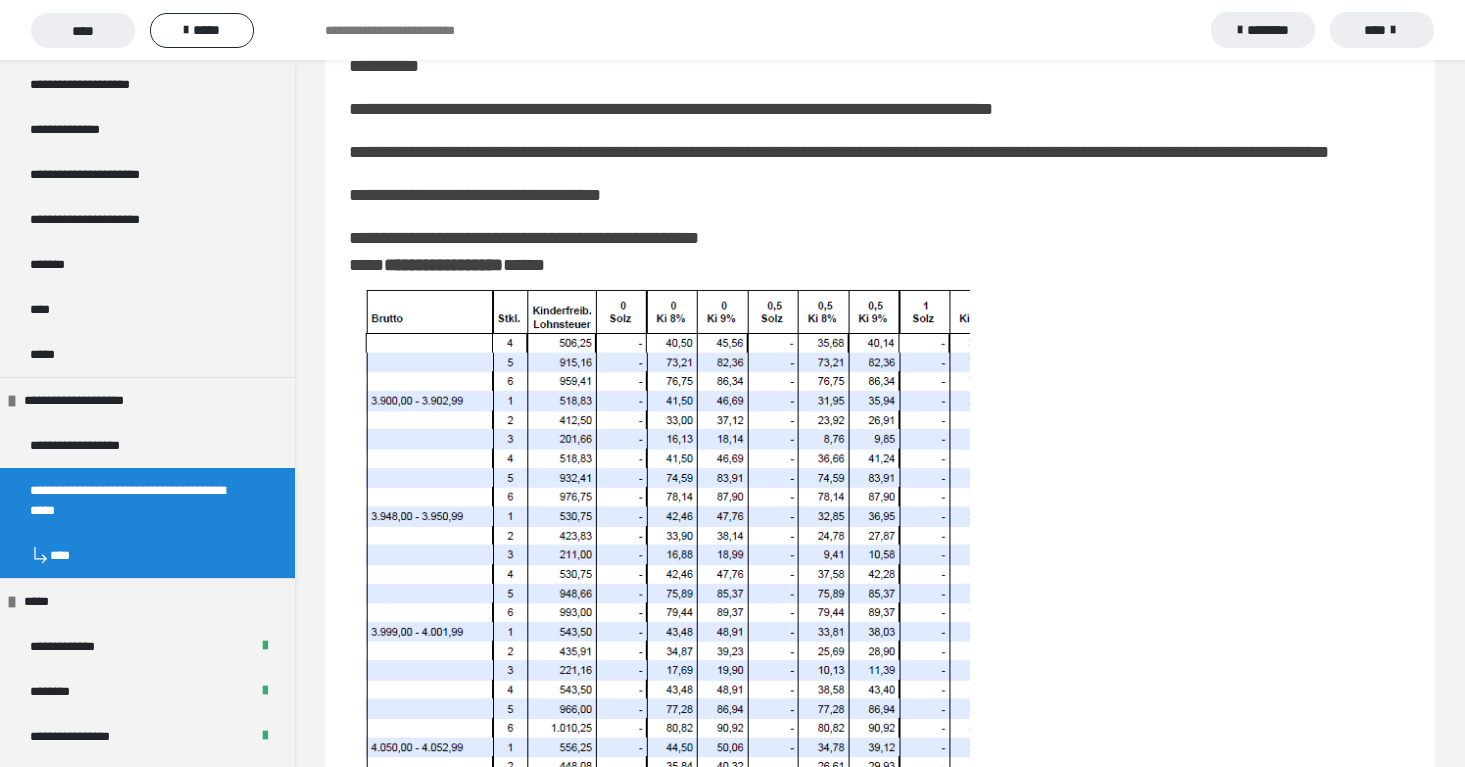 scroll, scrollTop: 3824, scrollLeft: 0, axis: vertical 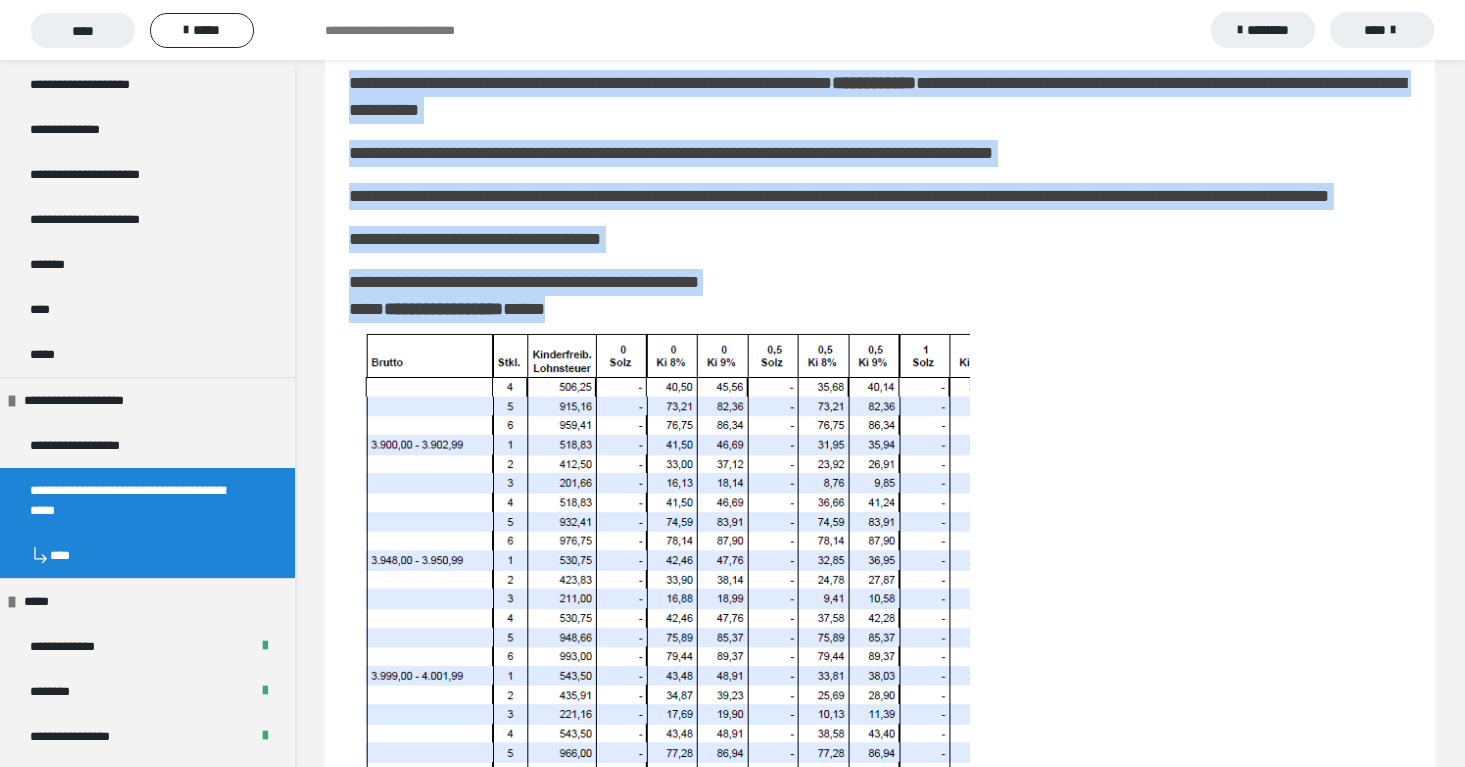 drag, startPoint x: 347, startPoint y: 115, endPoint x: 778, endPoint y: 373, distance: 502.3196 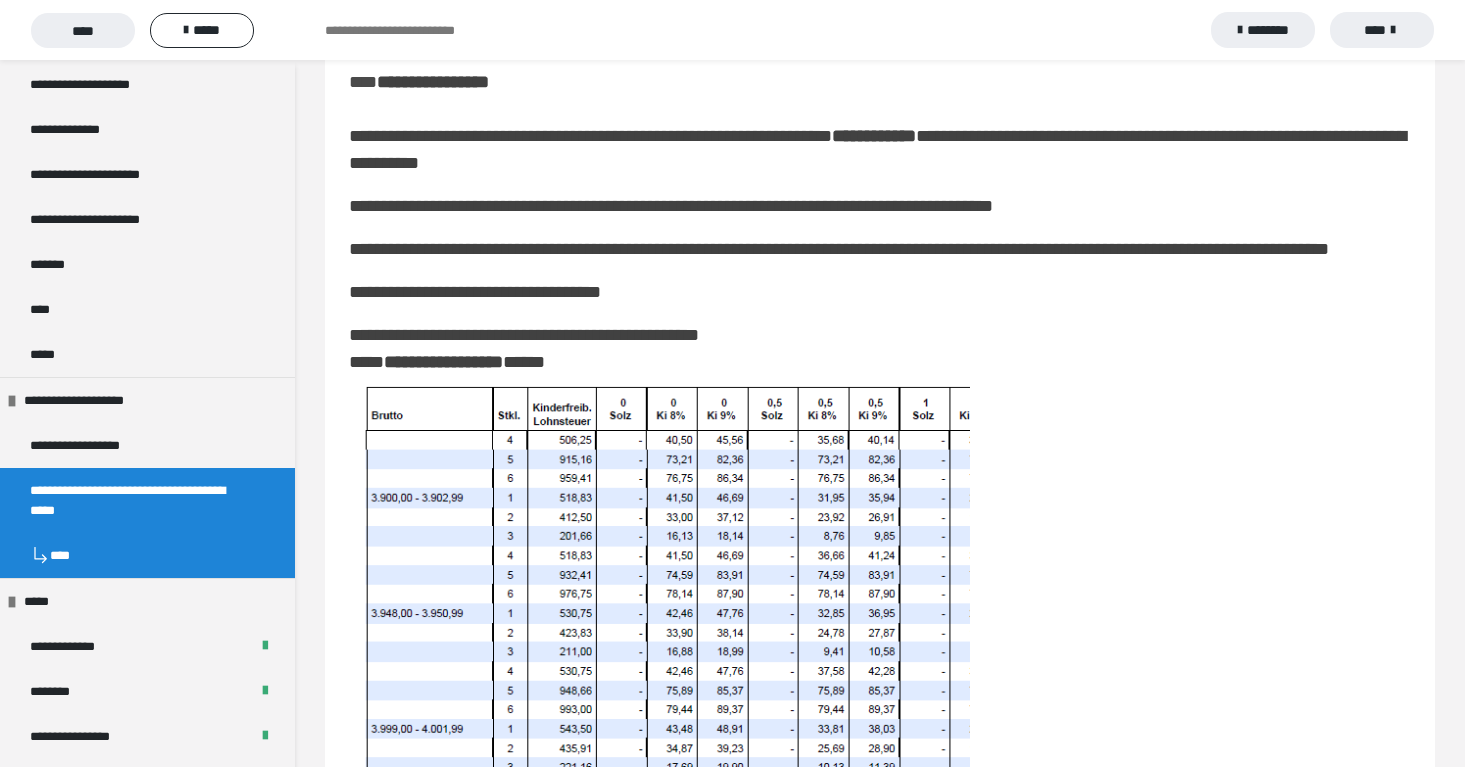 scroll, scrollTop: 3768, scrollLeft: 0, axis: vertical 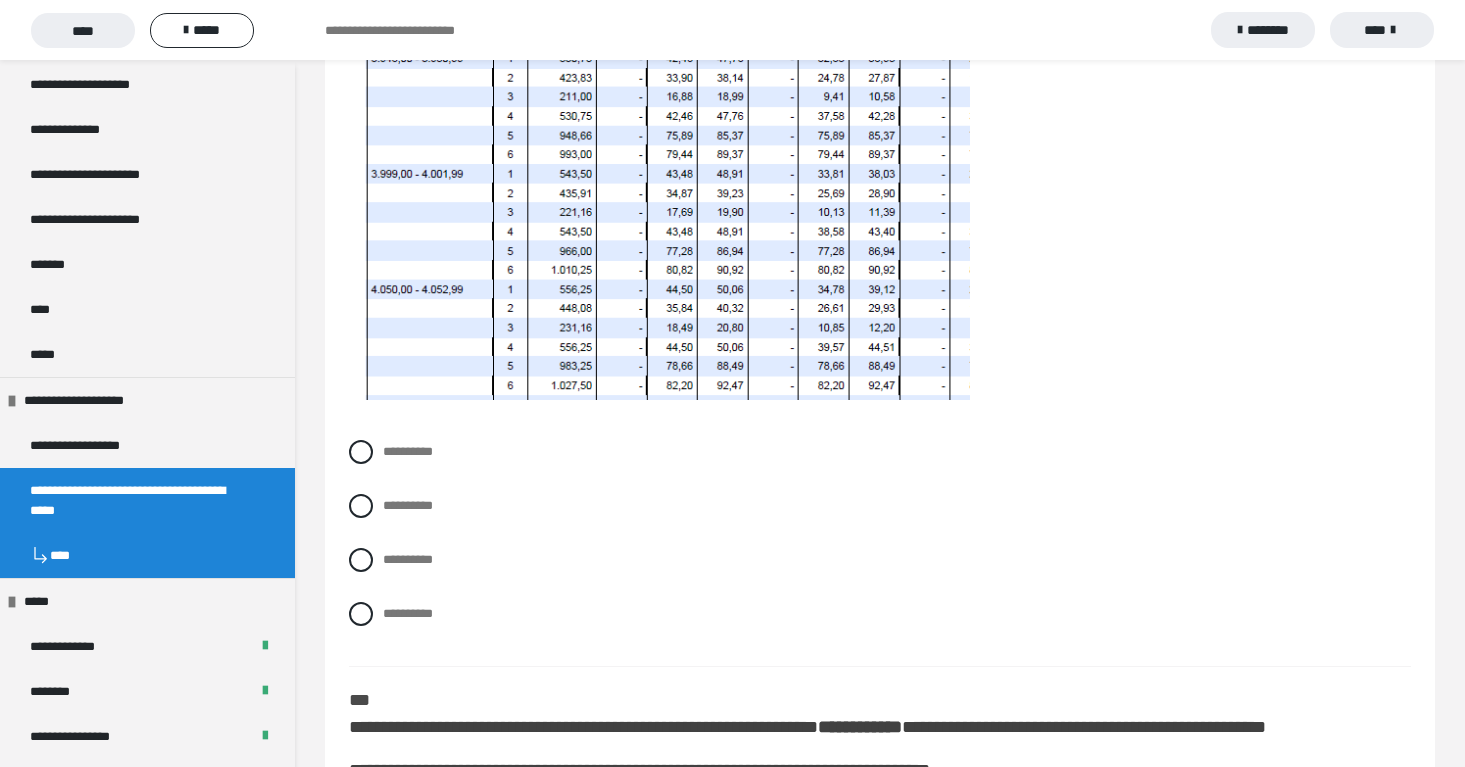drag, startPoint x: 348, startPoint y: 166, endPoint x: 1007, endPoint y: 415, distance: 704.47284 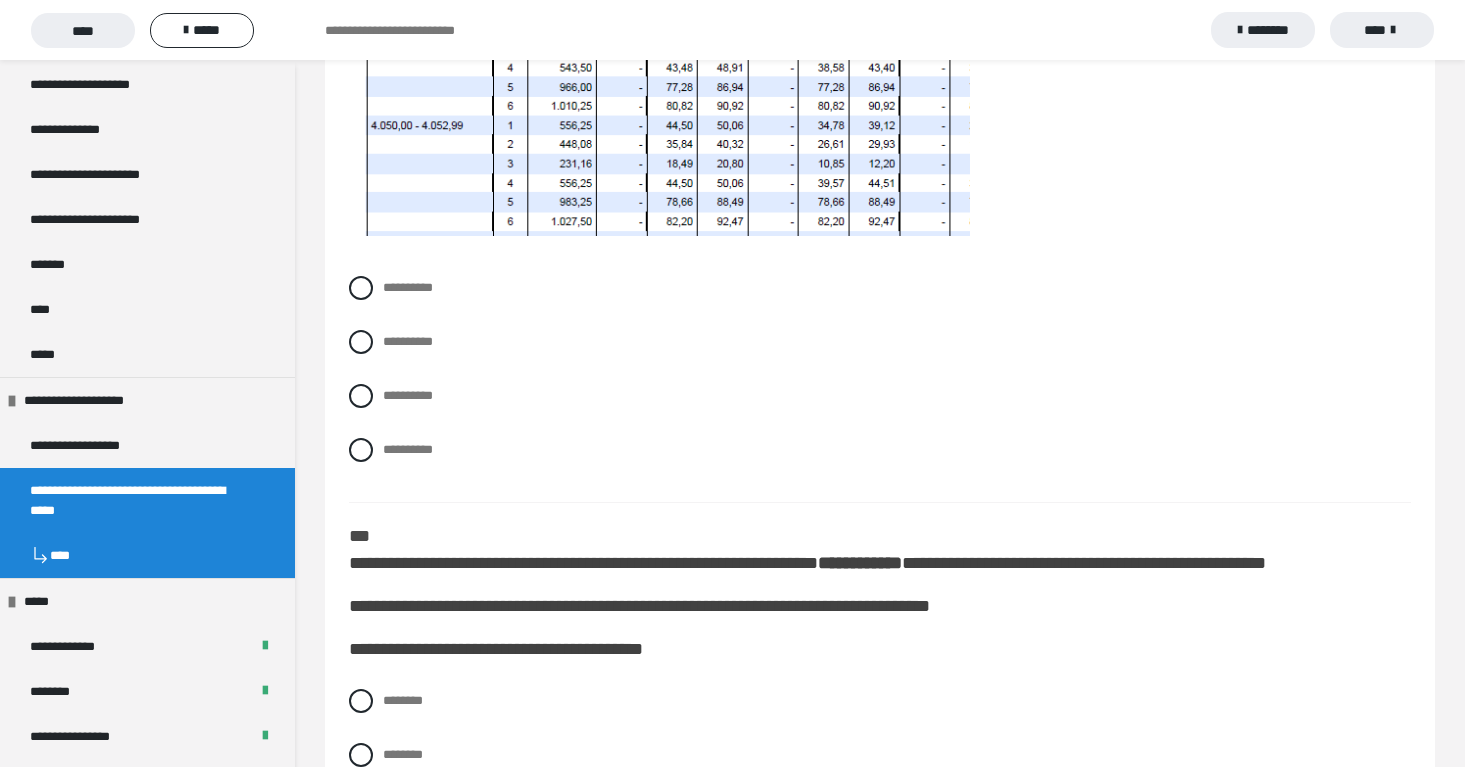 scroll, scrollTop: 4526, scrollLeft: 0, axis: vertical 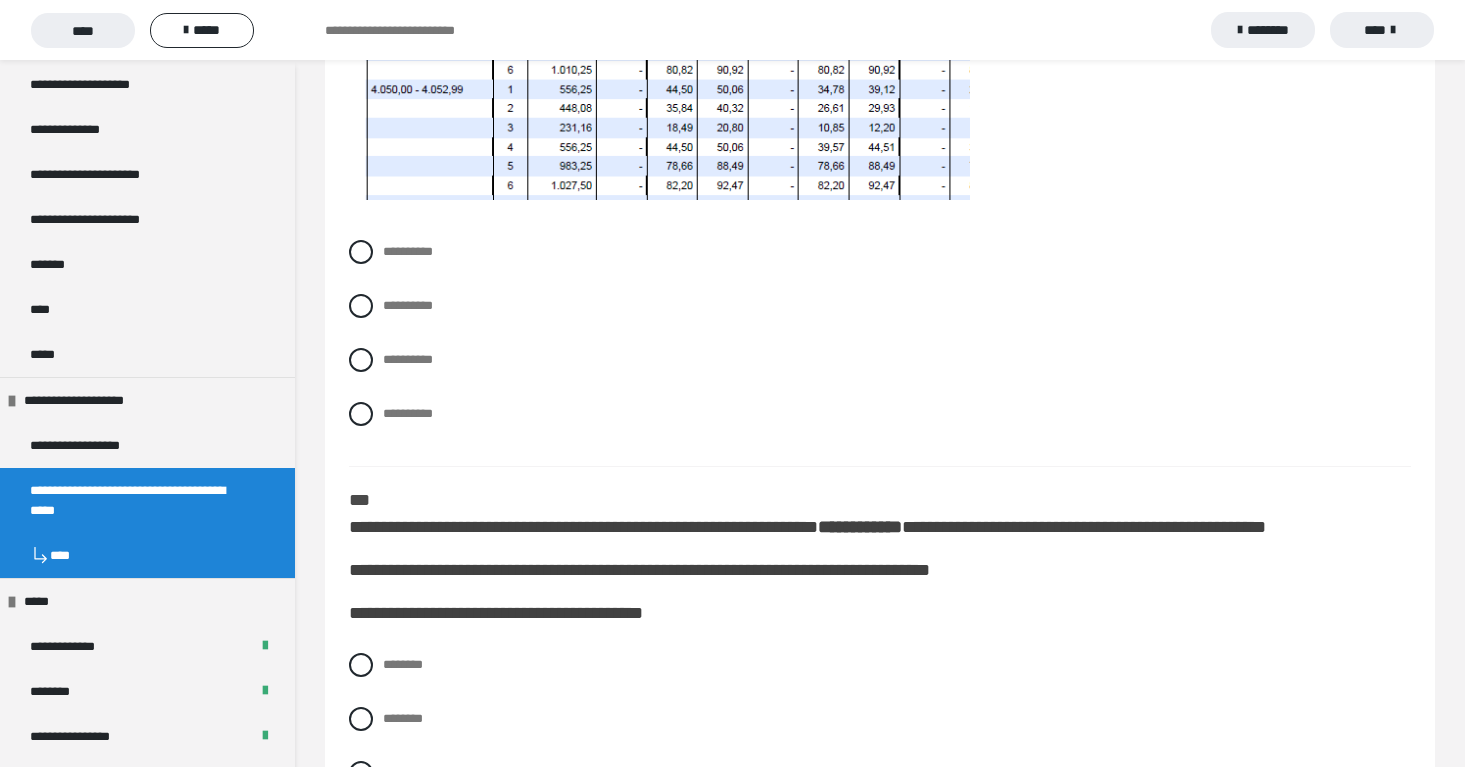 drag, startPoint x: 496, startPoint y: 463, endPoint x: 383, endPoint y: 276, distance: 218.49028 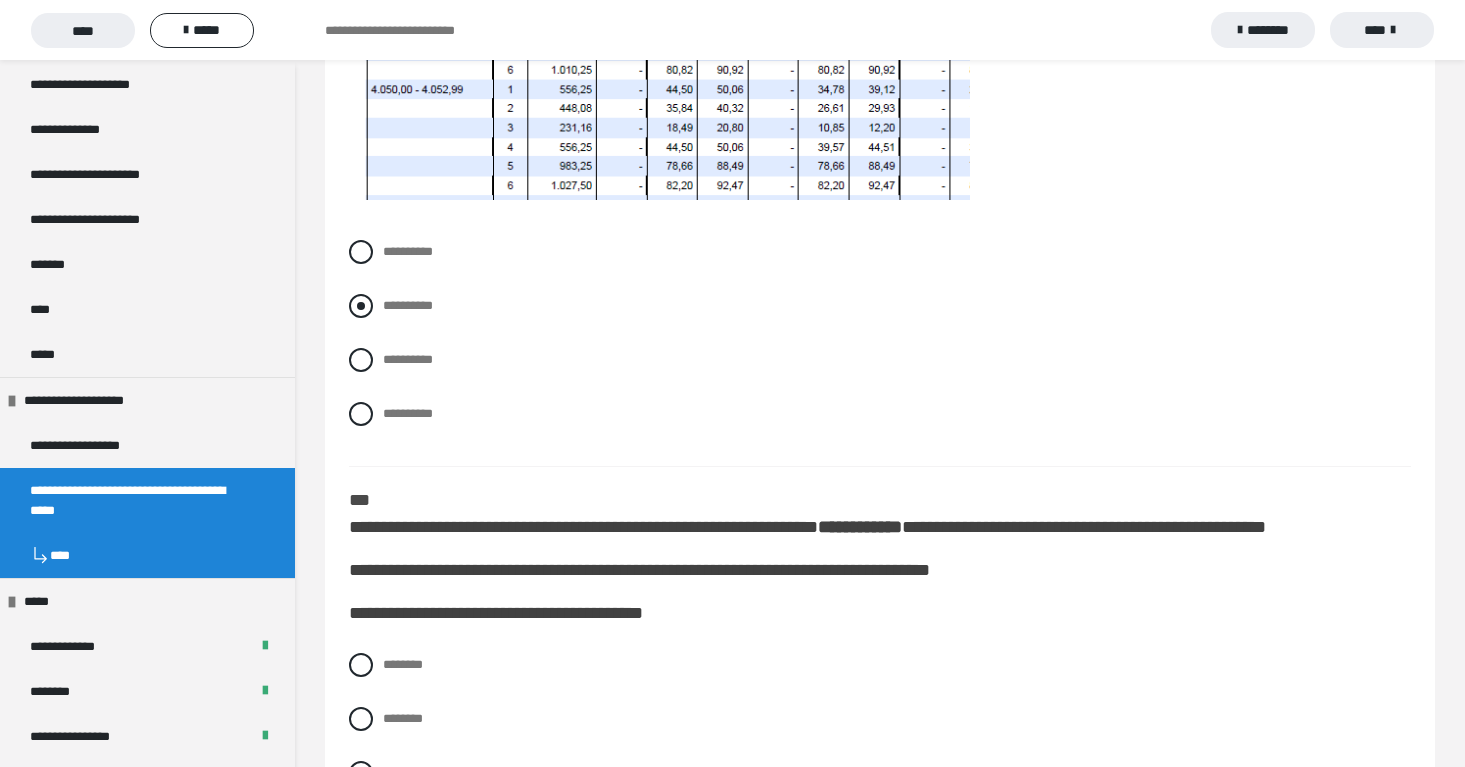 click at bounding box center (361, 306) 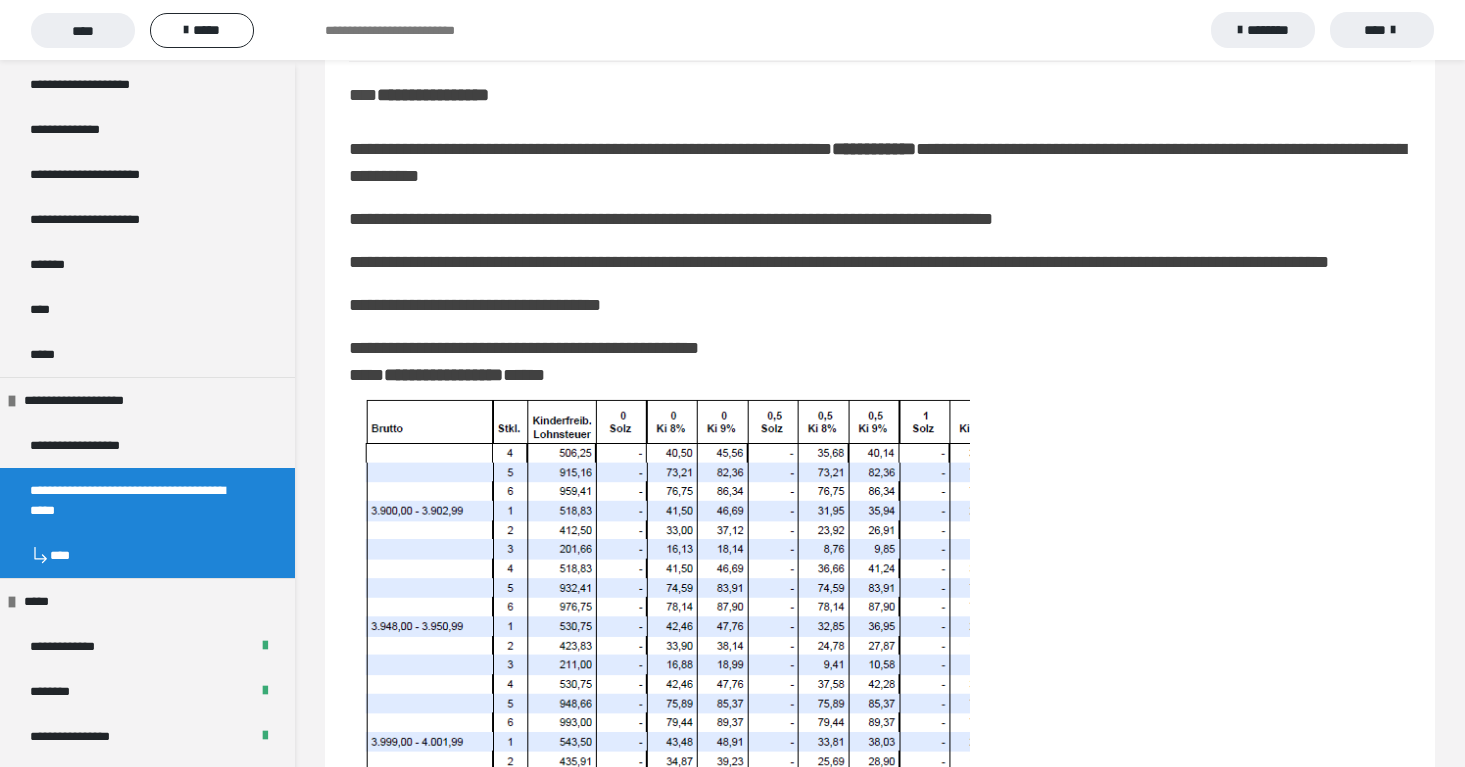 scroll, scrollTop: 3734, scrollLeft: 0, axis: vertical 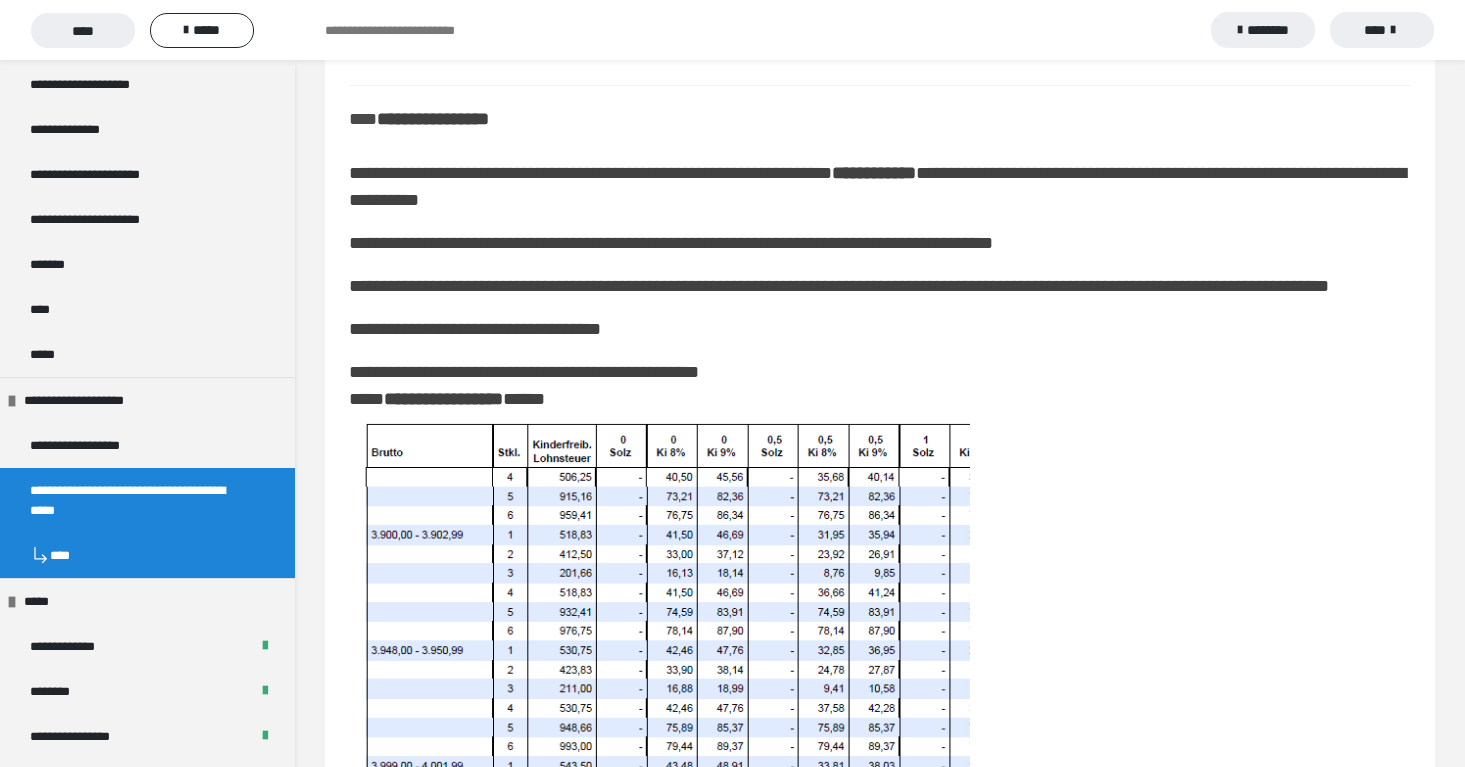 click on "**********" at bounding box center [880, 329] 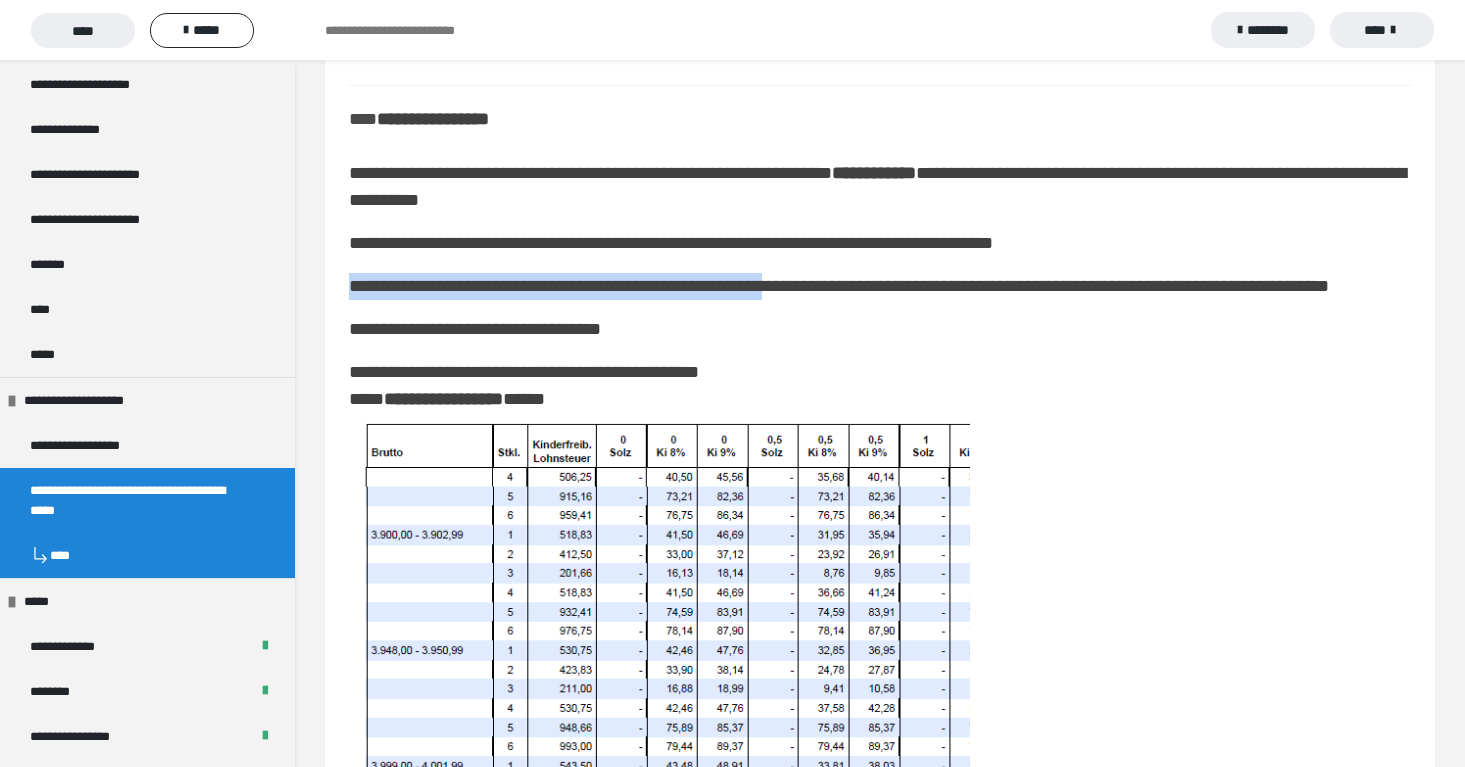 drag, startPoint x: 349, startPoint y: 316, endPoint x: 847, endPoint y: 318, distance: 498.00403 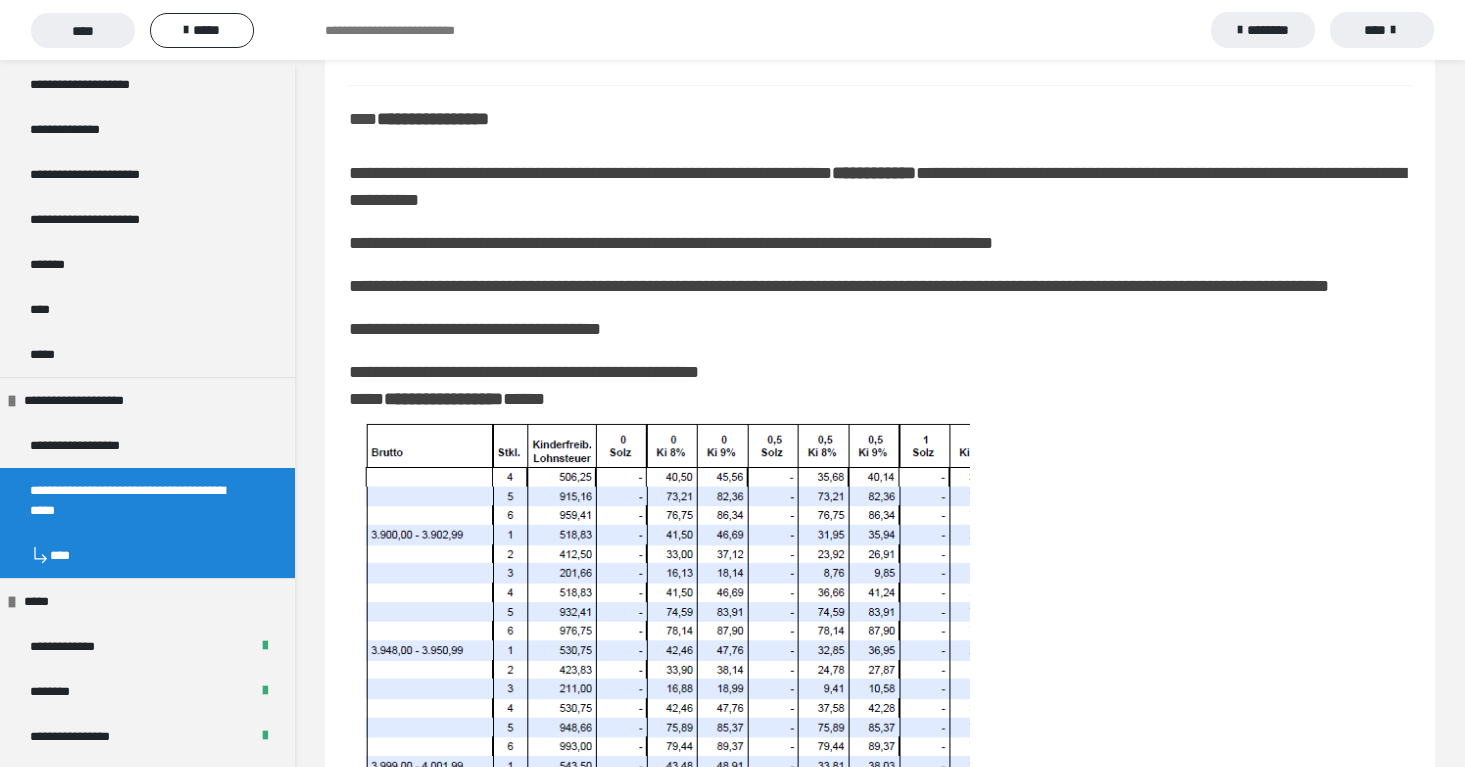click on "**********" at bounding box center [880, 551] 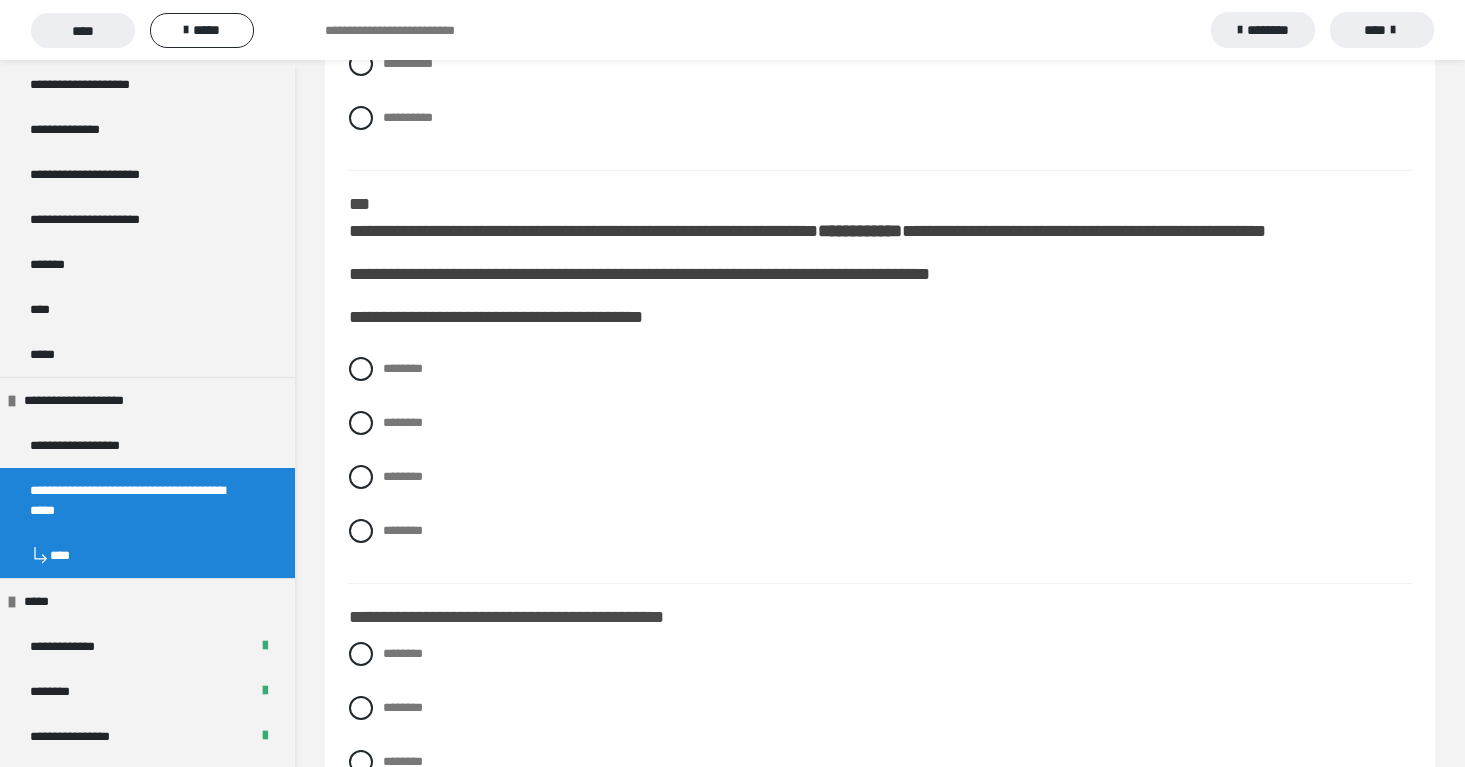 scroll, scrollTop: 4812, scrollLeft: 0, axis: vertical 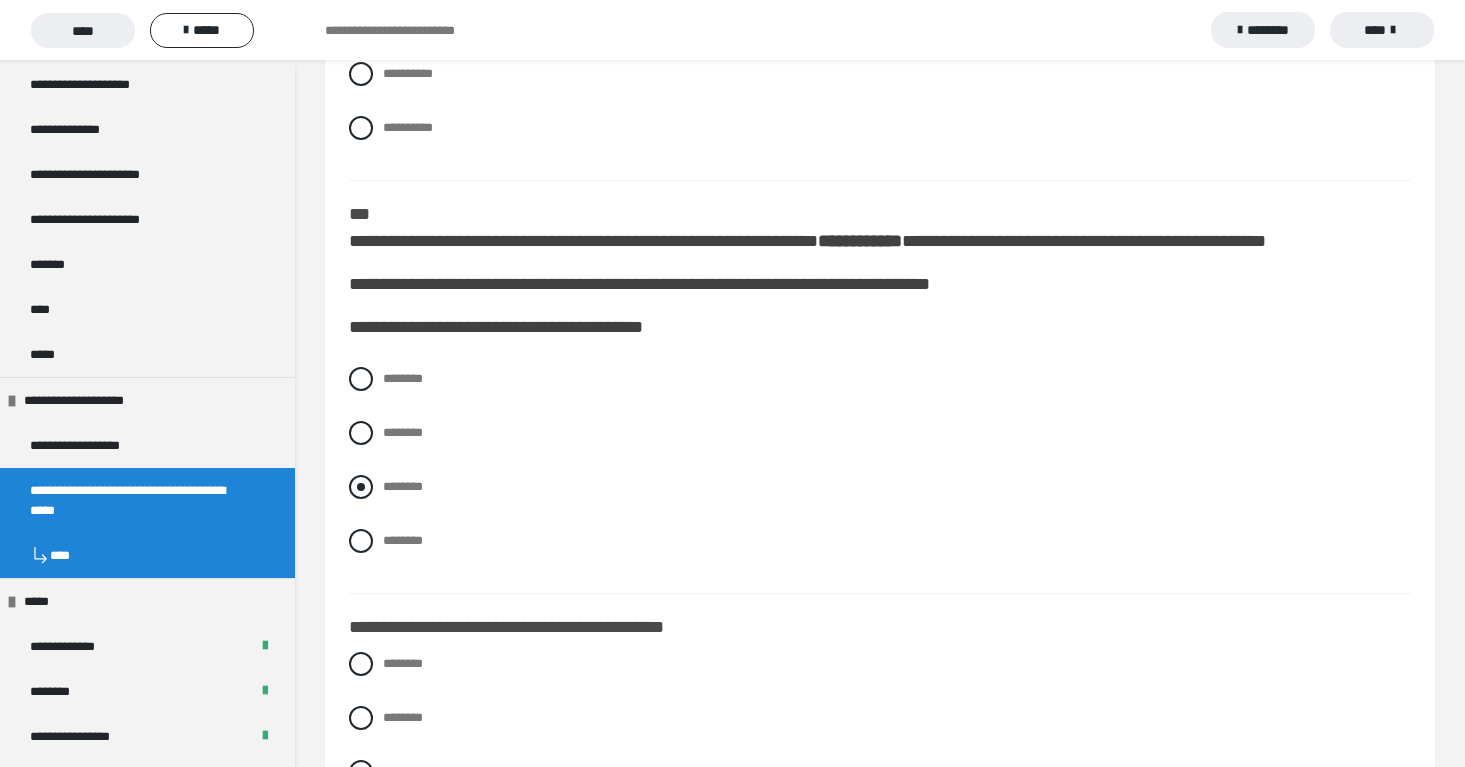 click at bounding box center [361, 487] 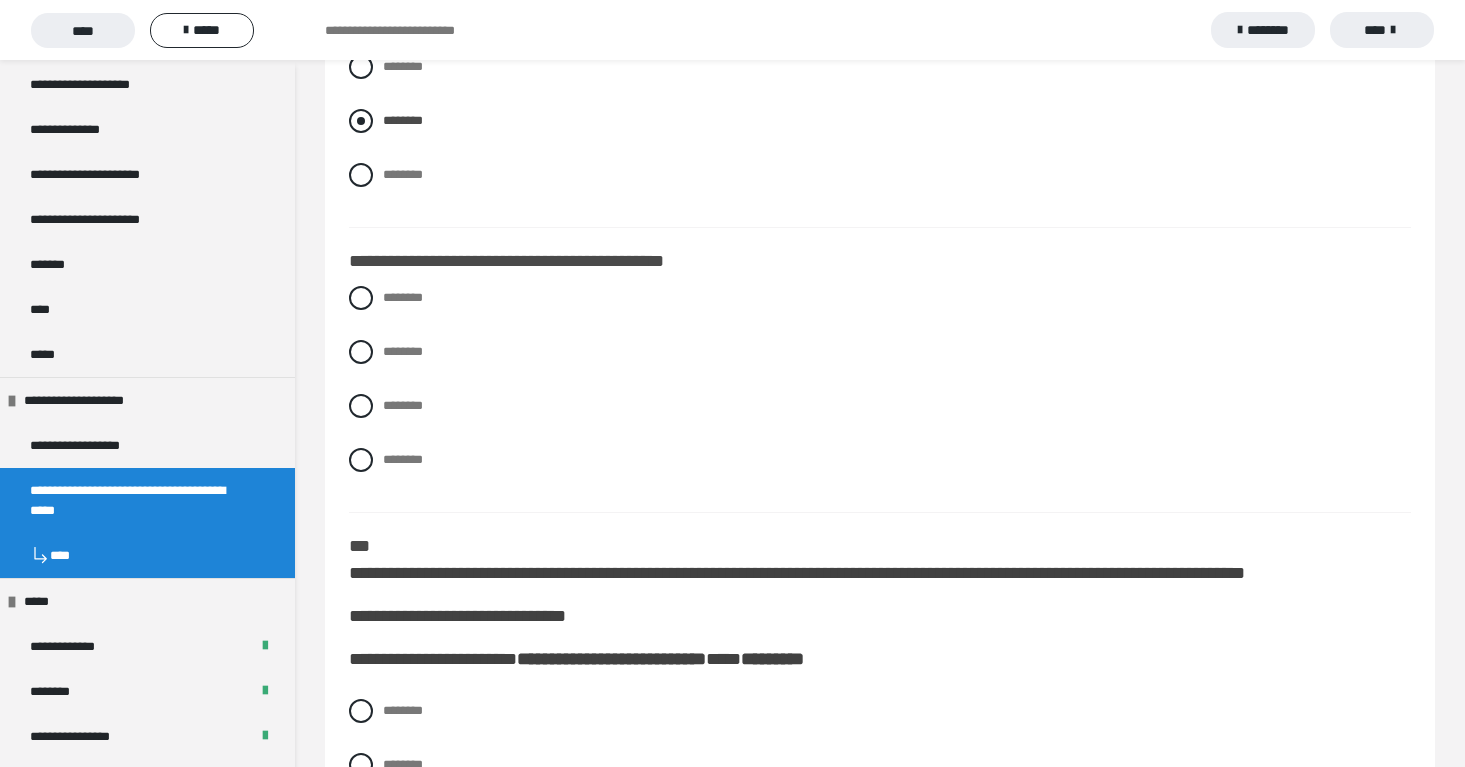 scroll, scrollTop: 5198, scrollLeft: 0, axis: vertical 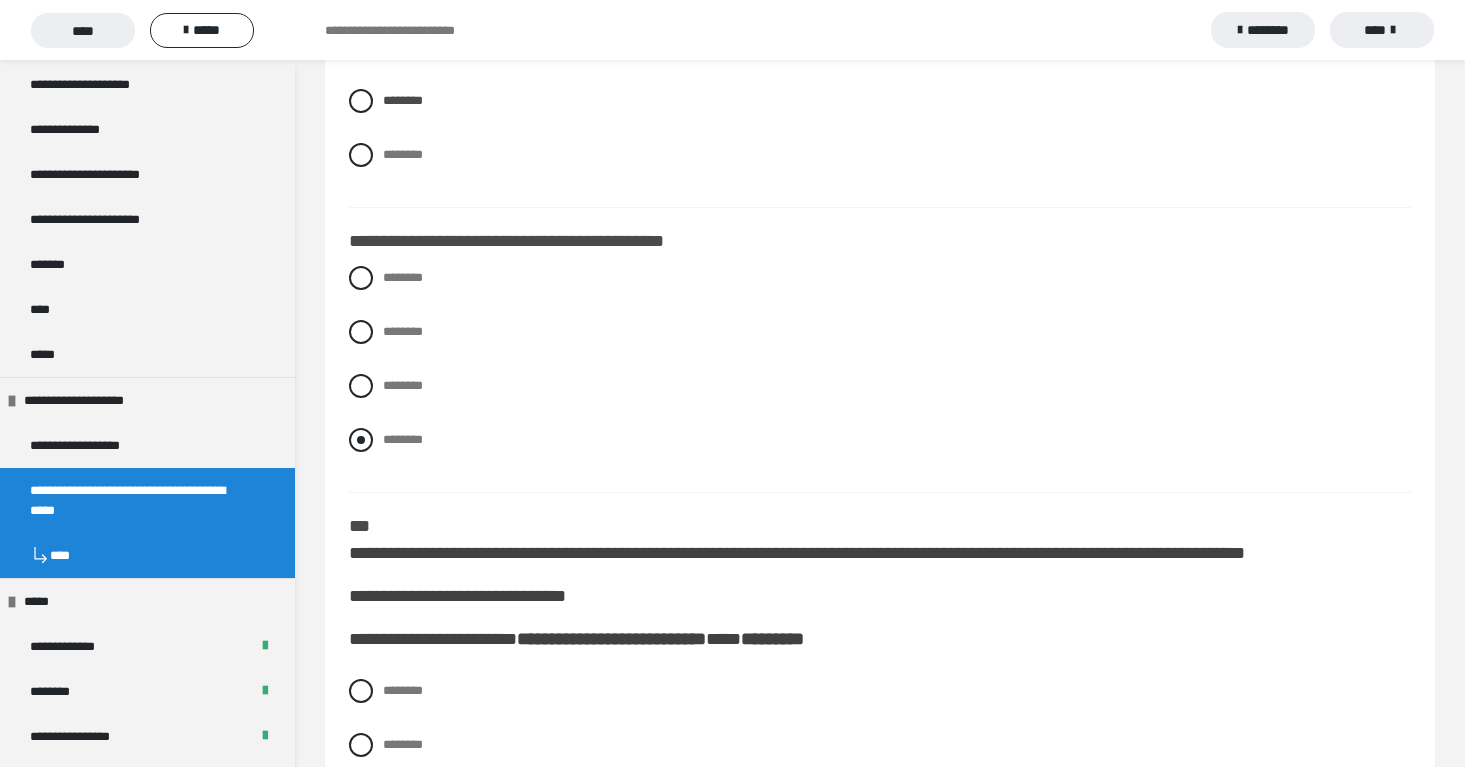 click at bounding box center [361, 440] 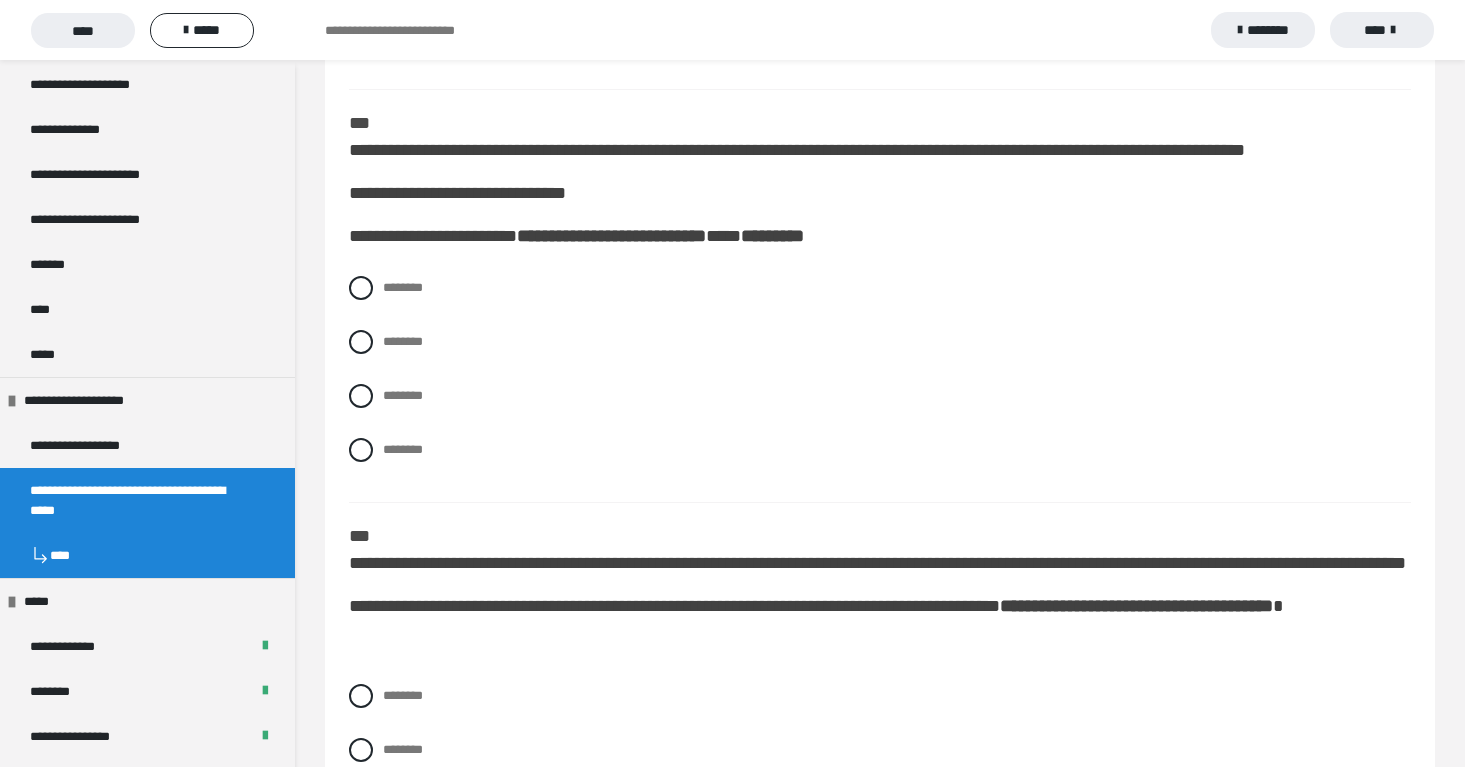 scroll, scrollTop: 5607, scrollLeft: 0, axis: vertical 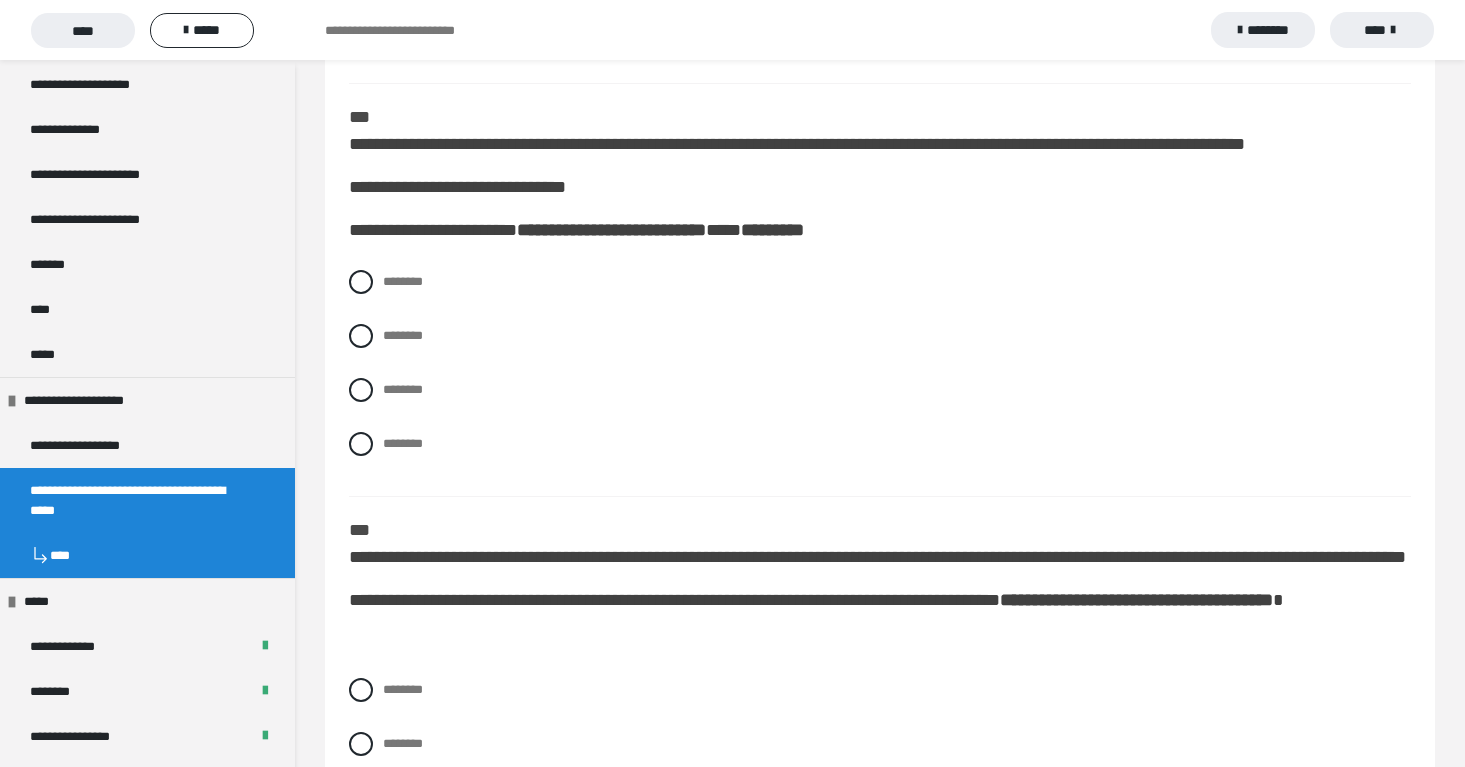 click on "**********" at bounding box center [880, 300] 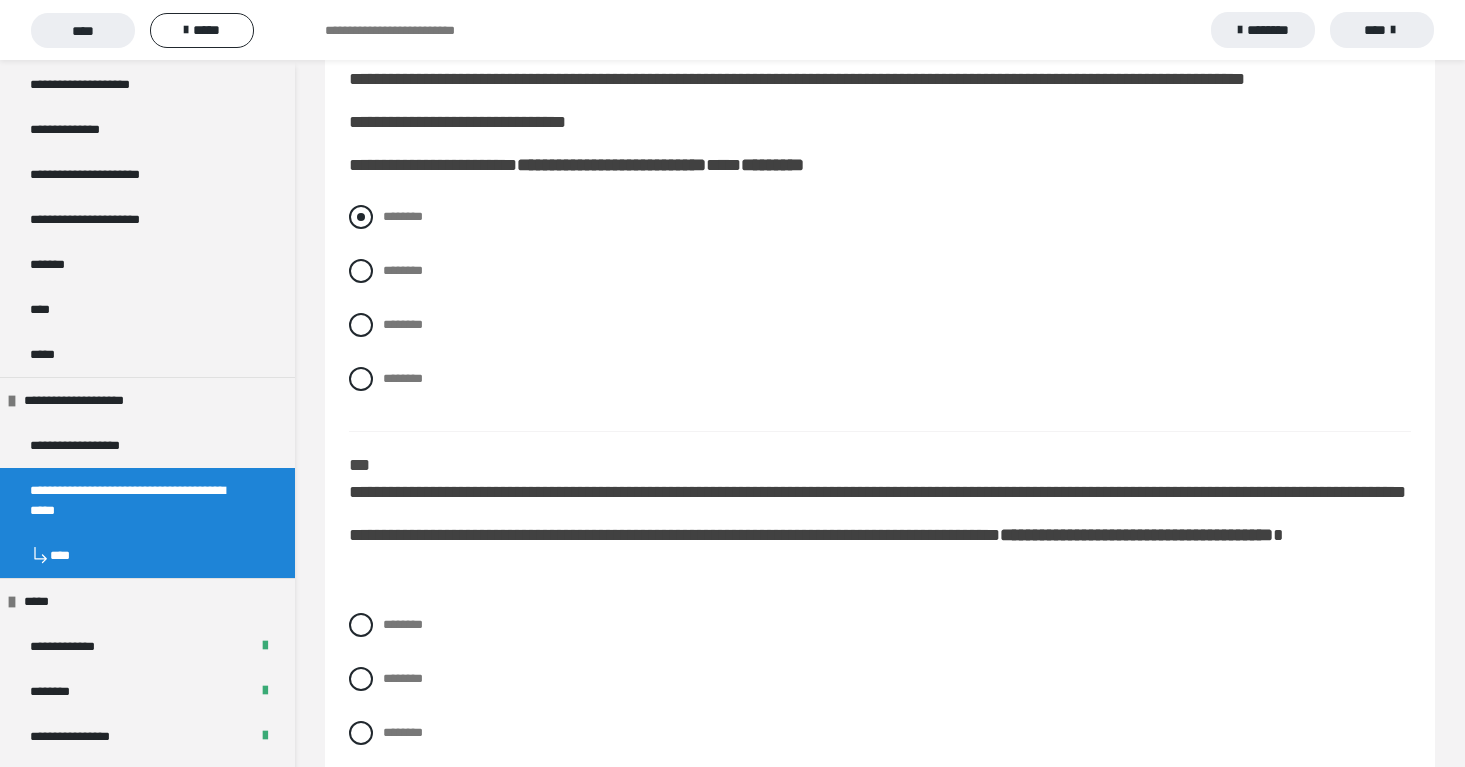 scroll, scrollTop: 5677, scrollLeft: 0, axis: vertical 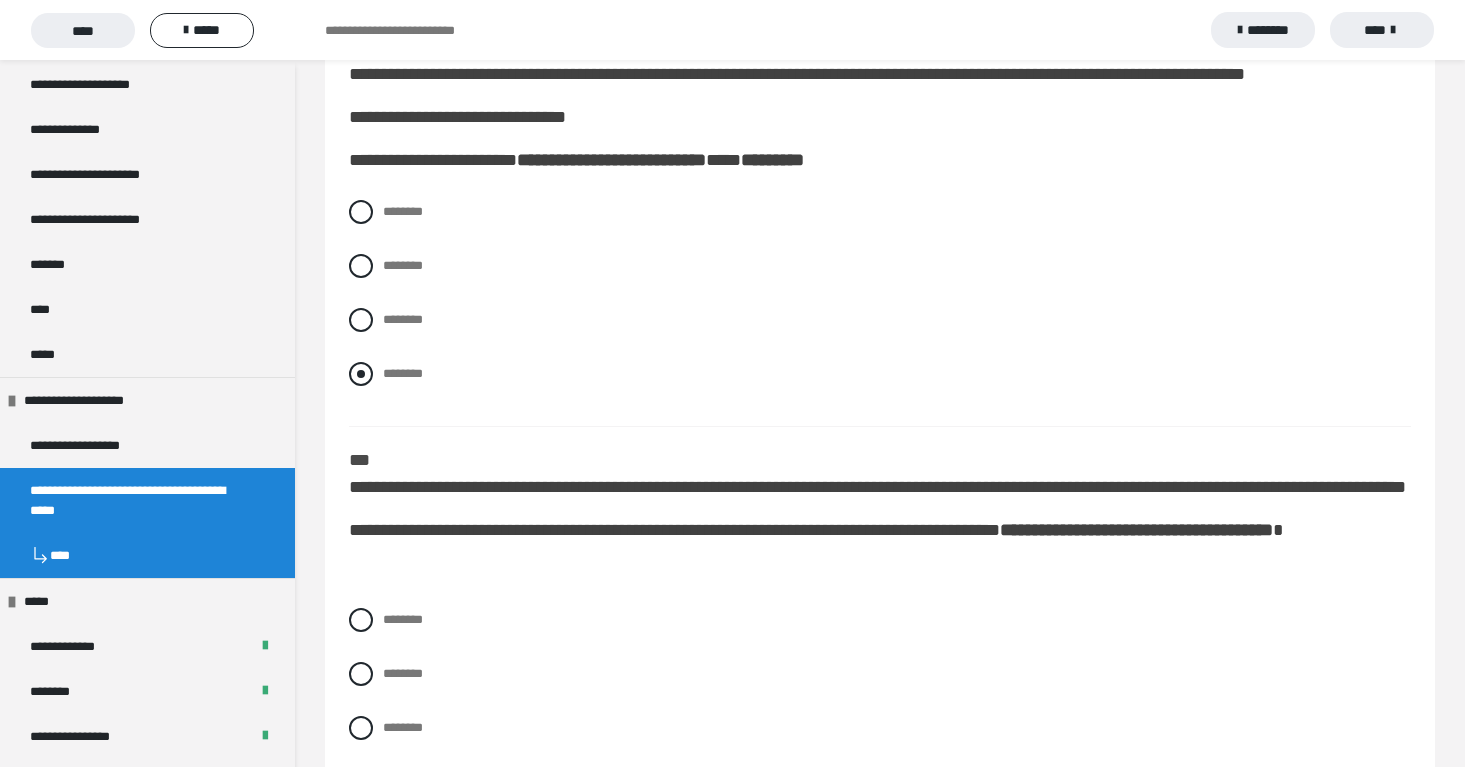 click at bounding box center [361, 374] 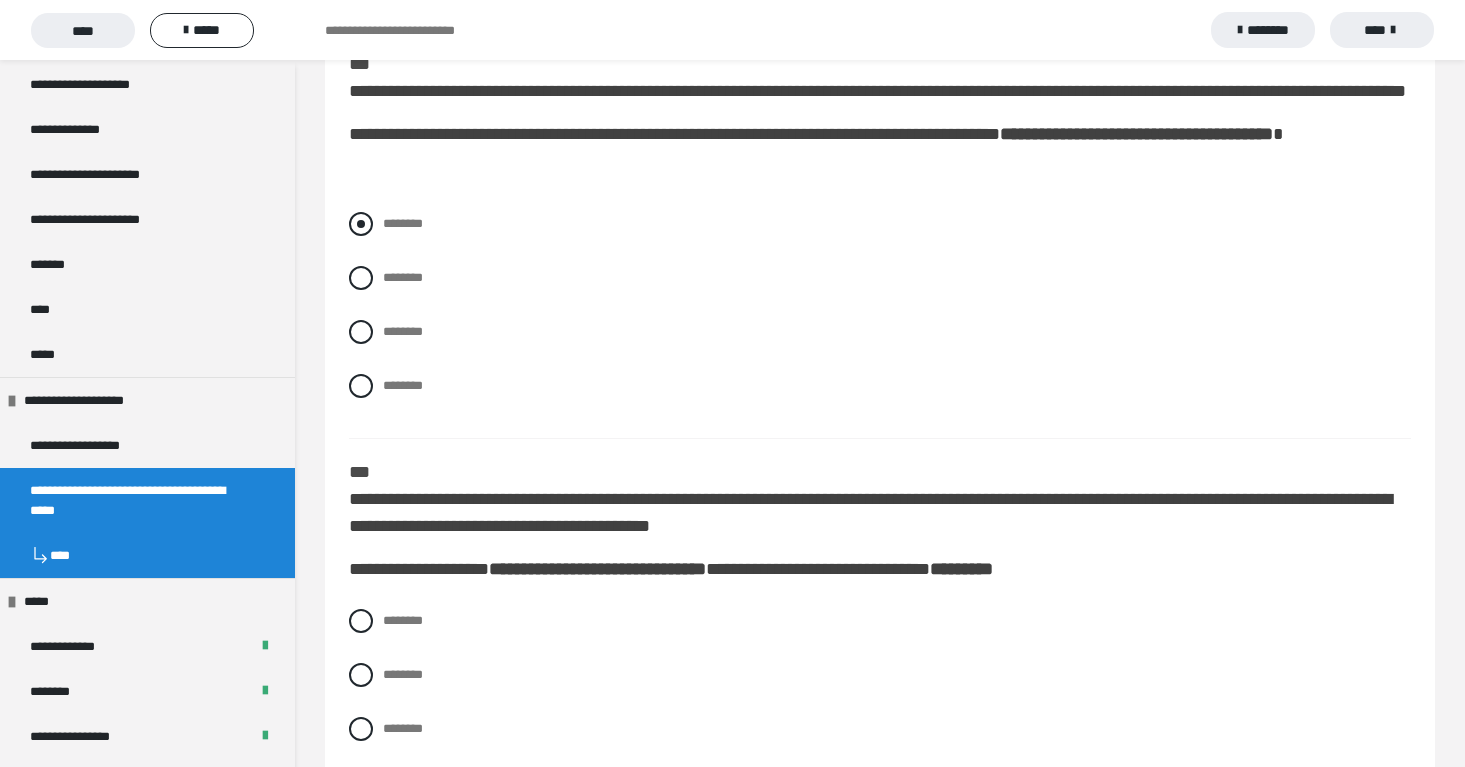 scroll, scrollTop: 6071, scrollLeft: 0, axis: vertical 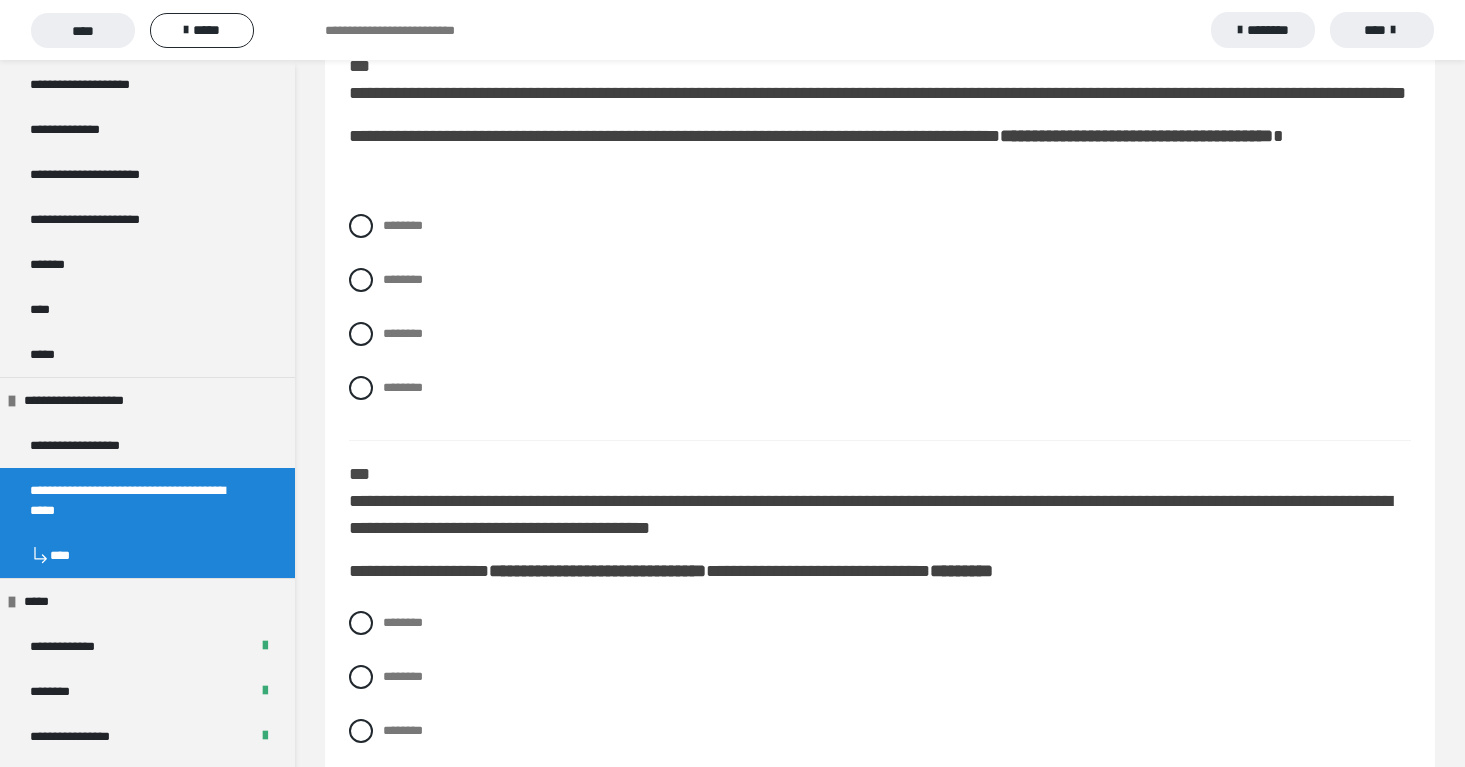 click on "**********" at bounding box center (816, 136) 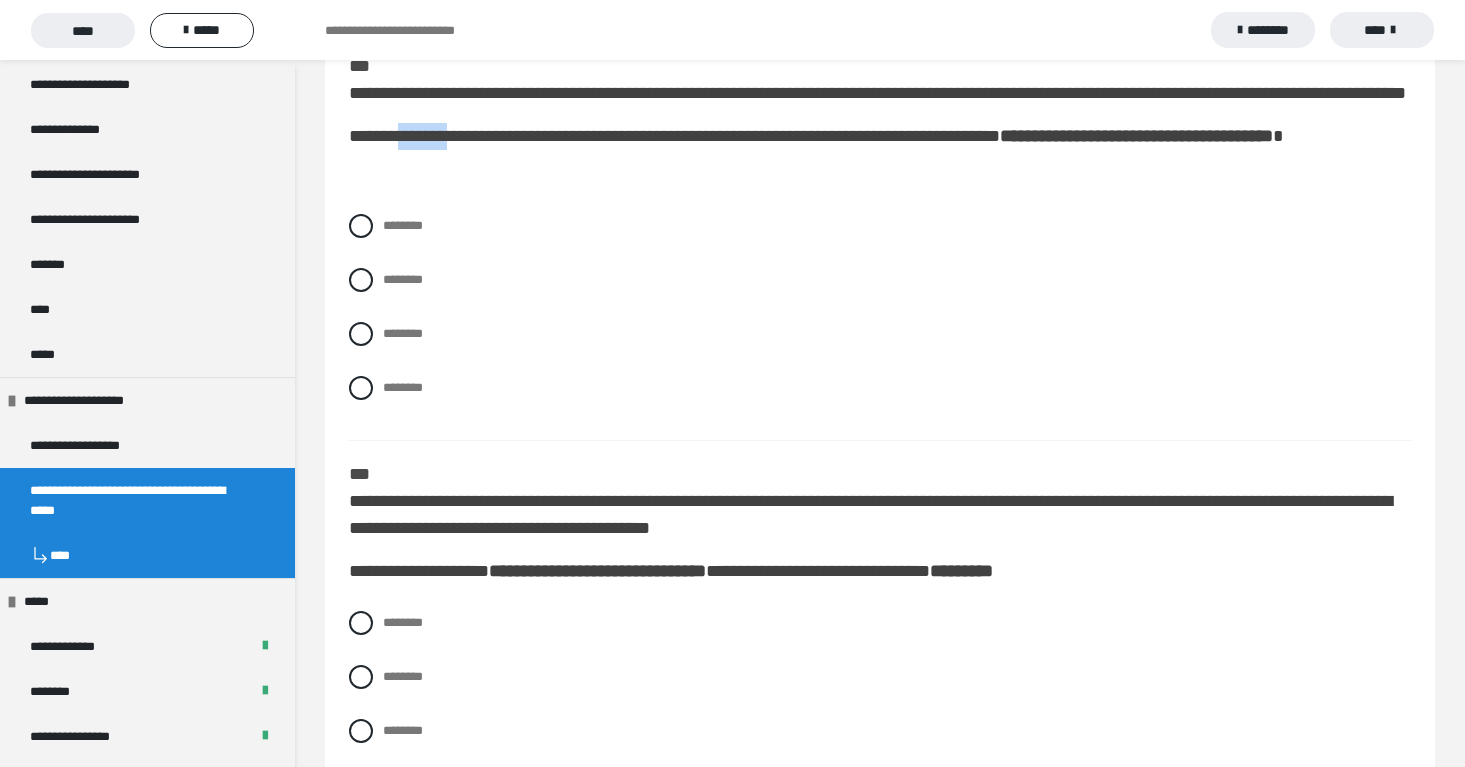 click on "**********" at bounding box center (816, 136) 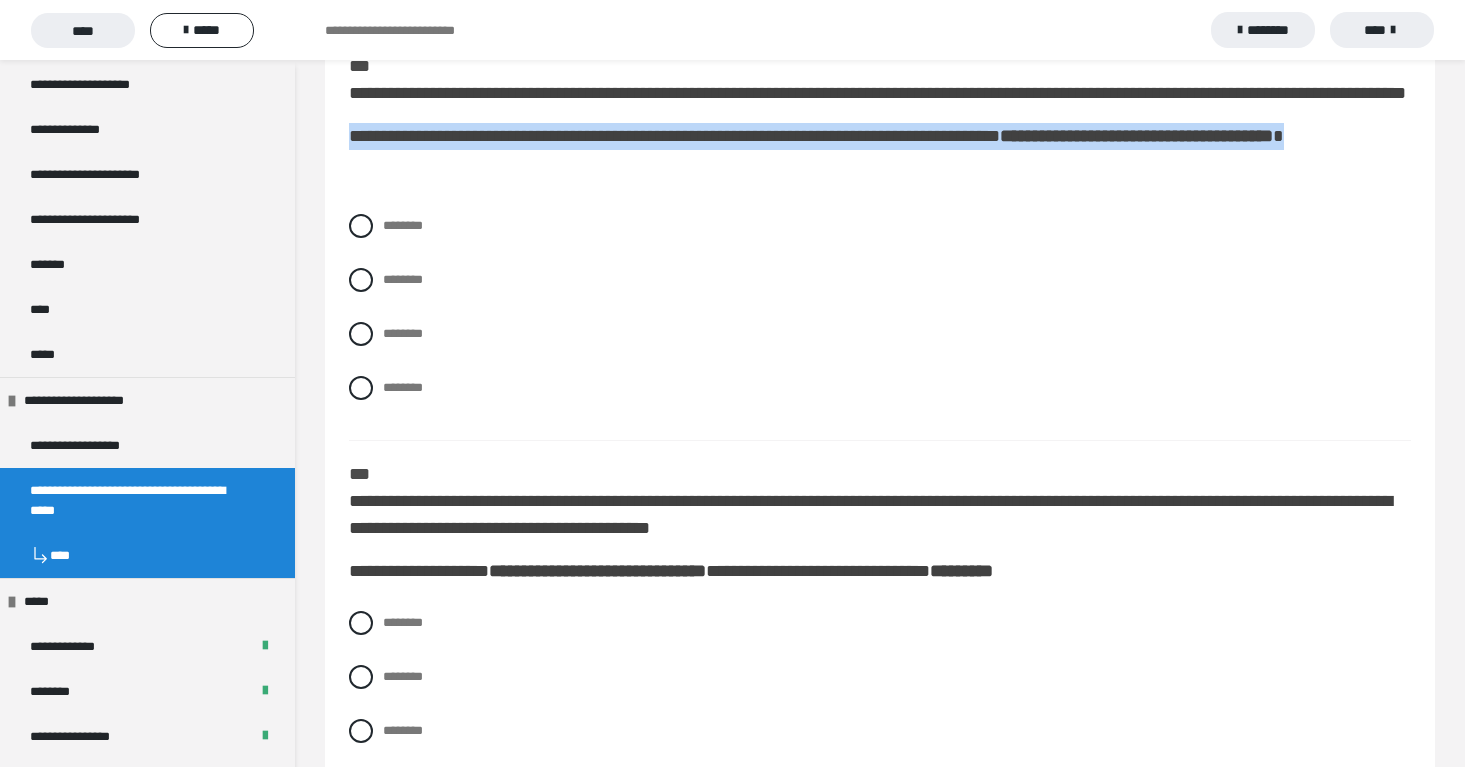 click on "**********" at bounding box center [880, -2344] 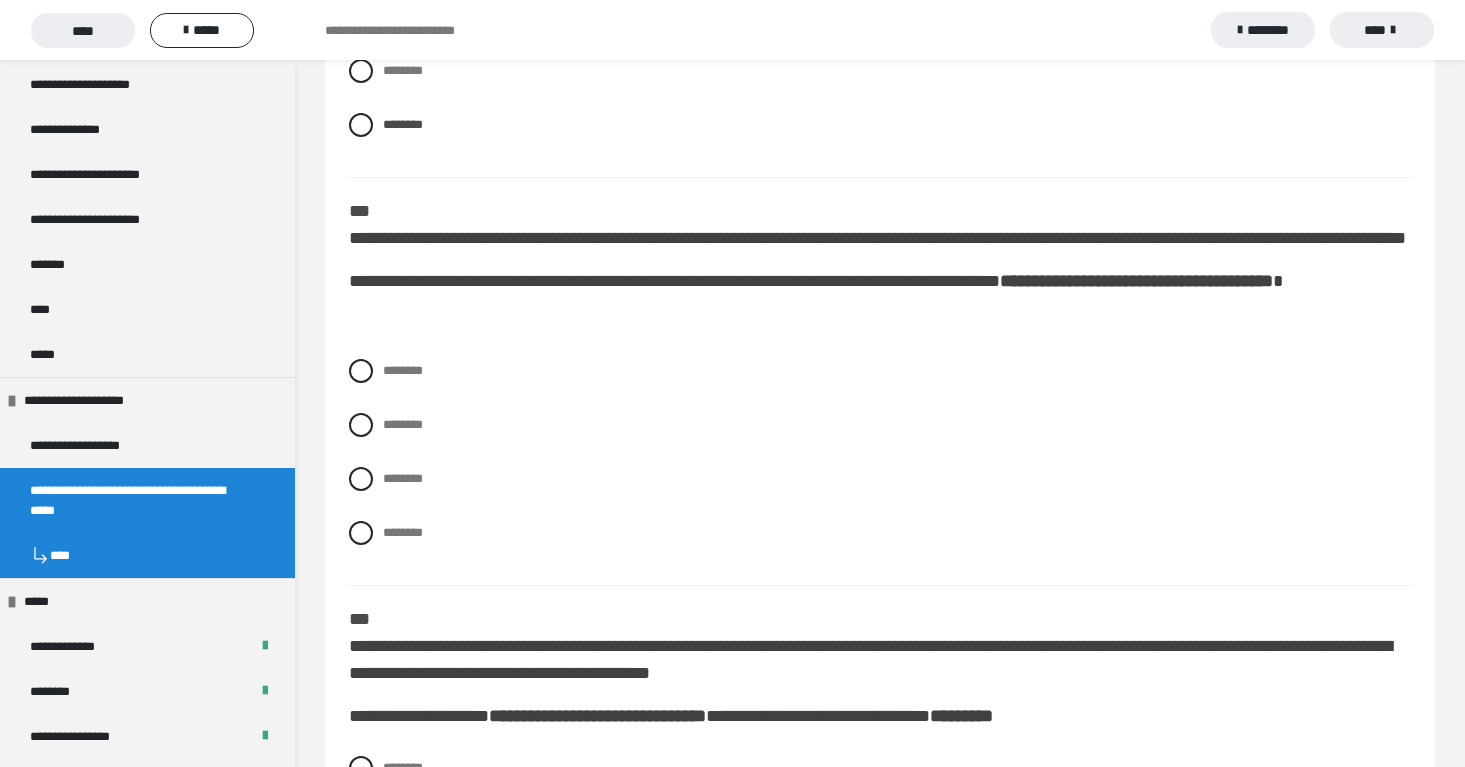 scroll, scrollTop: 5930, scrollLeft: 0, axis: vertical 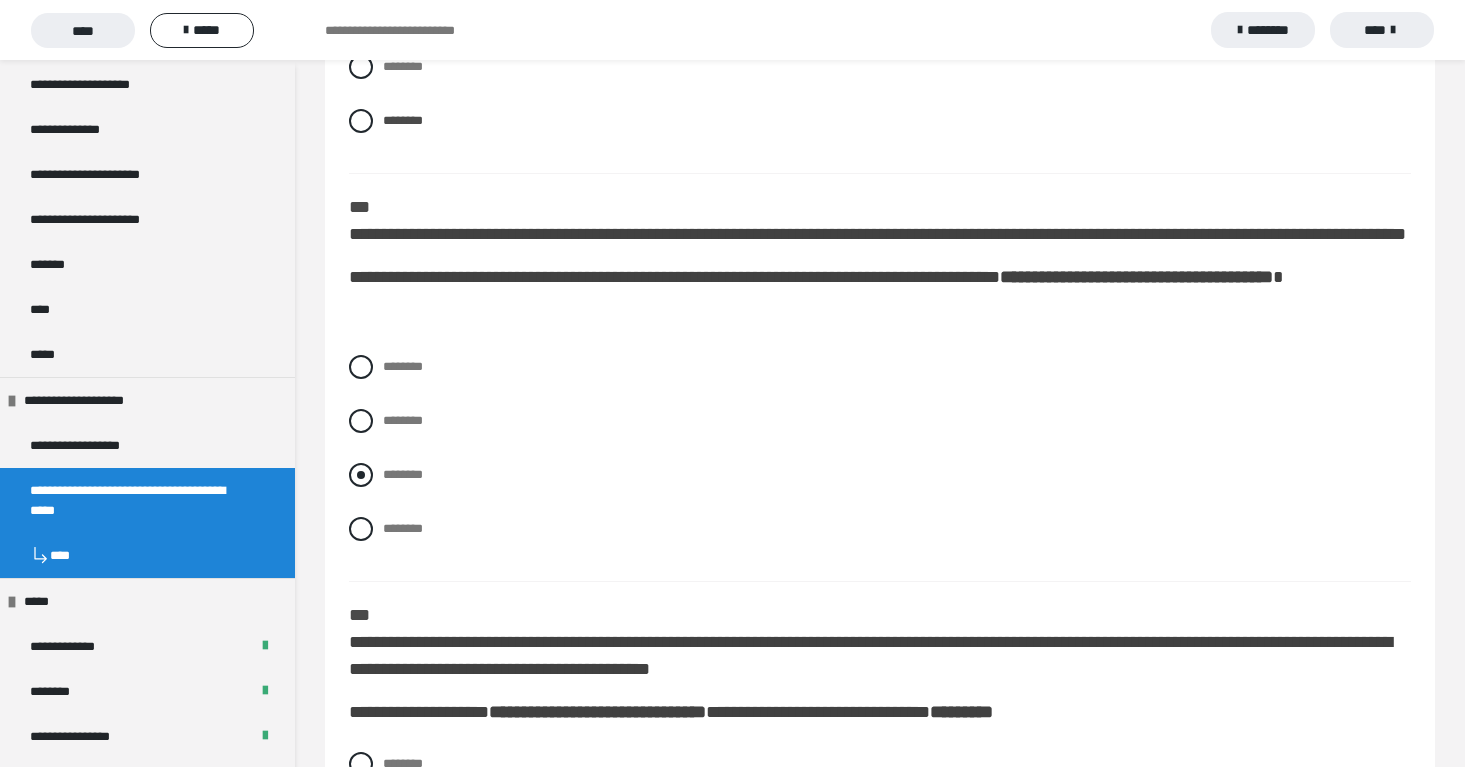 click at bounding box center [361, 475] 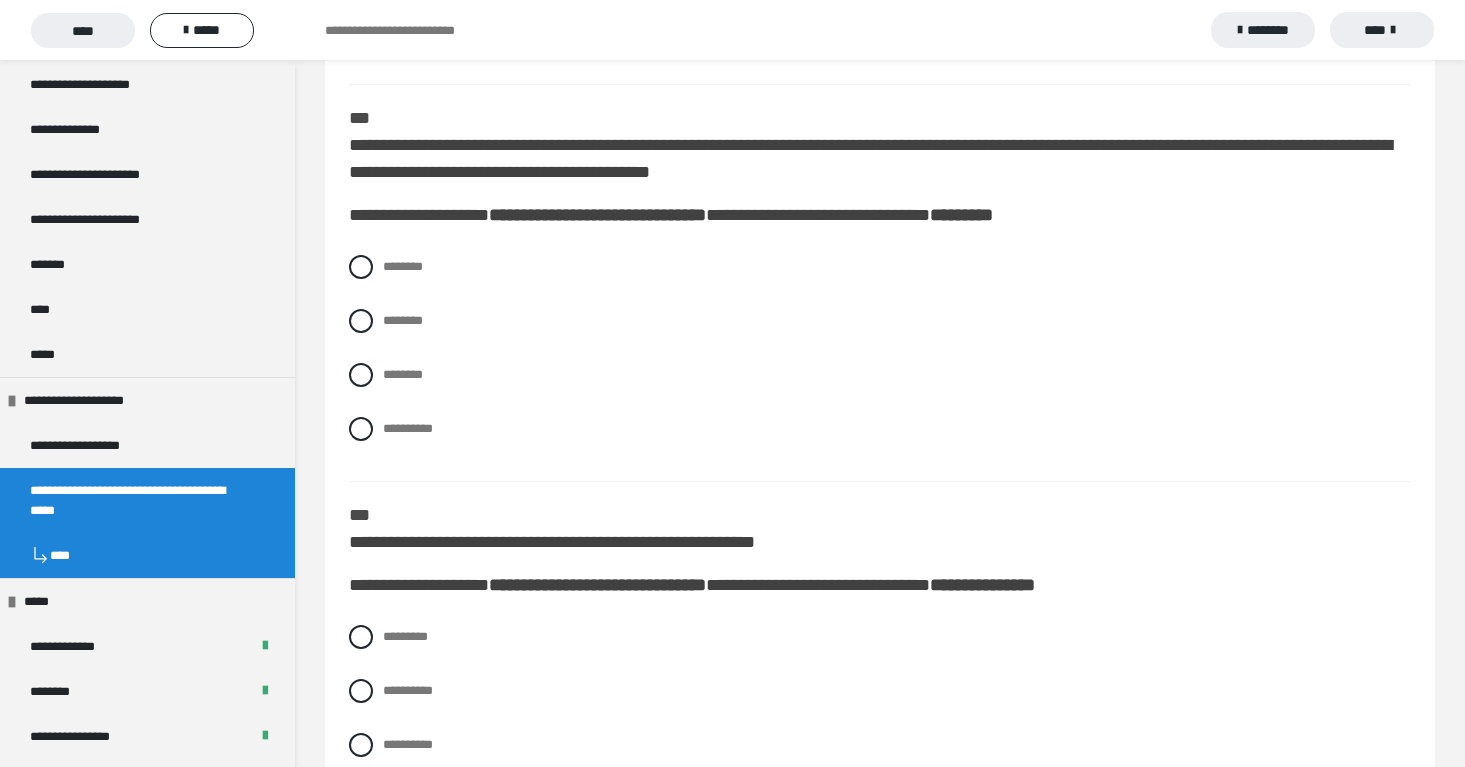 scroll, scrollTop: 6428, scrollLeft: 0, axis: vertical 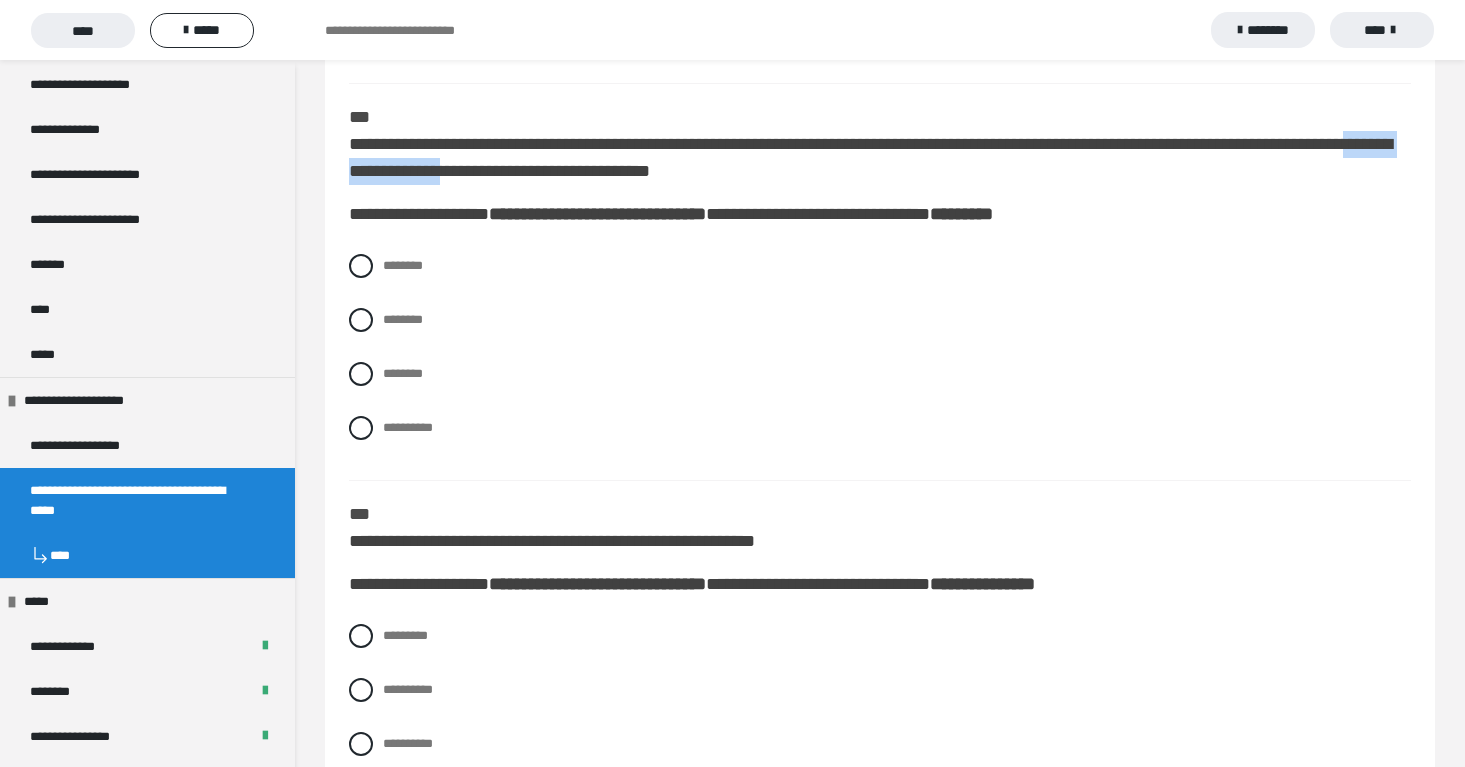 drag, startPoint x: 381, startPoint y: 218, endPoint x: 585, endPoint y: 222, distance: 204.03922 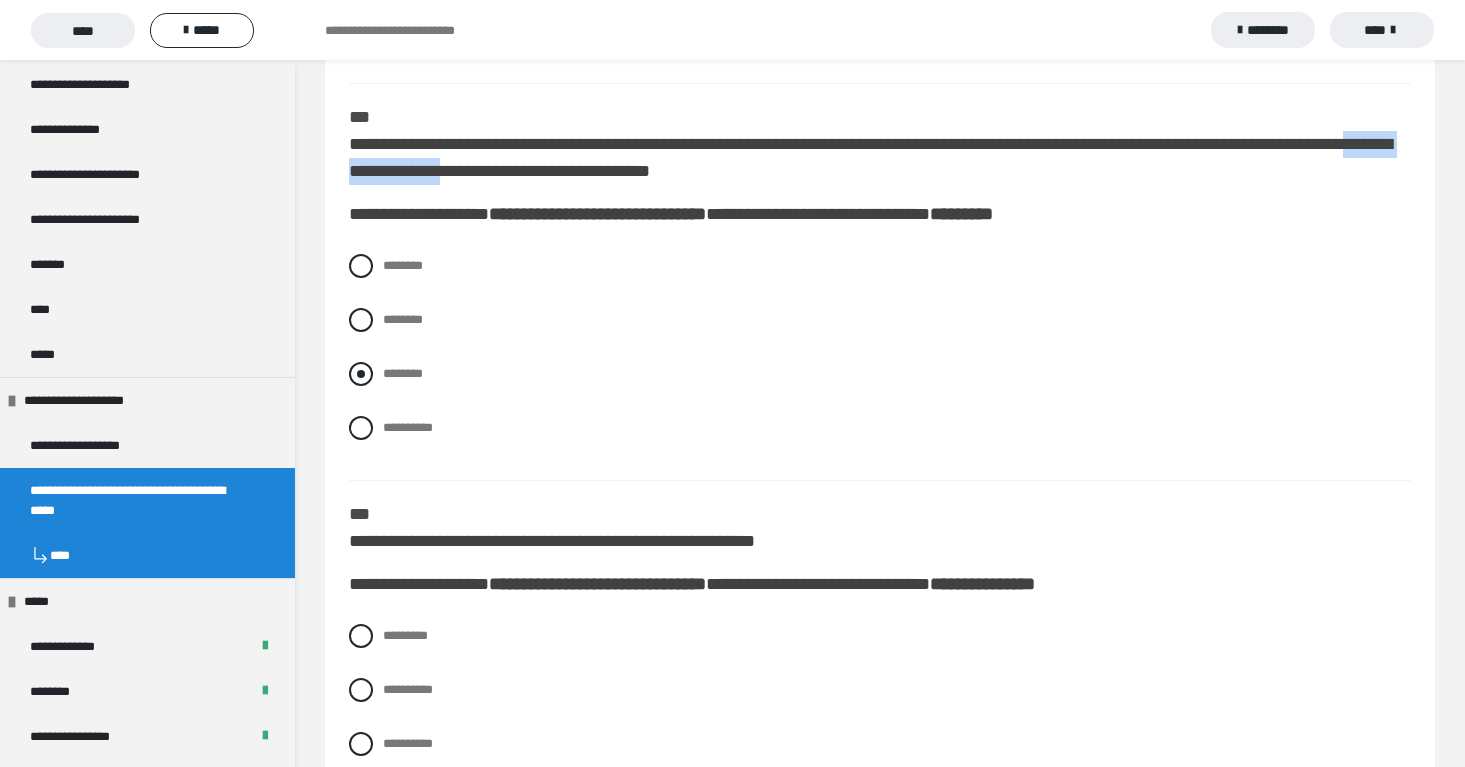 click at bounding box center (361, 374) 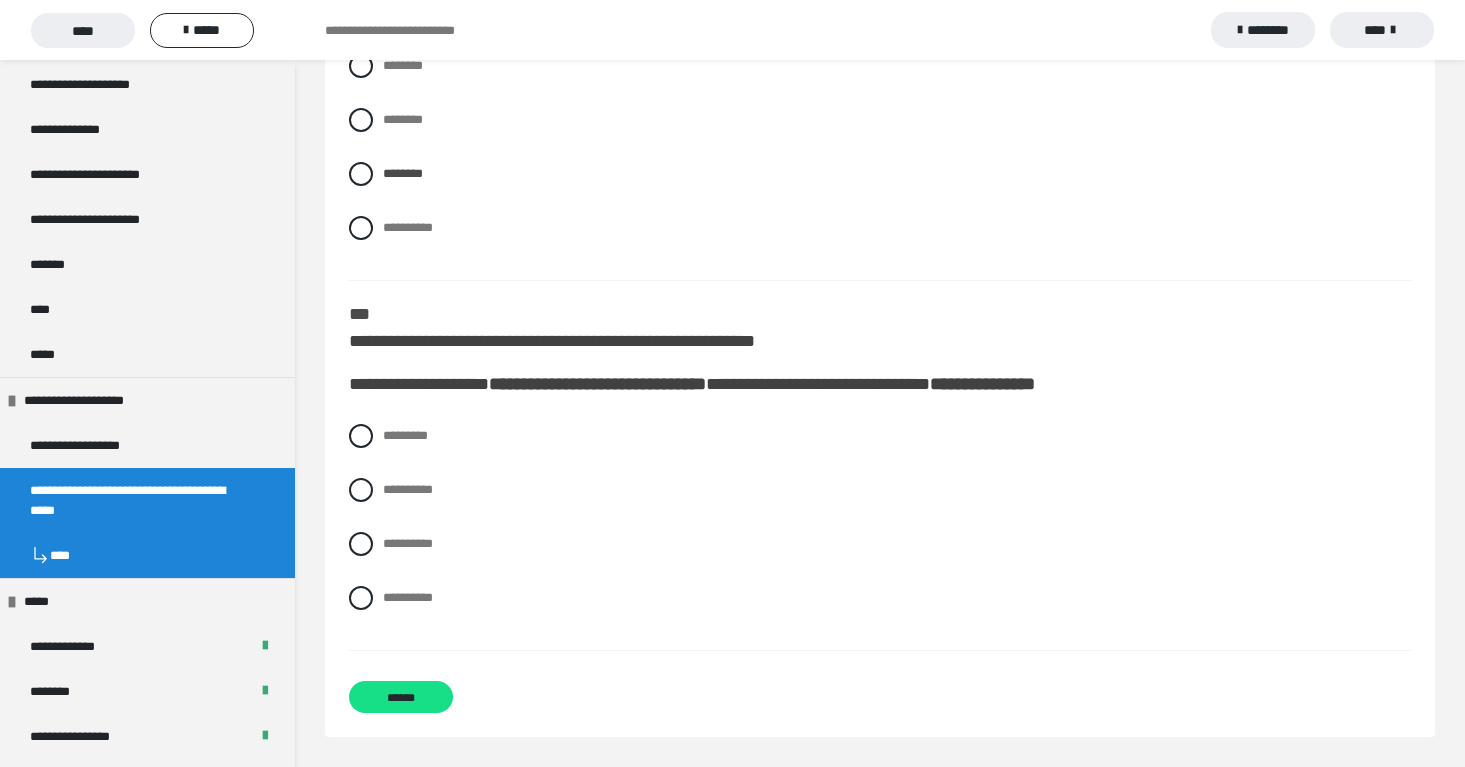scroll, scrollTop: 6682, scrollLeft: 0, axis: vertical 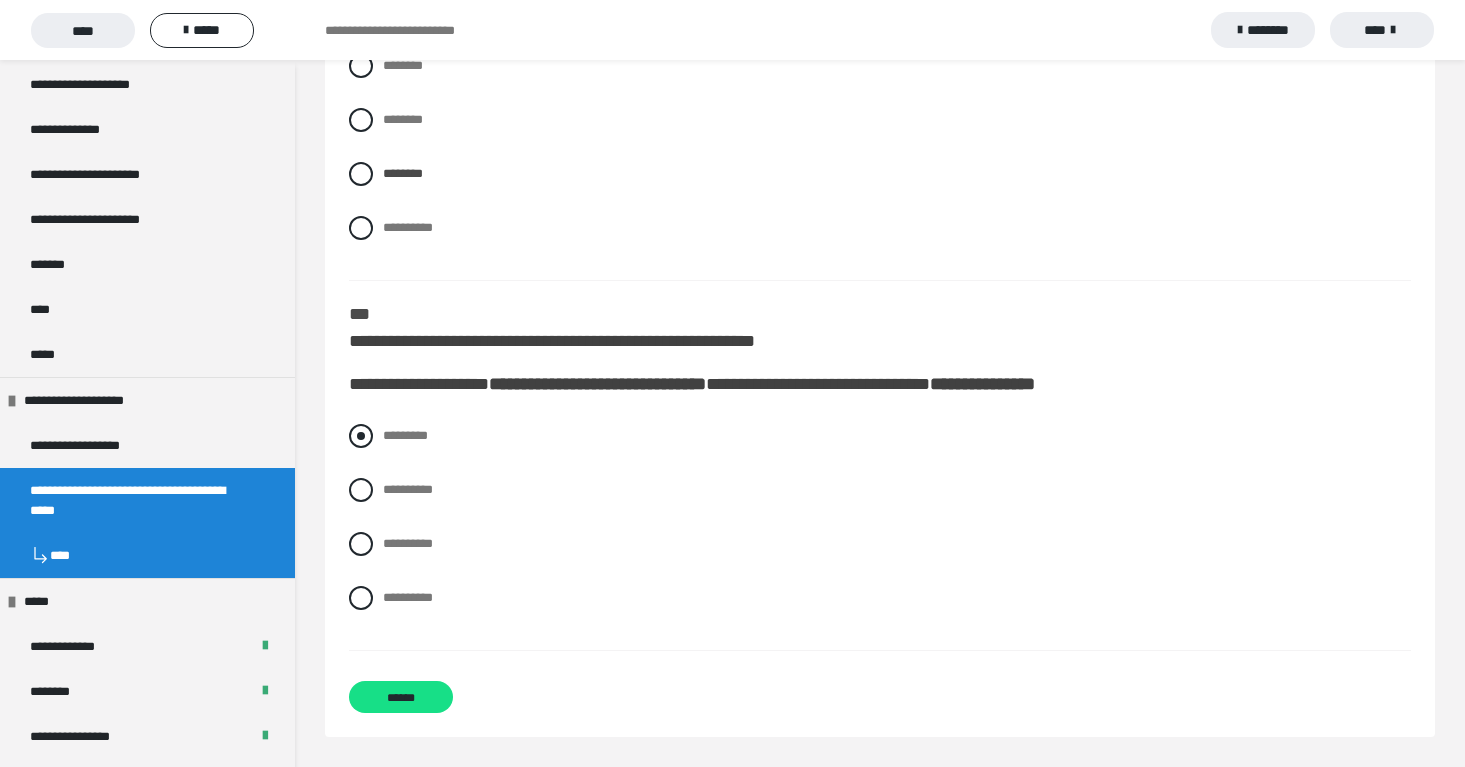 click at bounding box center [361, 436] 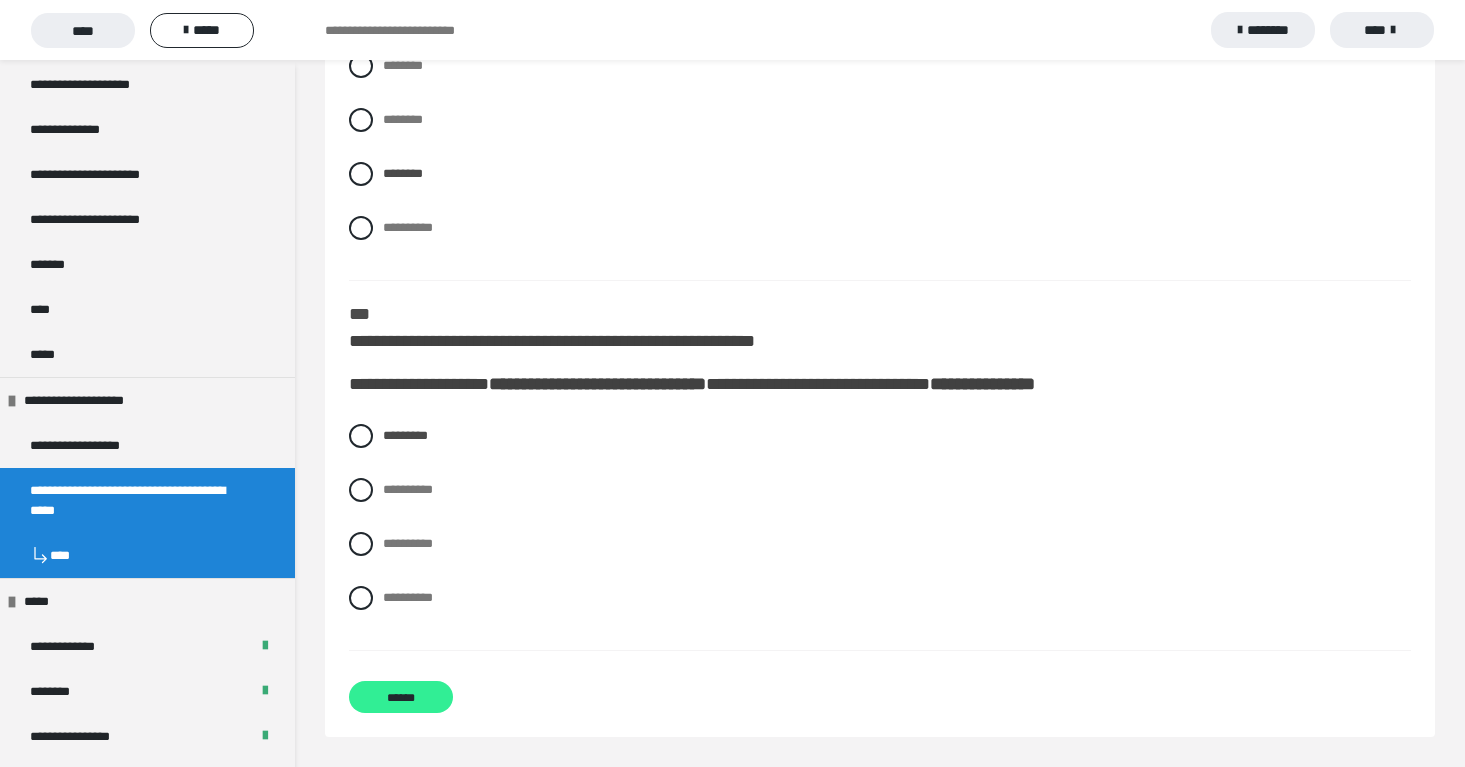 click on "******" at bounding box center [401, 697] 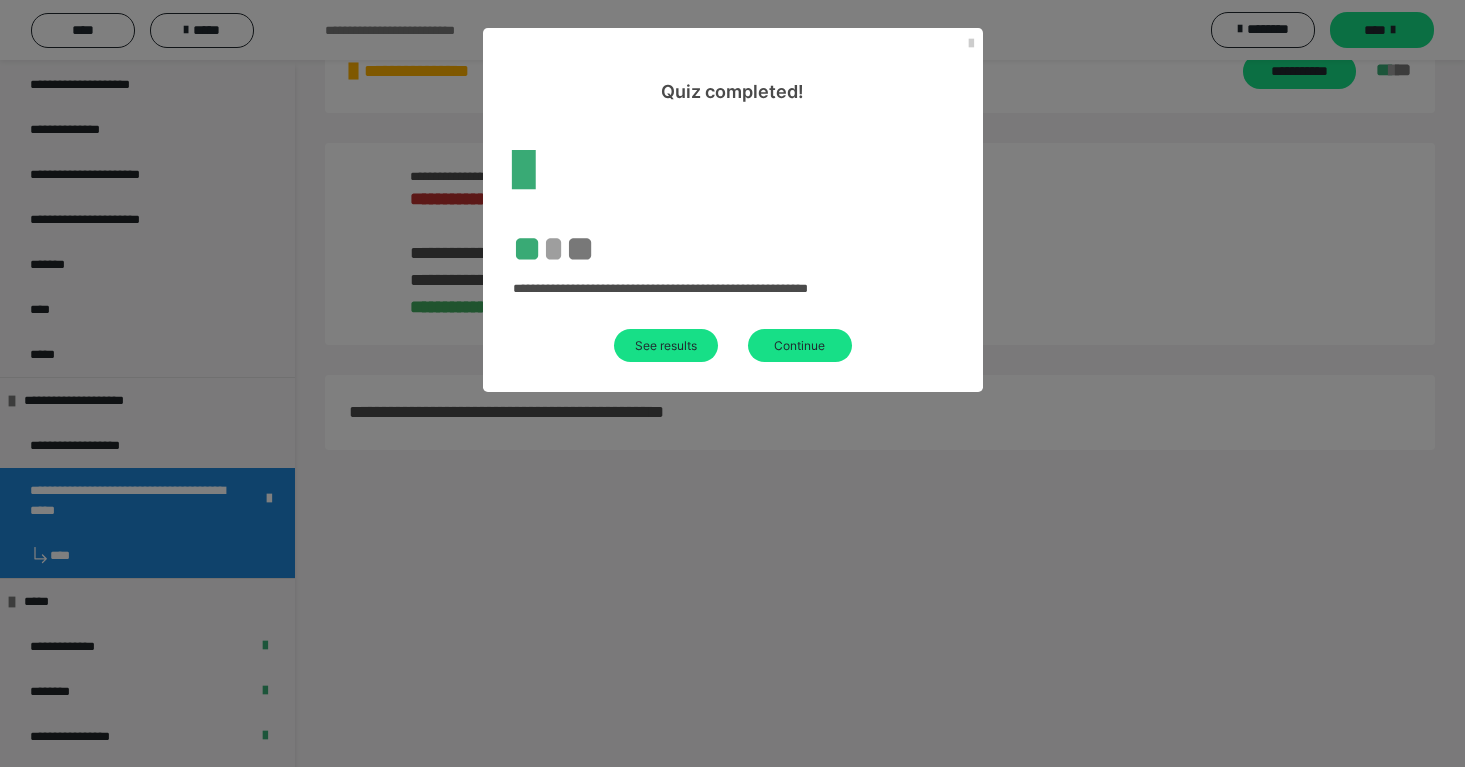 scroll, scrollTop: 60, scrollLeft: 0, axis: vertical 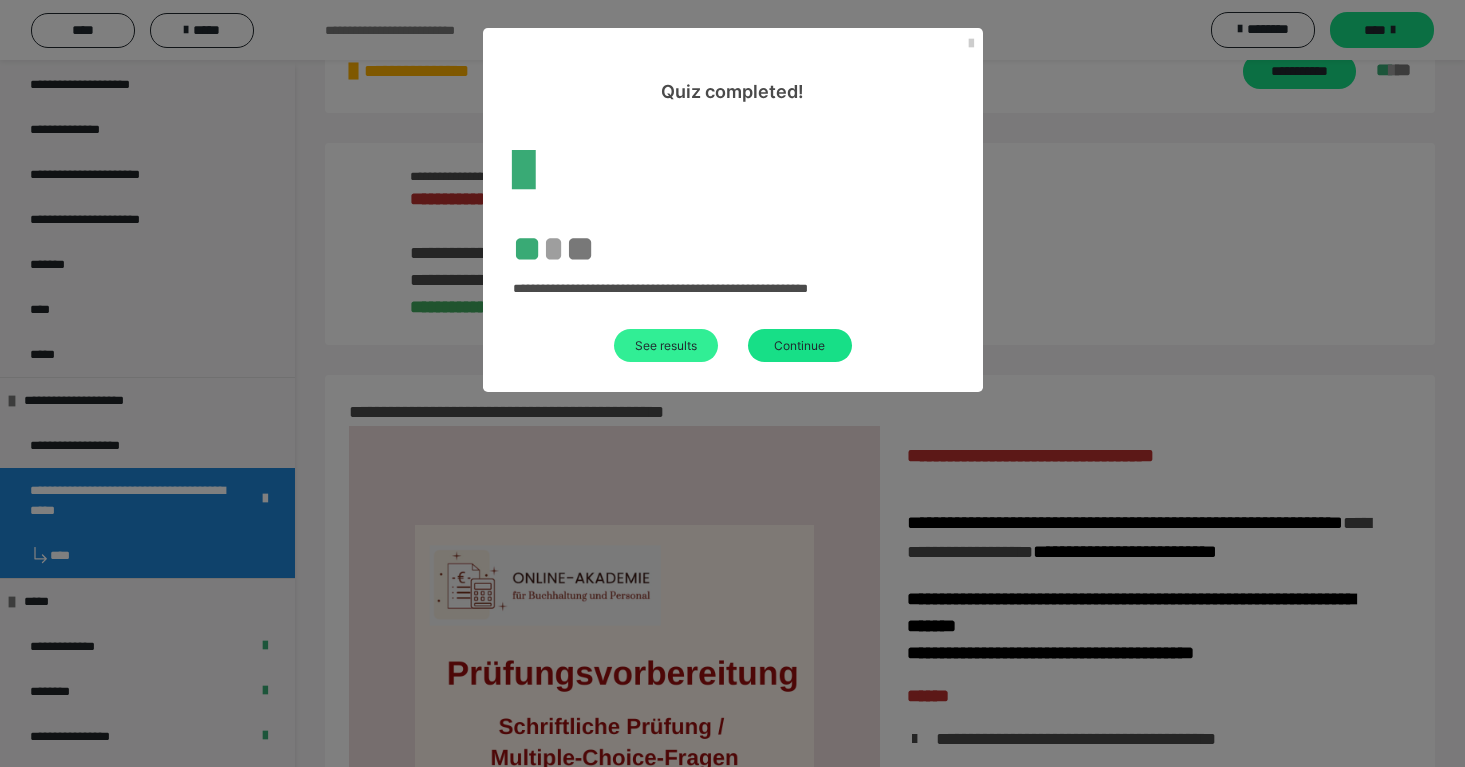 click on "See results" at bounding box center [666, 345] 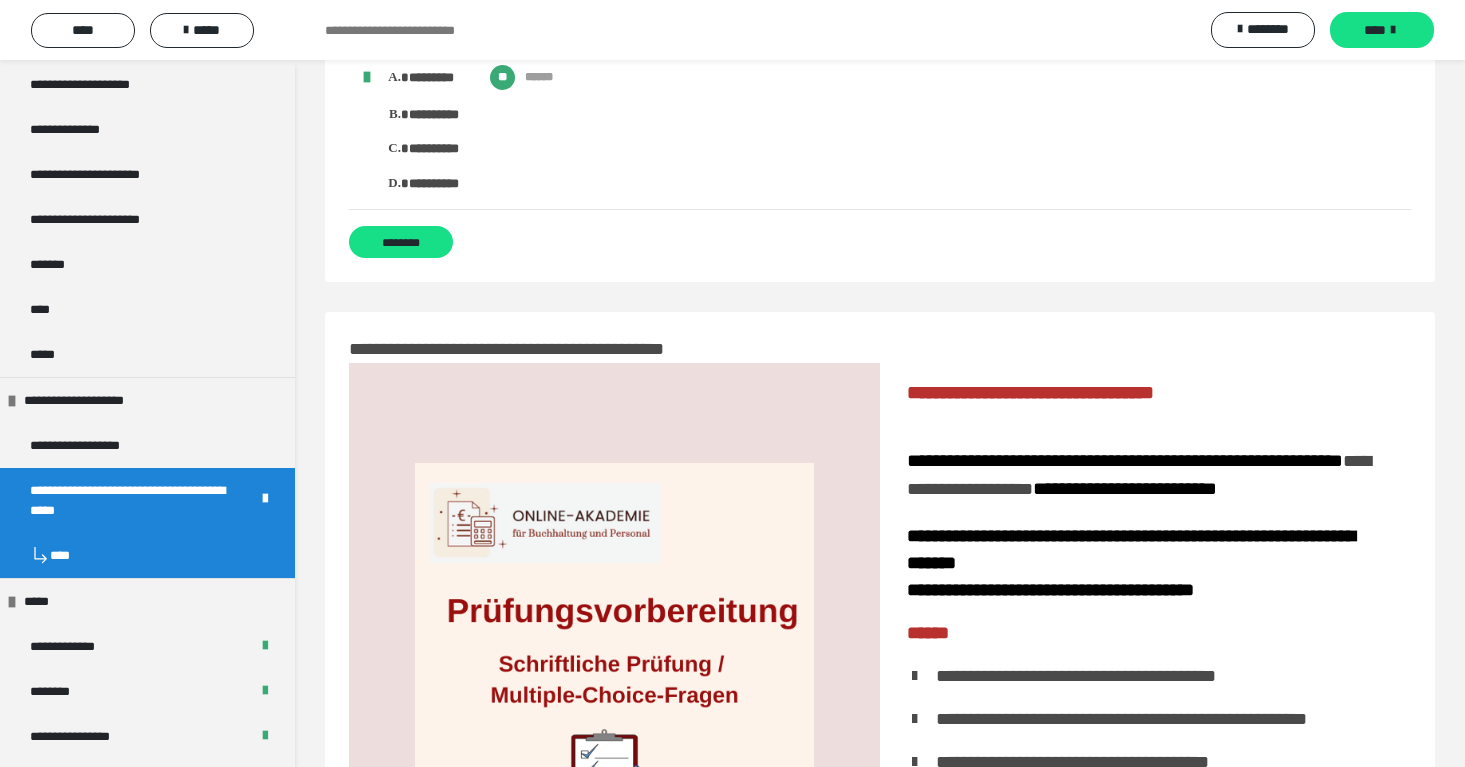 scroll, scrollTop: 5269, scrollLeft: 0, axis: vertical 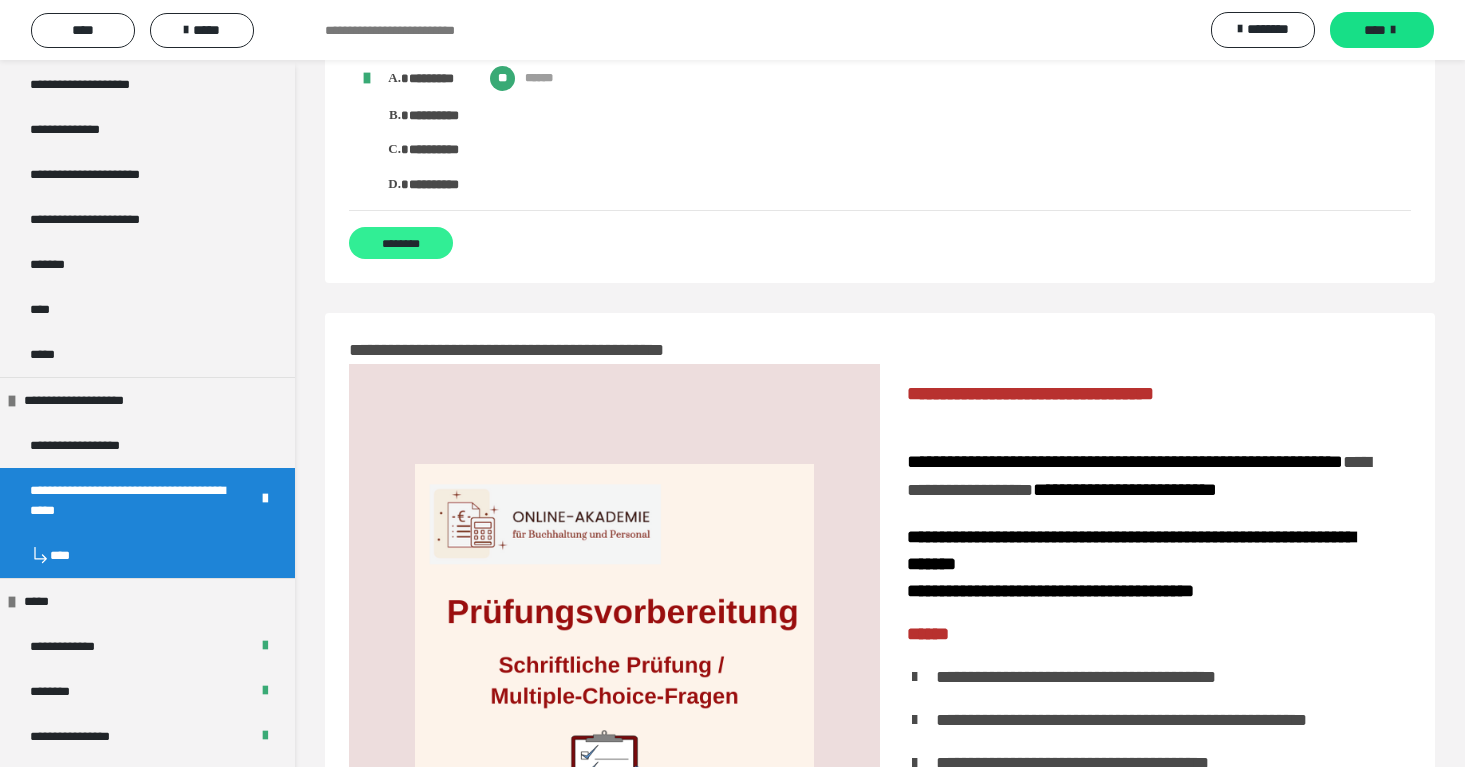 click on "********" at bounding box center (401, 243) 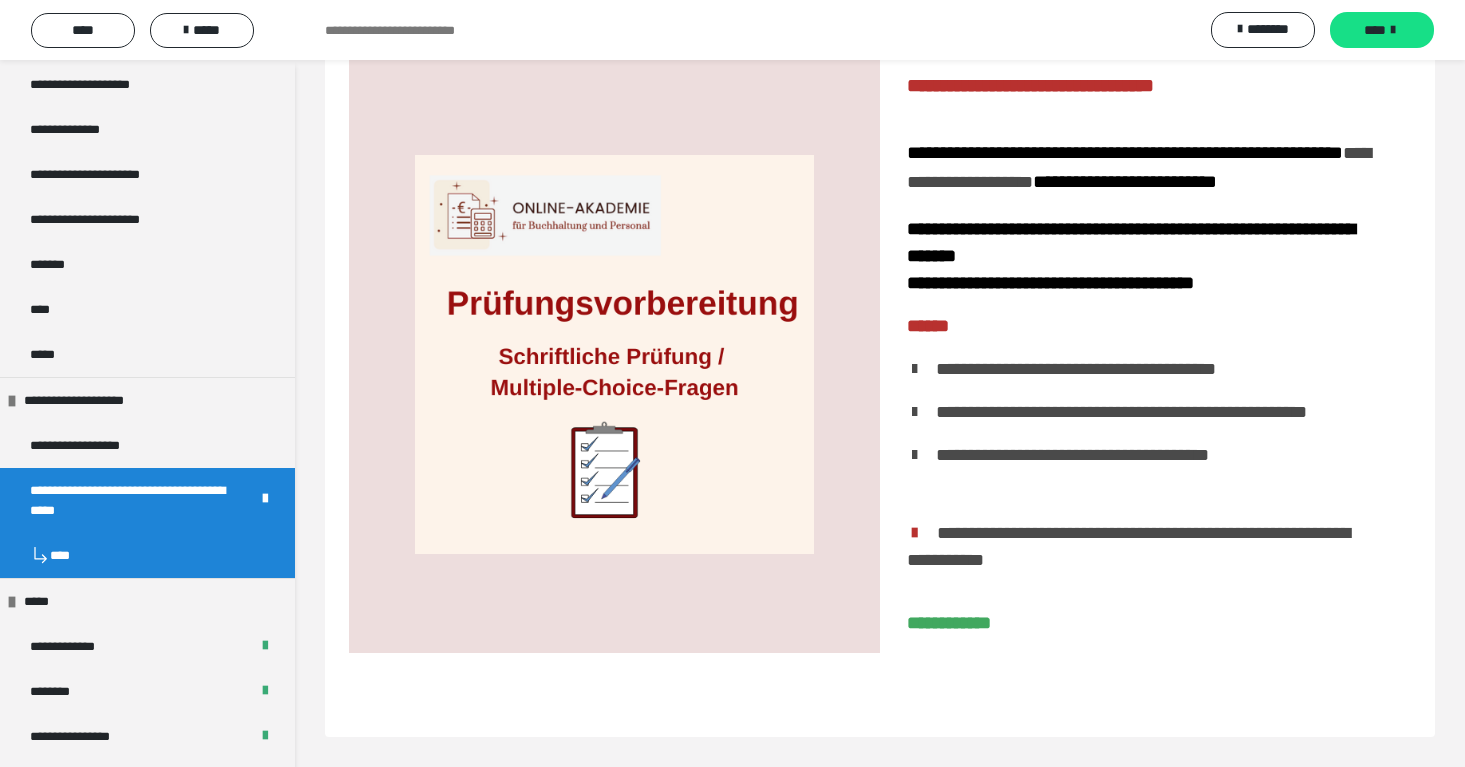 scroll, scrollTop: 481, scrollLeft: 0, axis: vertical 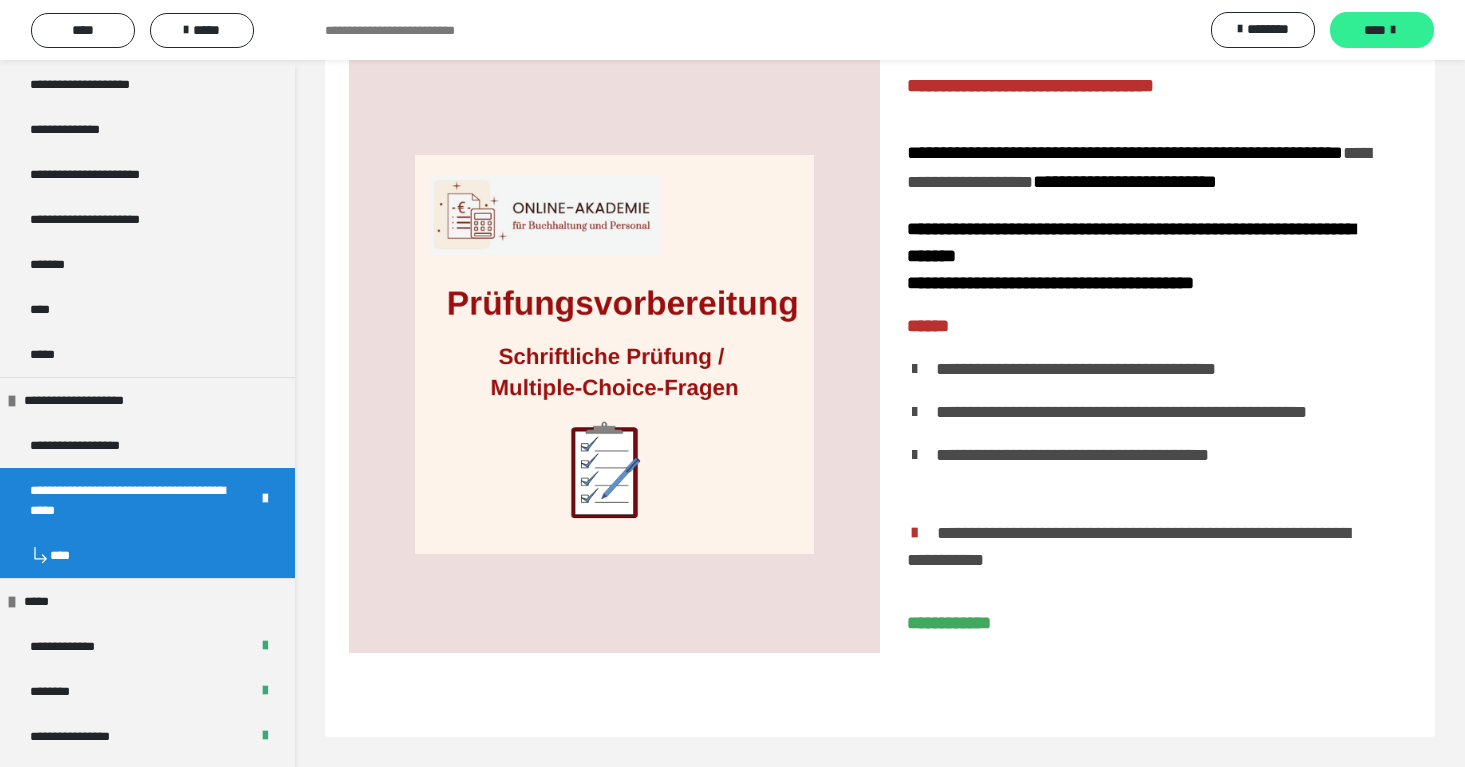 click on "****" at bounding box center (1382, 30) 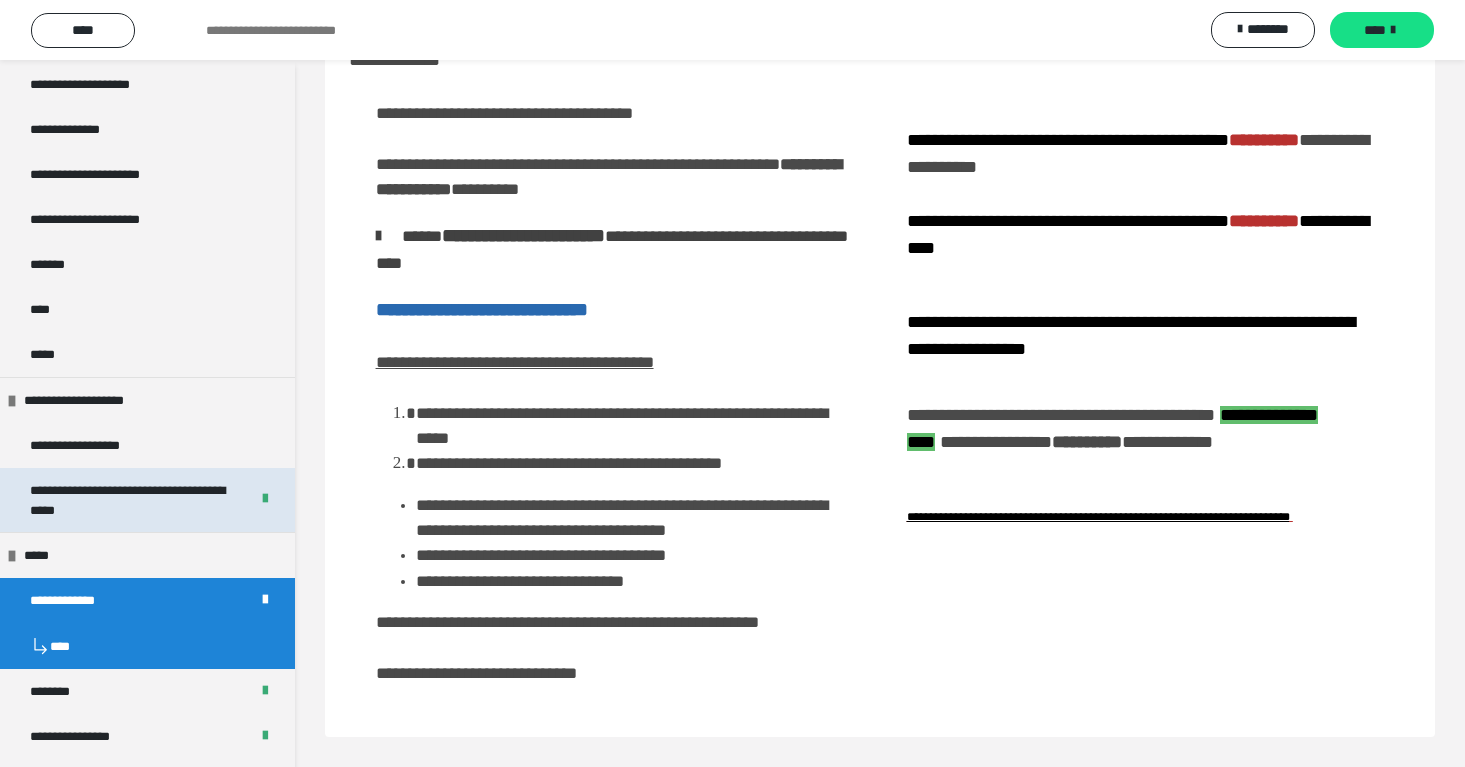 click on "**********" at bounding box center (131, 500) 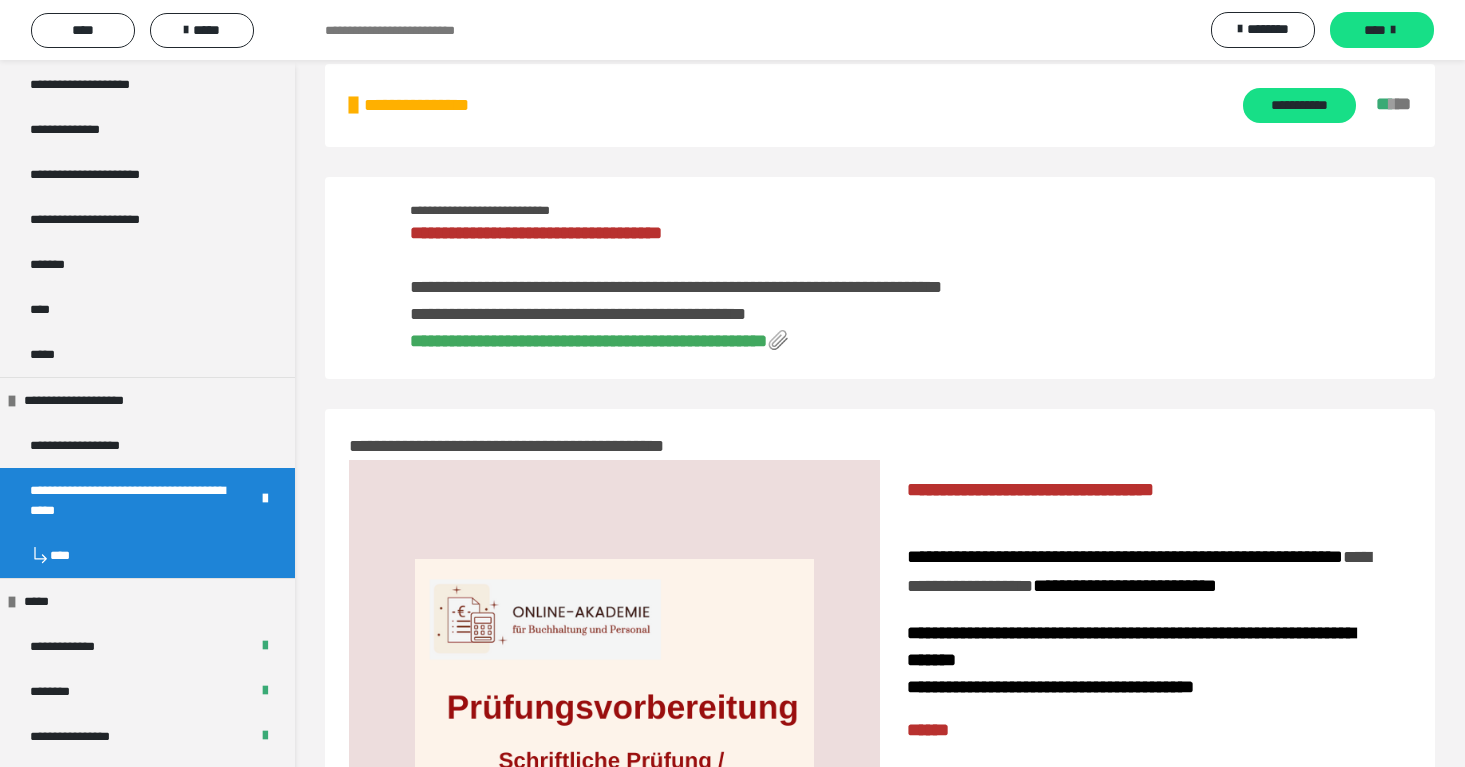scroll, scrollTop: 0, scrollLeft: 0, axis: both 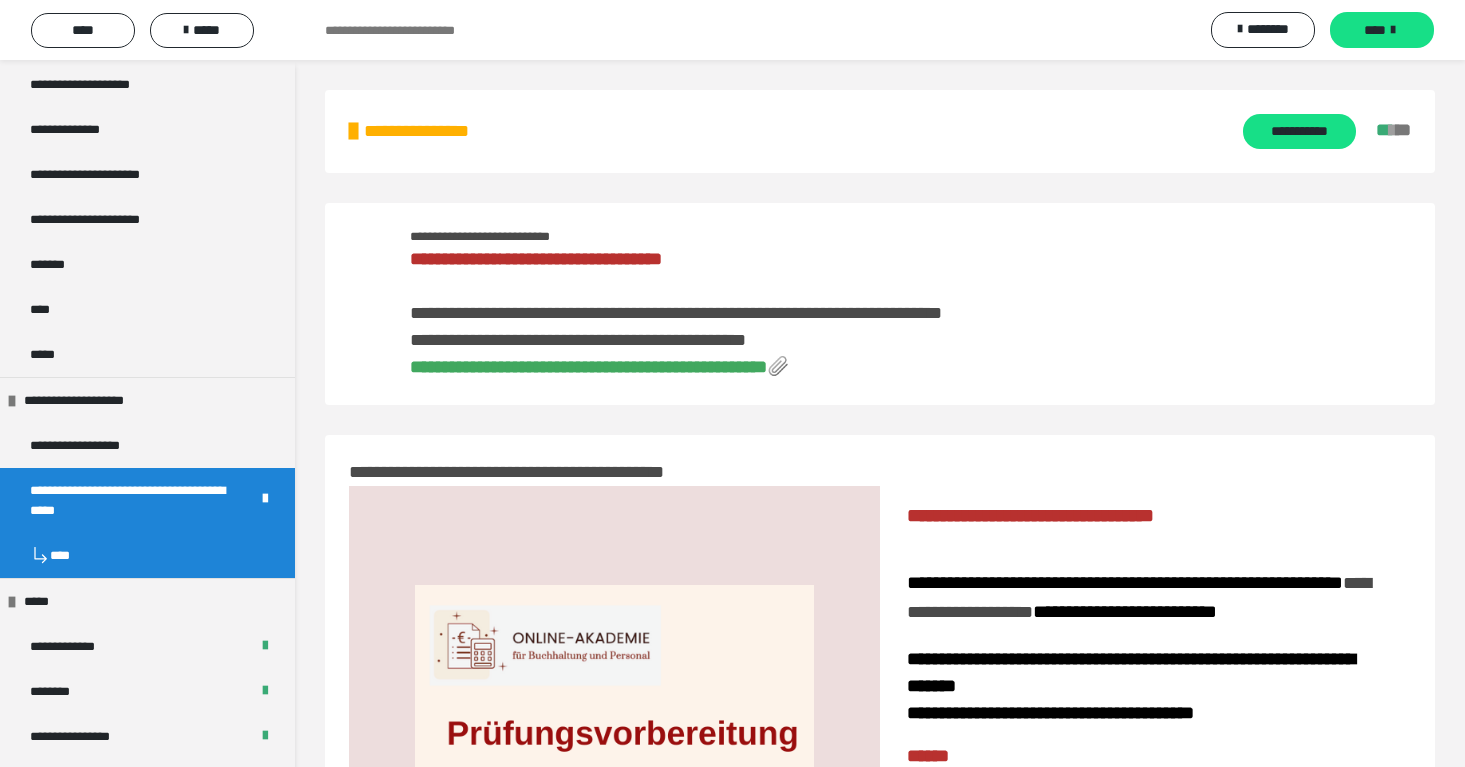 click on "**********" at bounding box center (588, 367) 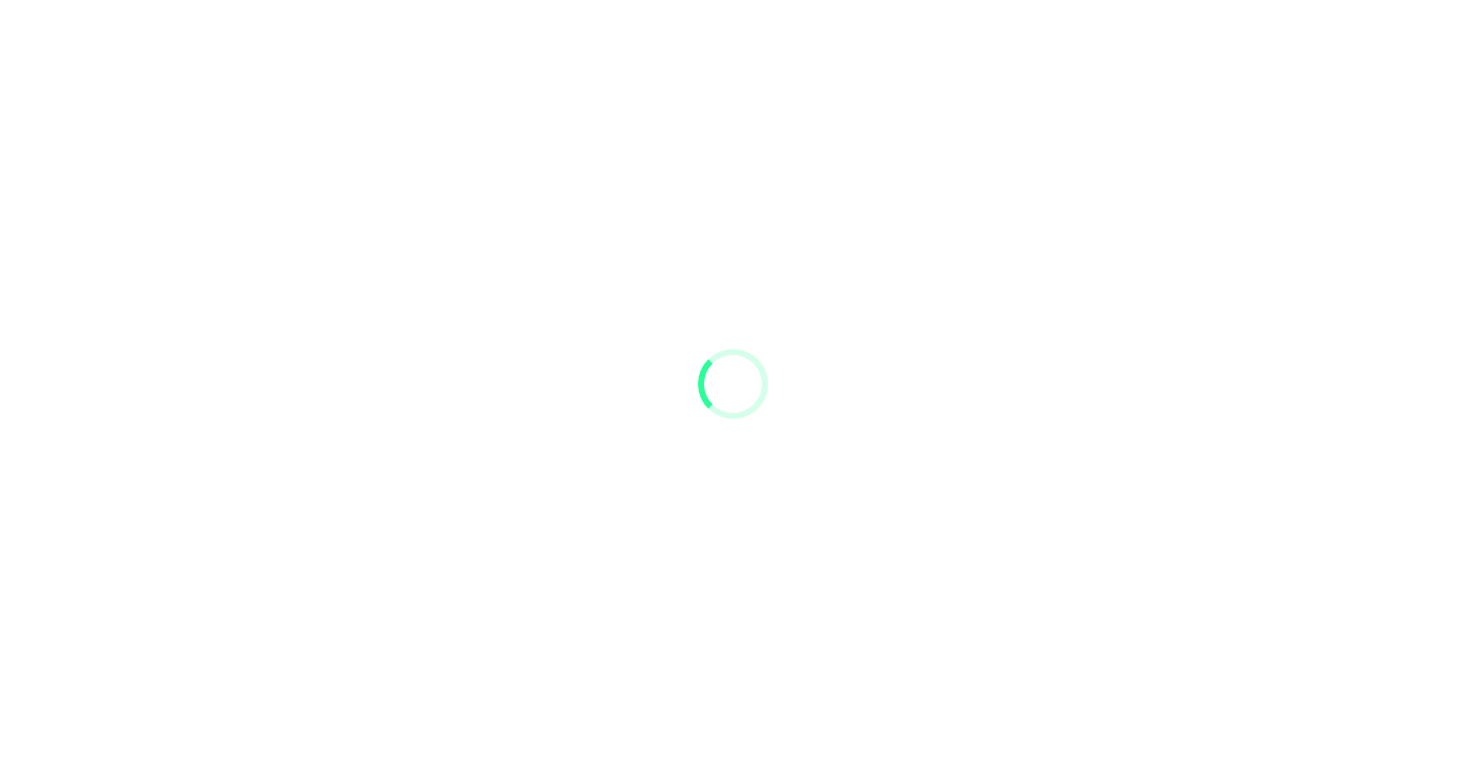 scroll, scrollTop: 0, scrollLeft: 0, axis: both 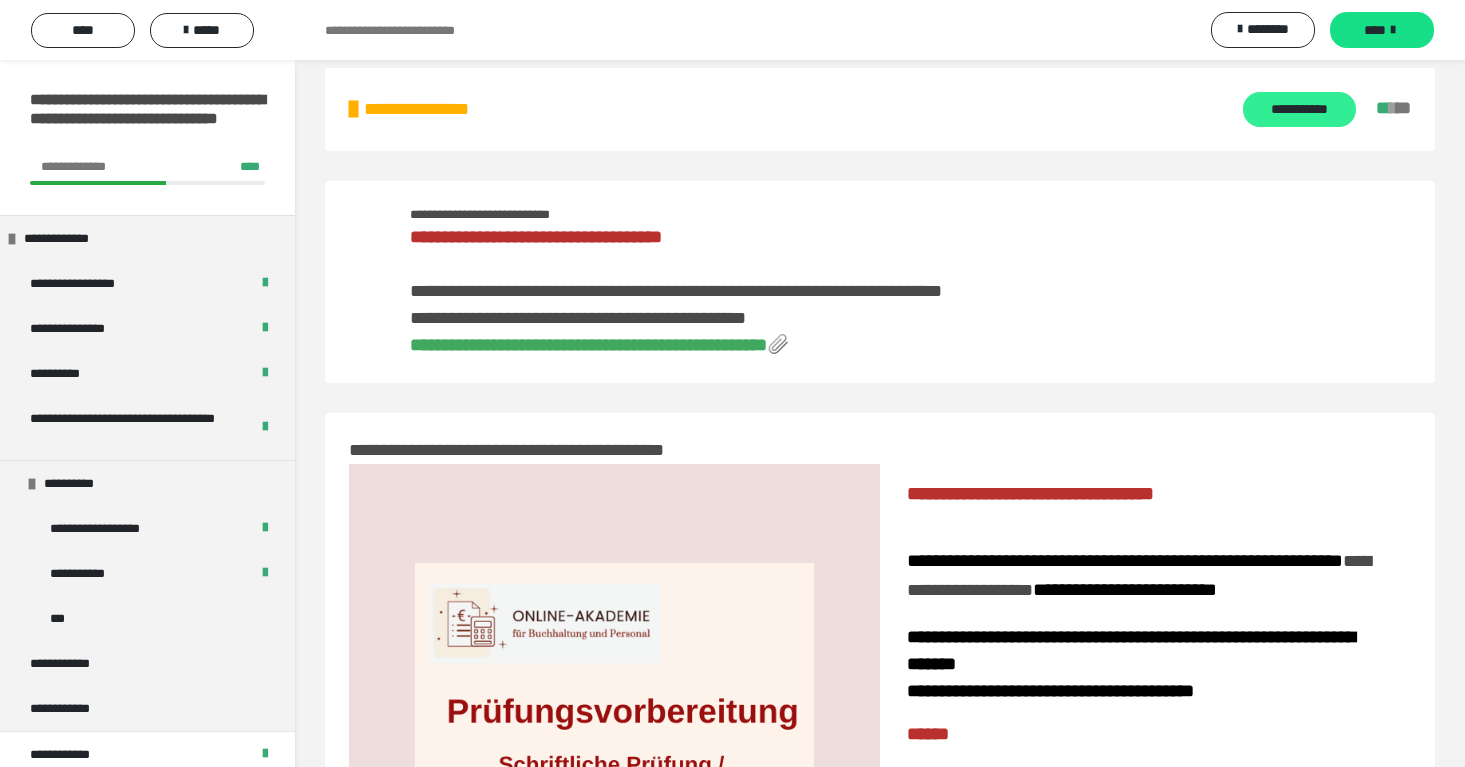 click on "**********" at bounding box center [1299, 109] 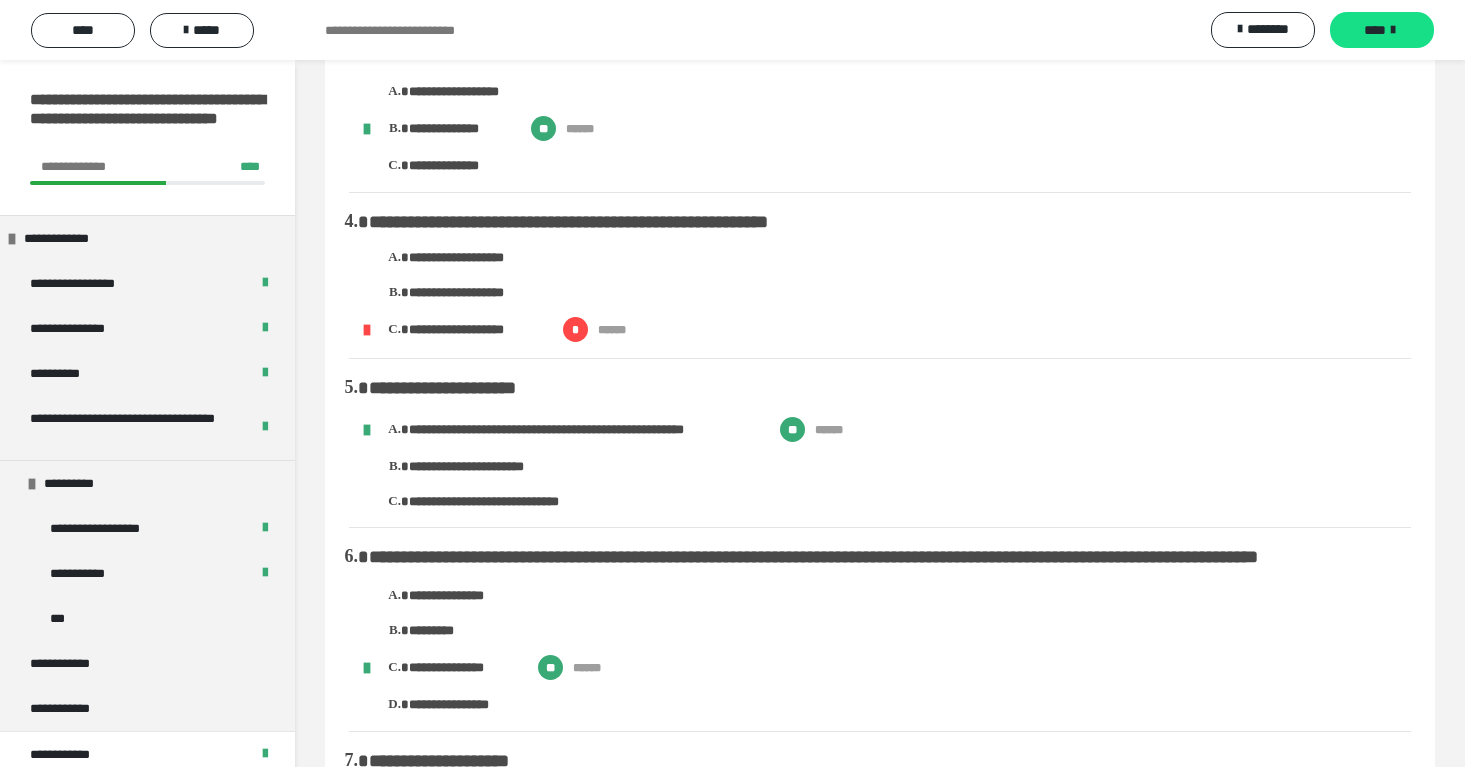 scroll, scrollTop: 458, scrollLeft: 0, axis: vertical 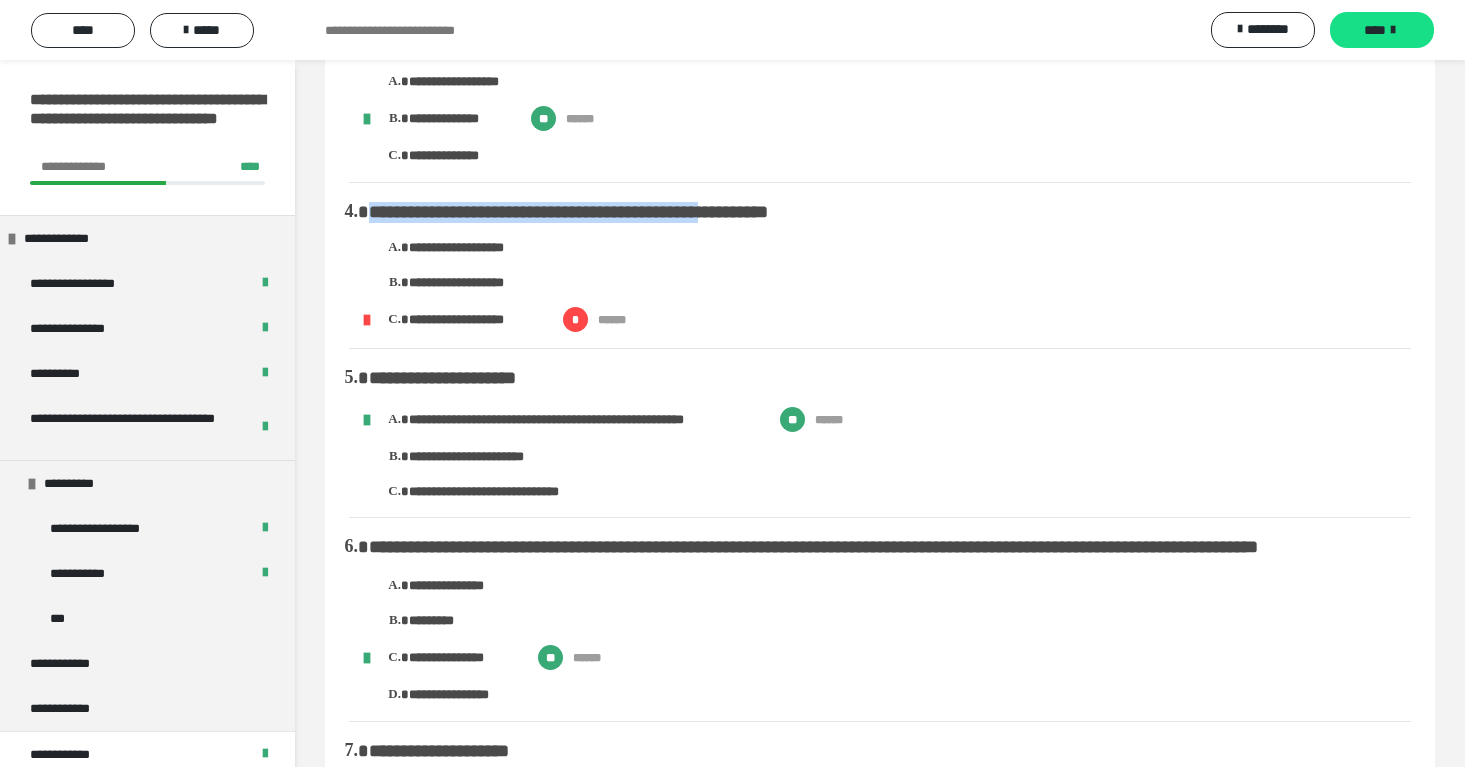 drag, startPoint x: 371, startPoint y: 215, endPoint x: 797, endPoint y: 210, distance: 426.02933 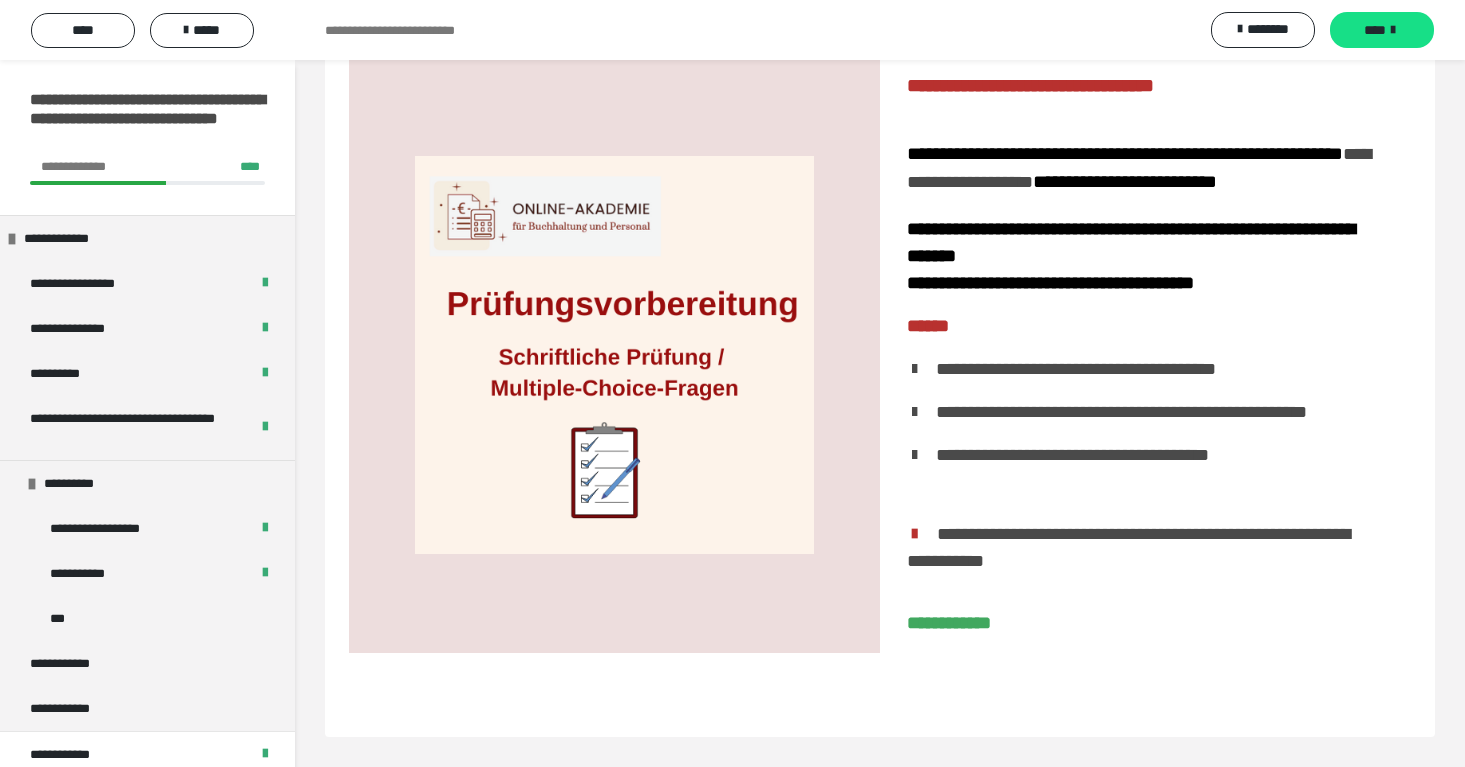 scroll, scrollTop: 5768, scrollLeft: 0, axis: vertical 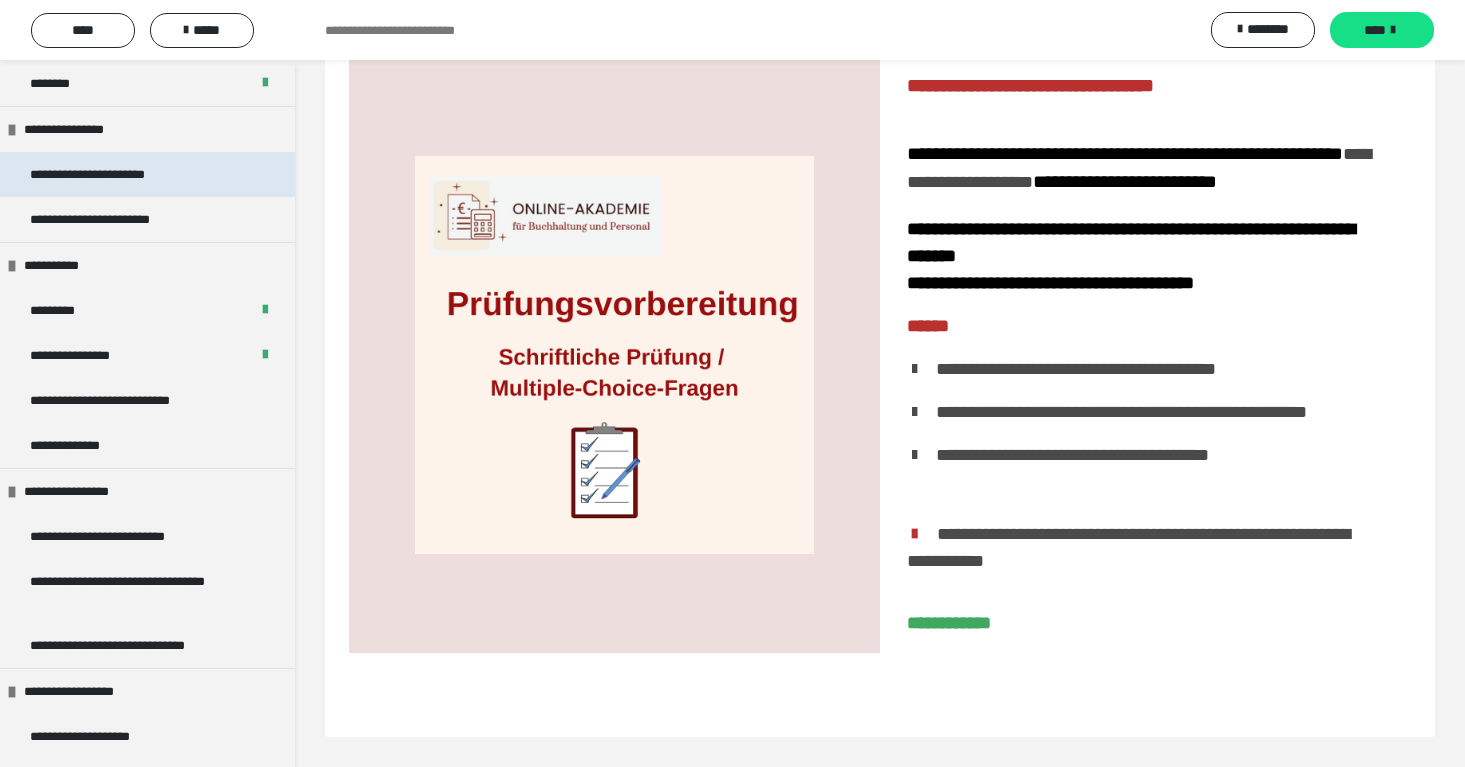 click on "**********" at bounding box center (103, 174) 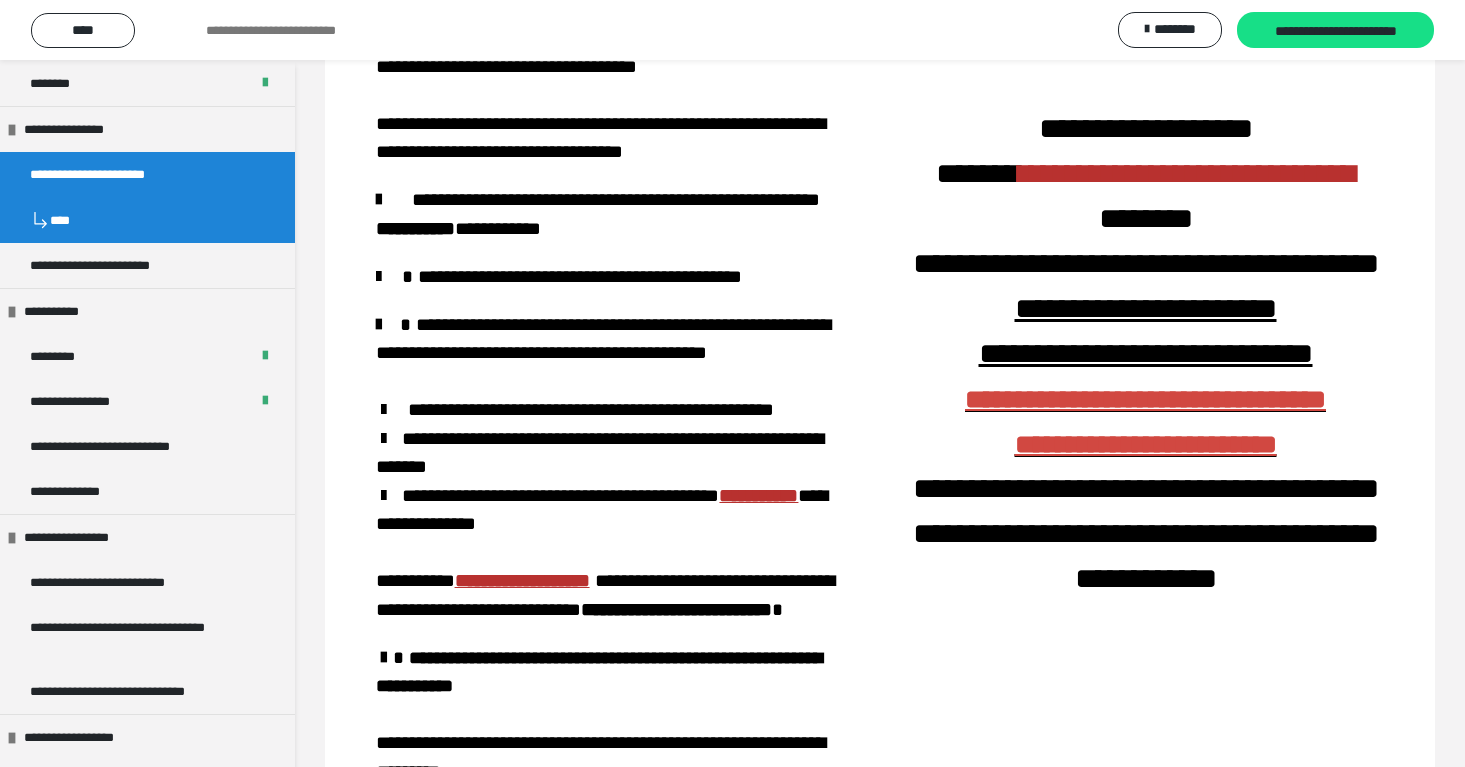 scroll, scrollTop: 112, scrollLeft: 0, axis: vertical 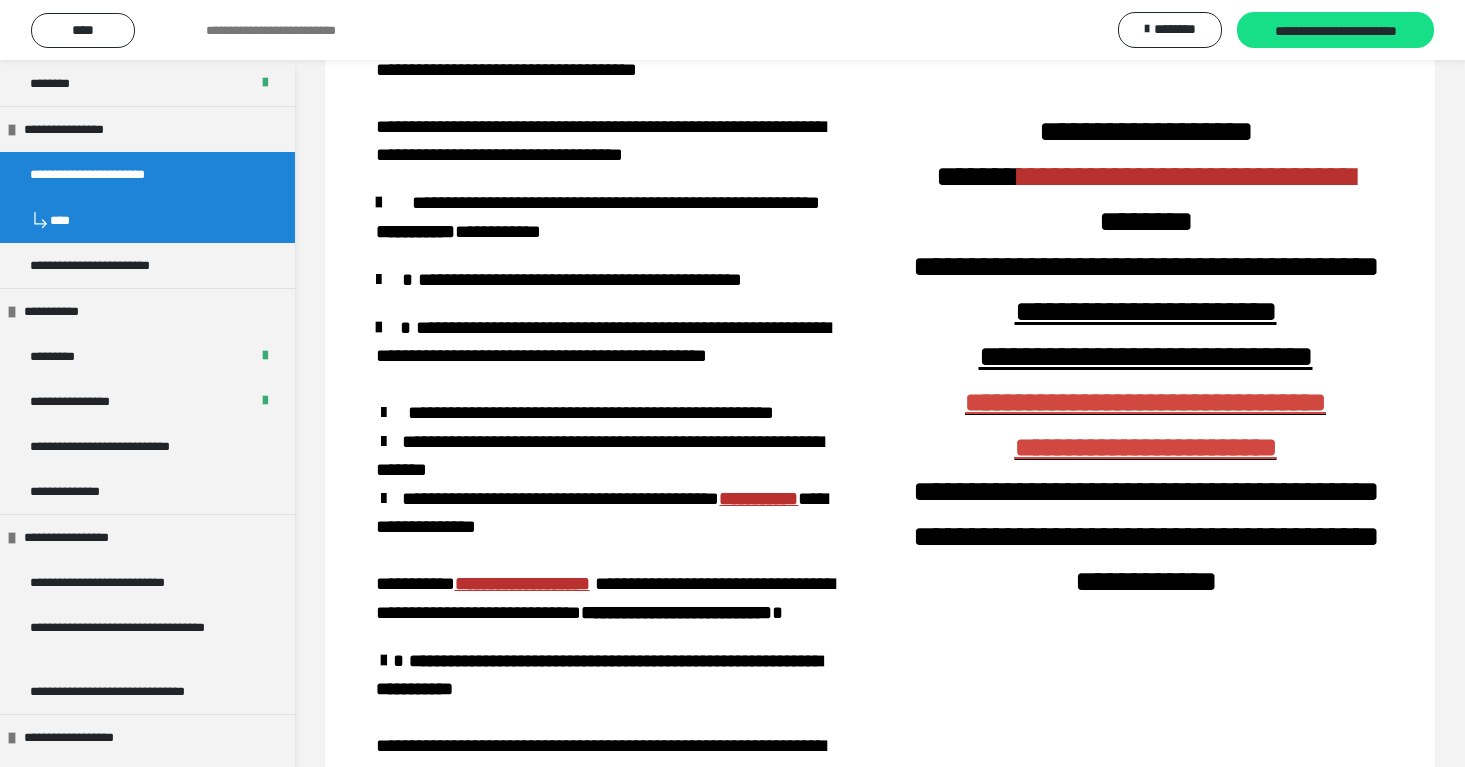 click on "**********" at bounding box center (758, 498) 